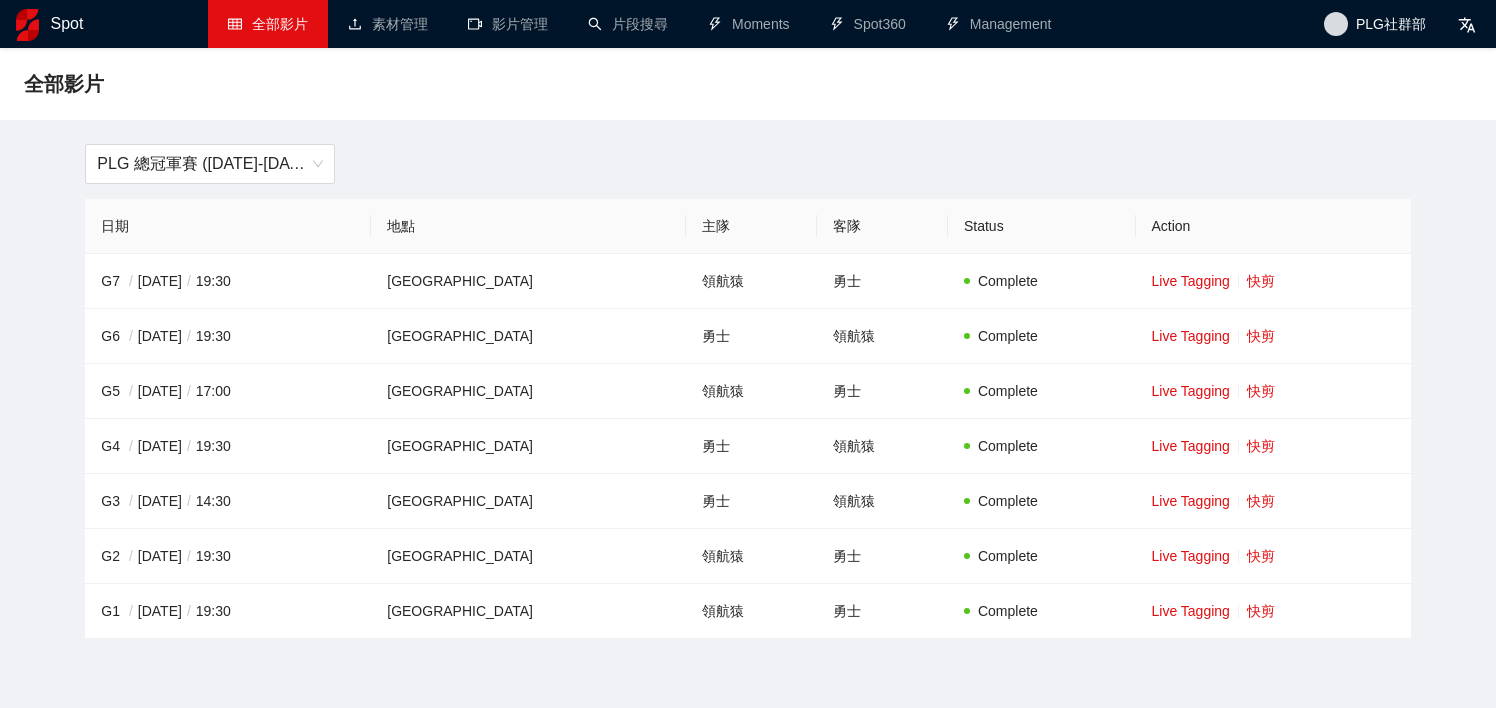 scroll, scrollTop: 0, scrollLeft: 0, axis: both 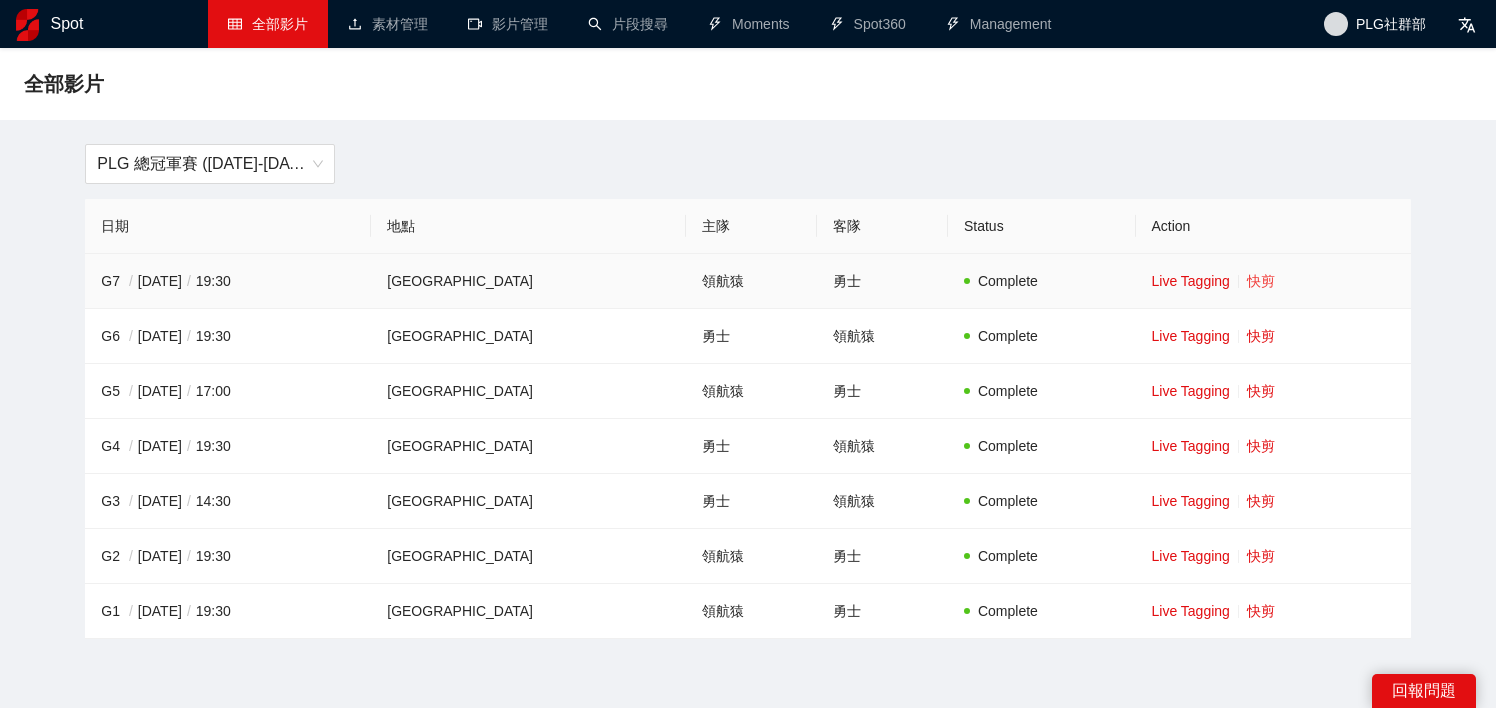 click on "快剪" at bounding box center [1261, 281] 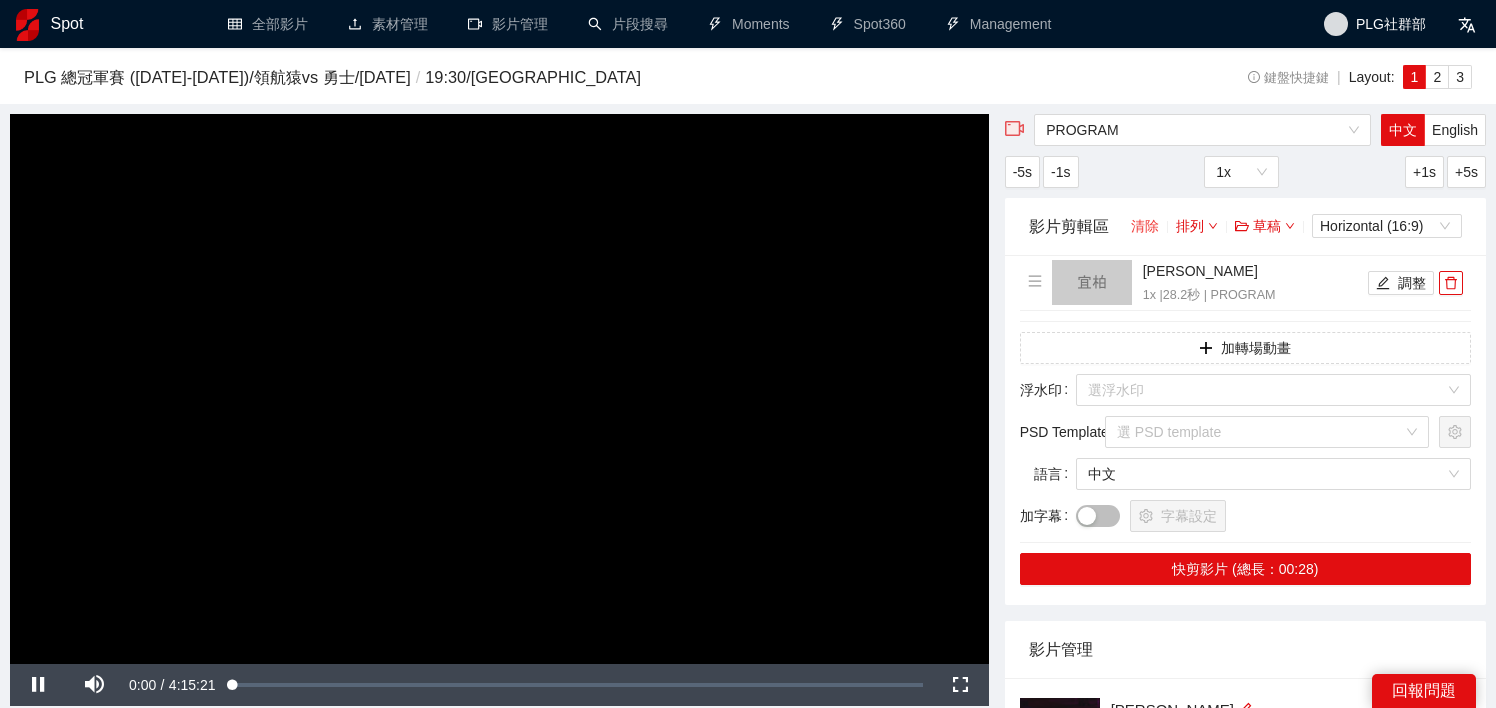 click on "清除" at bounding box center (1145, 226) 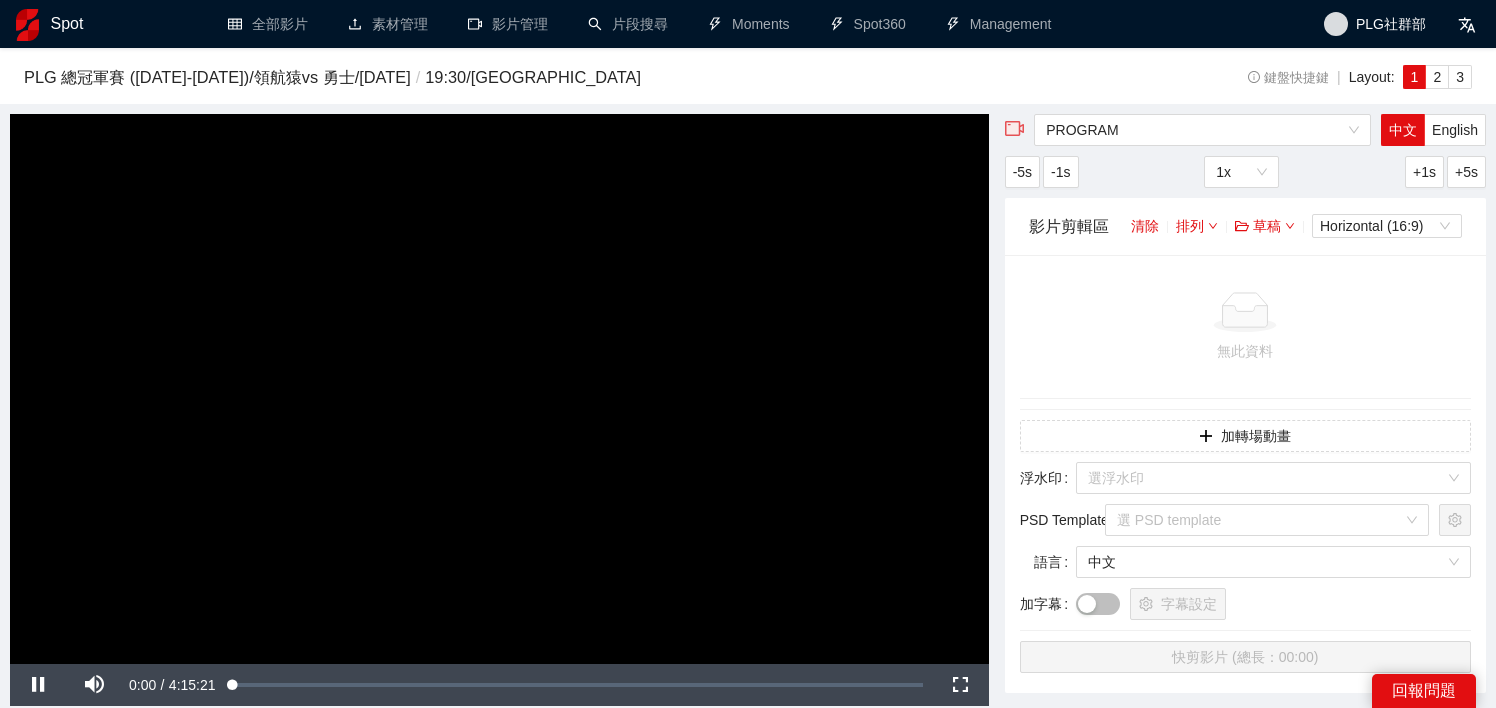 click at bounding box center [499, 389] 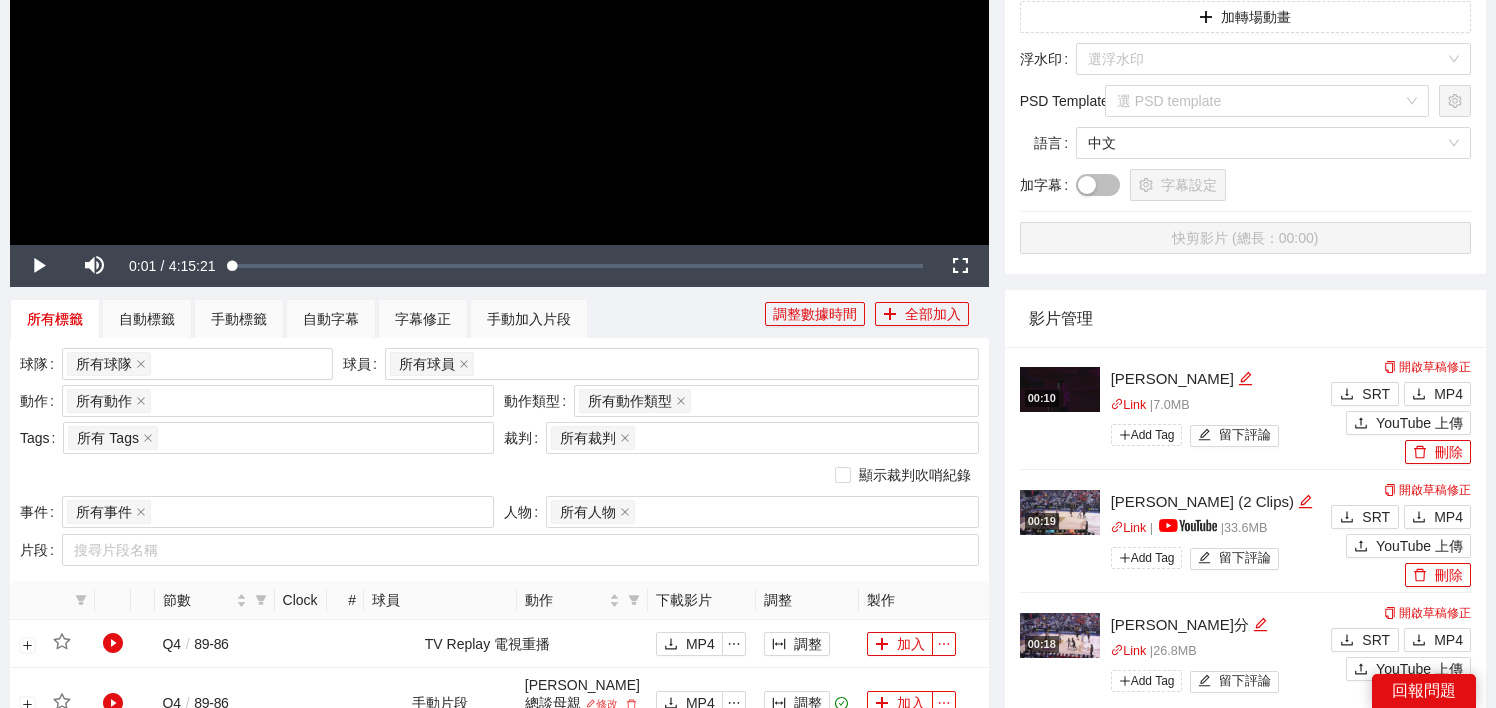 scroll, scrollTop: 632, scrollLeft: 0, axis: vertical 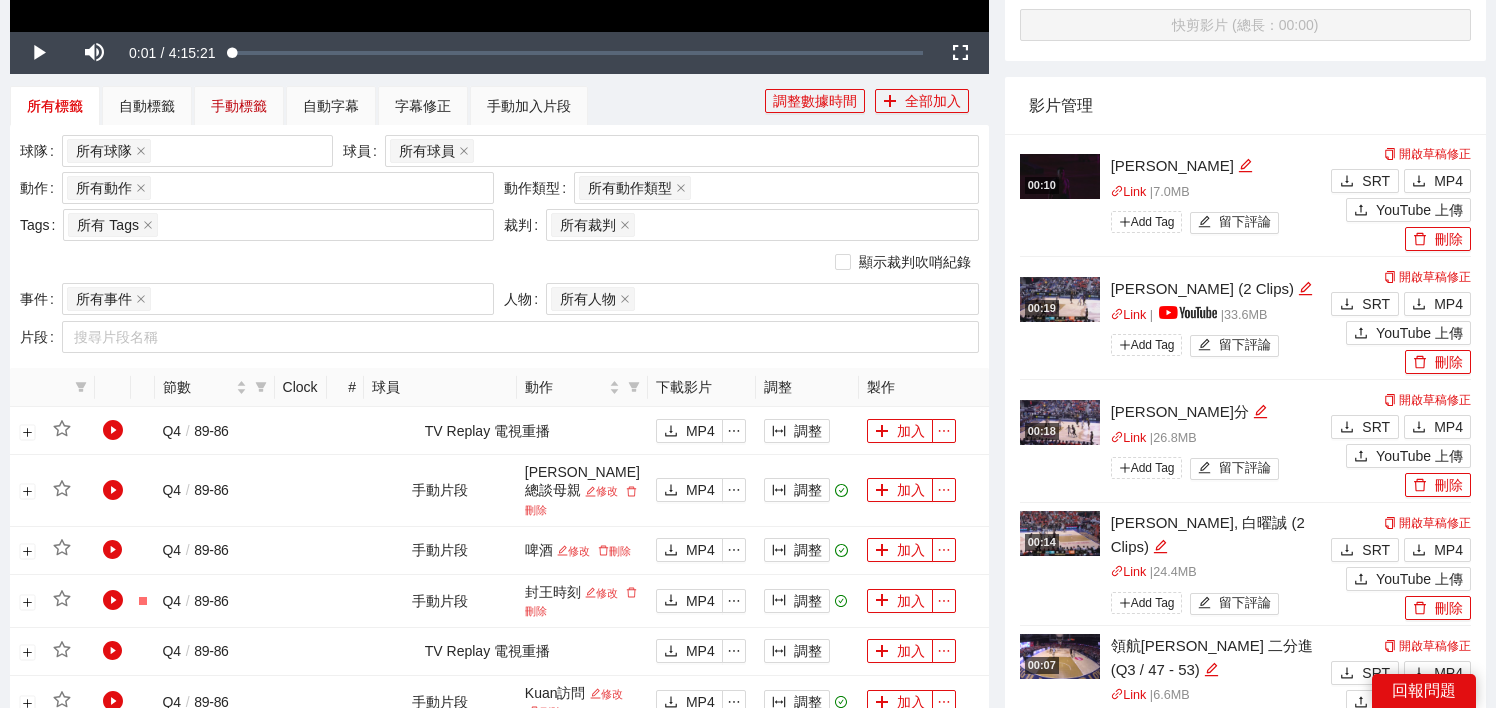 click on "手動標籤" at bounding box center [239, 106] 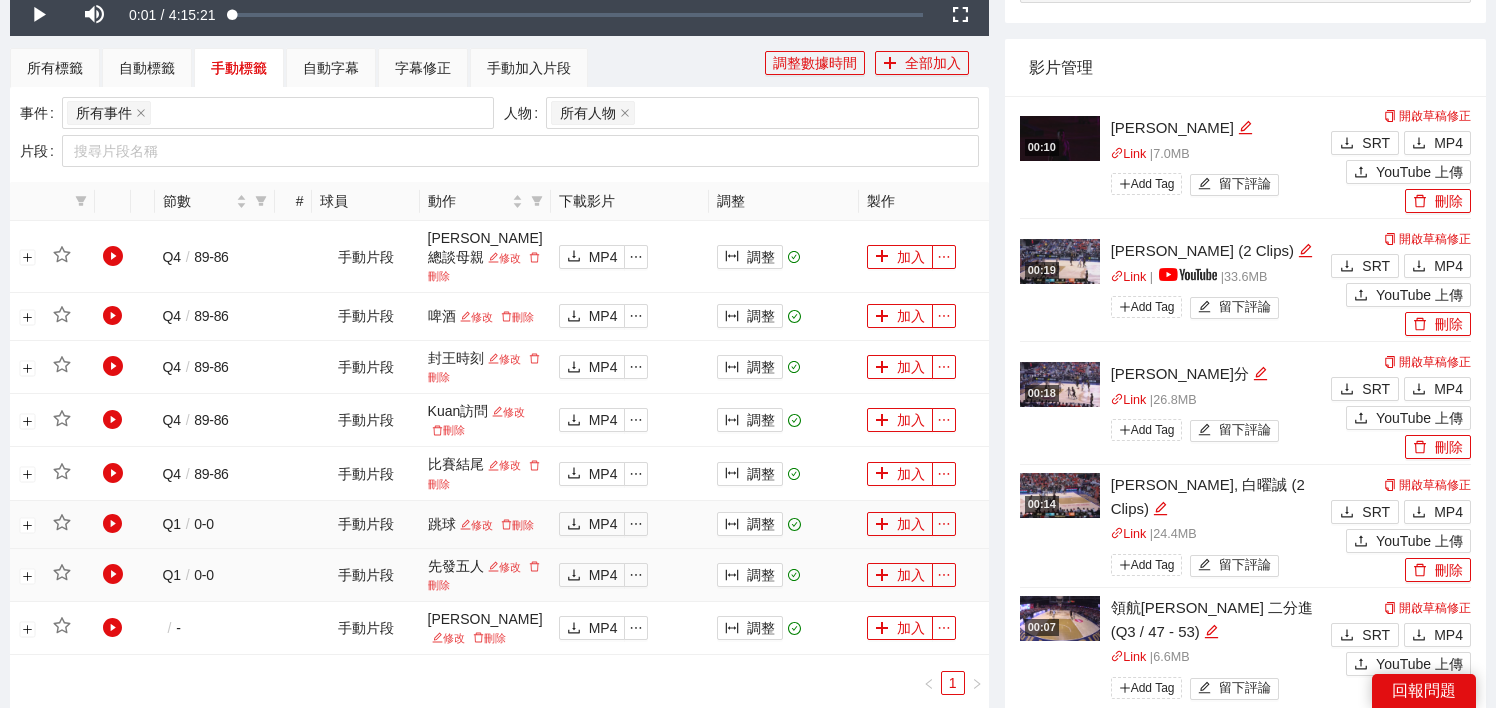 scroll, scrollTop: 549, scrollLeft: 0, axis: vertical 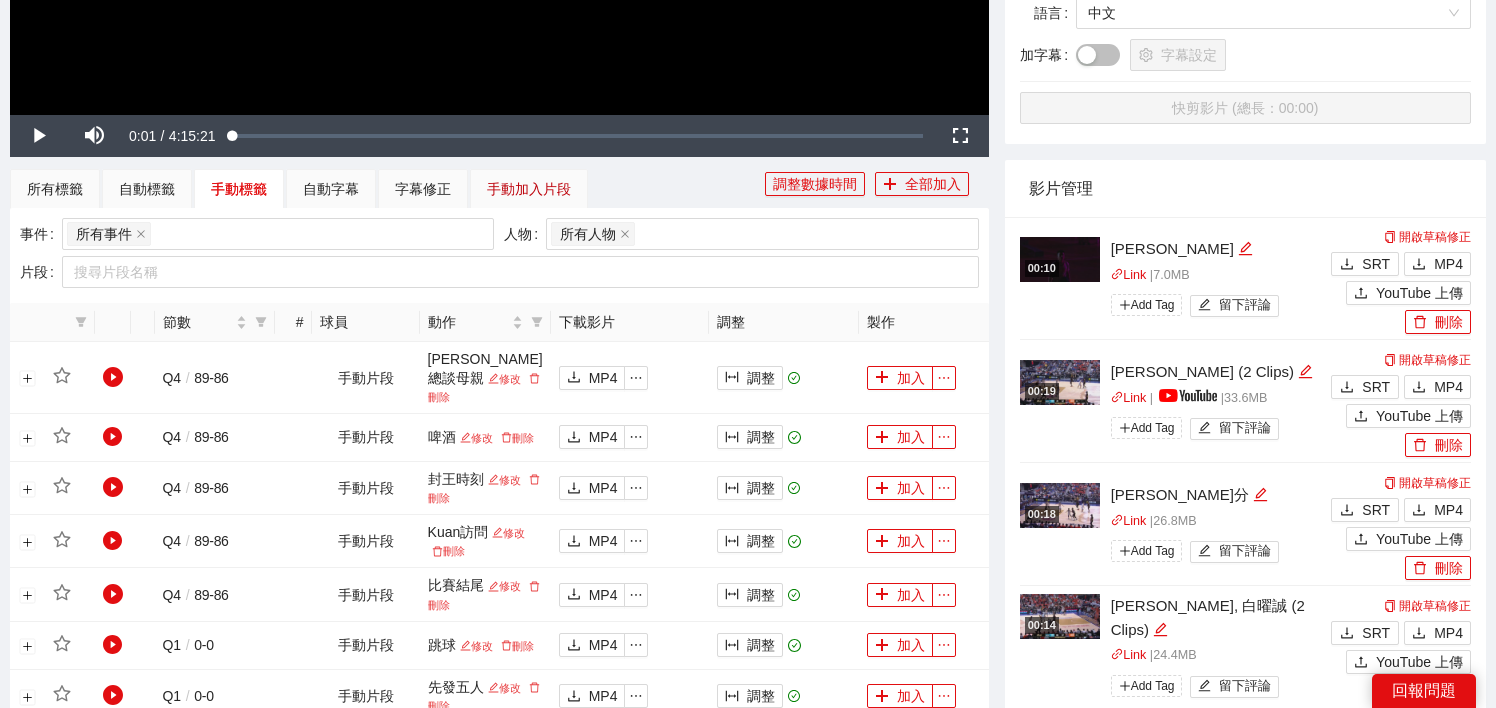 click on "手動加入片段" at bounding box center [529, 189] 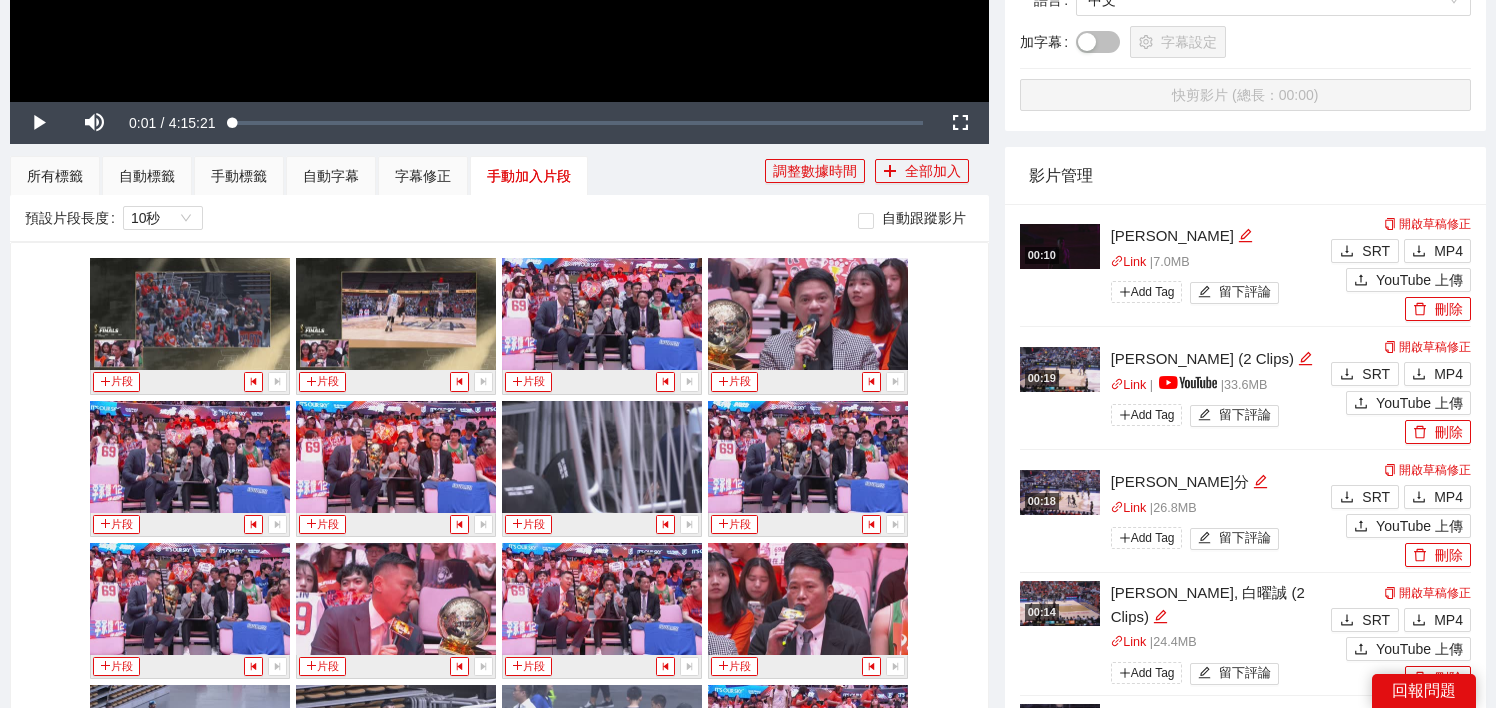 scroll, scrollTop: 843, scrollLeft: 0, axis: vertical 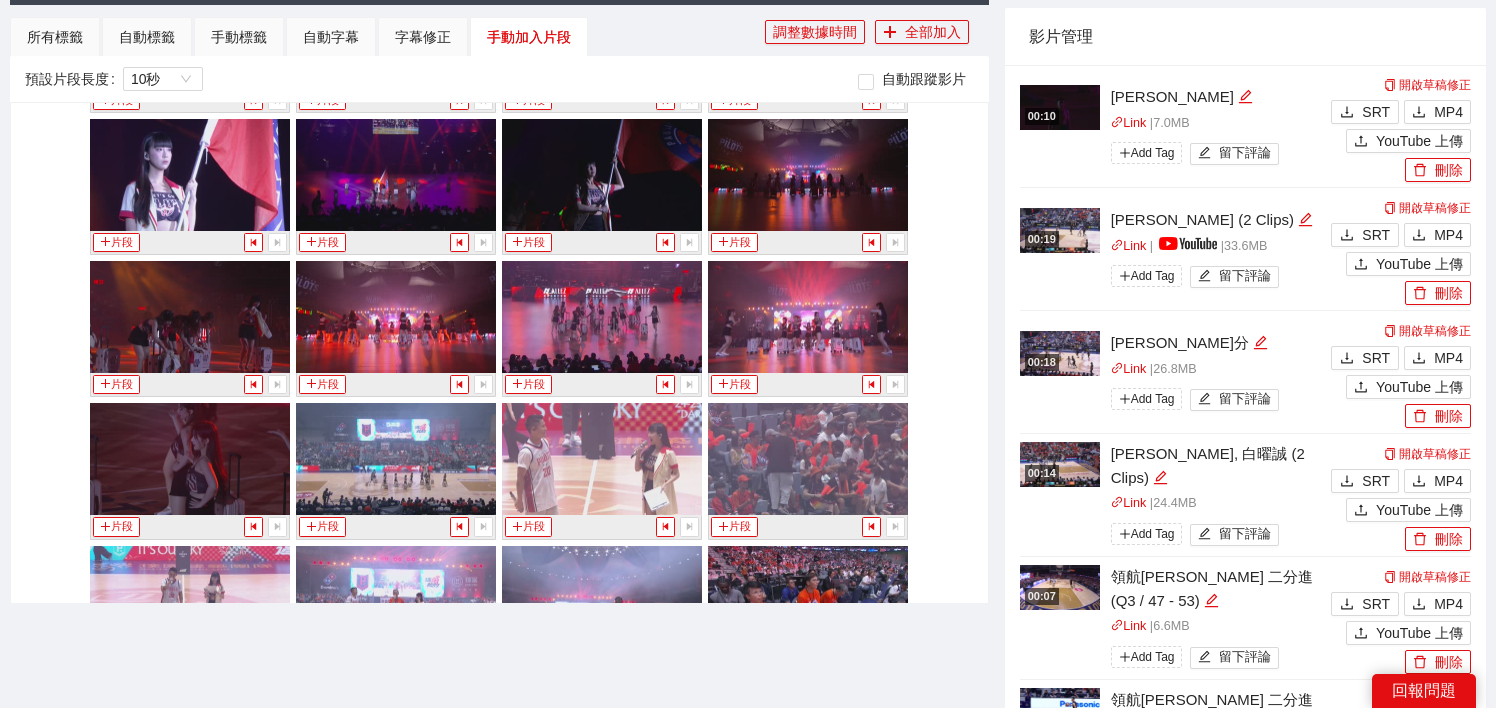 click at bounding box center (396, 459) 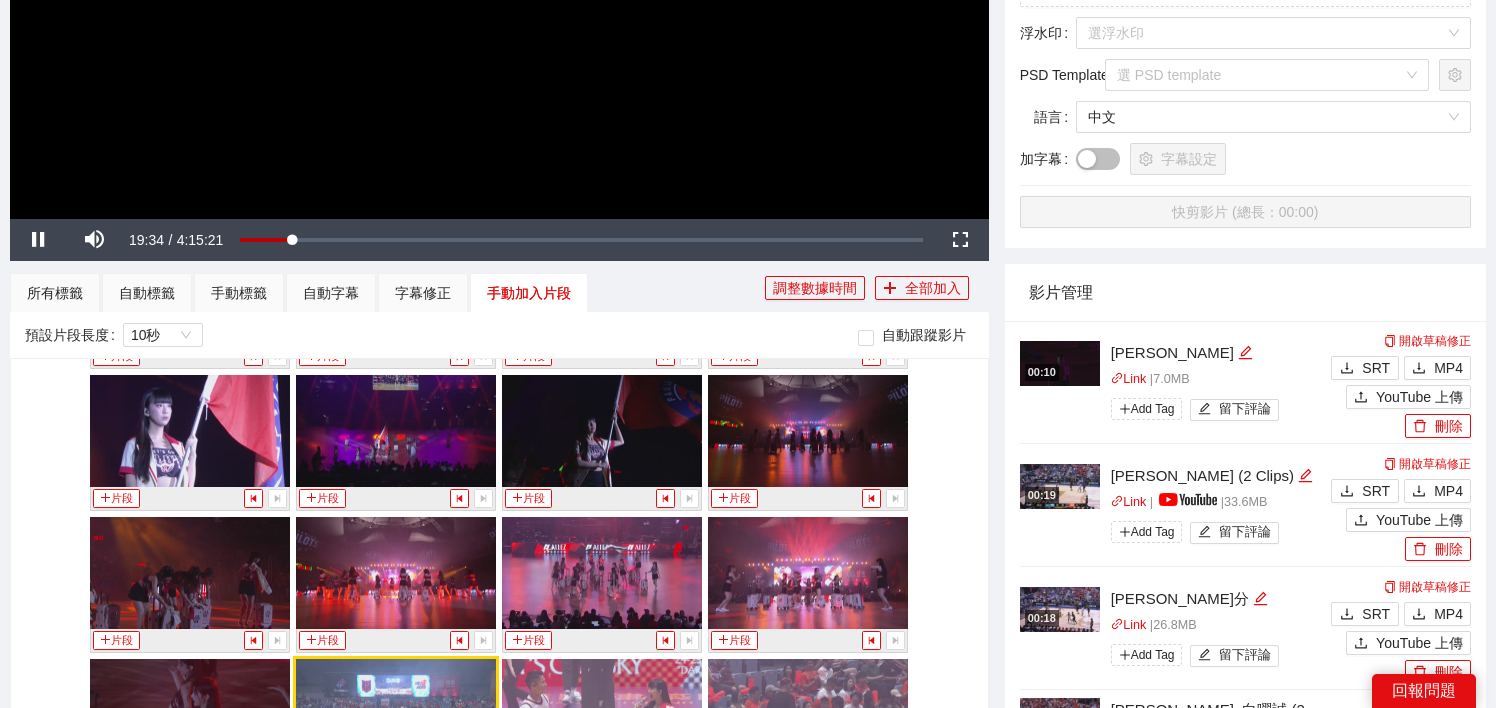 scroll, scrollTop: 689, scrollLeft: 0, axis: vertical 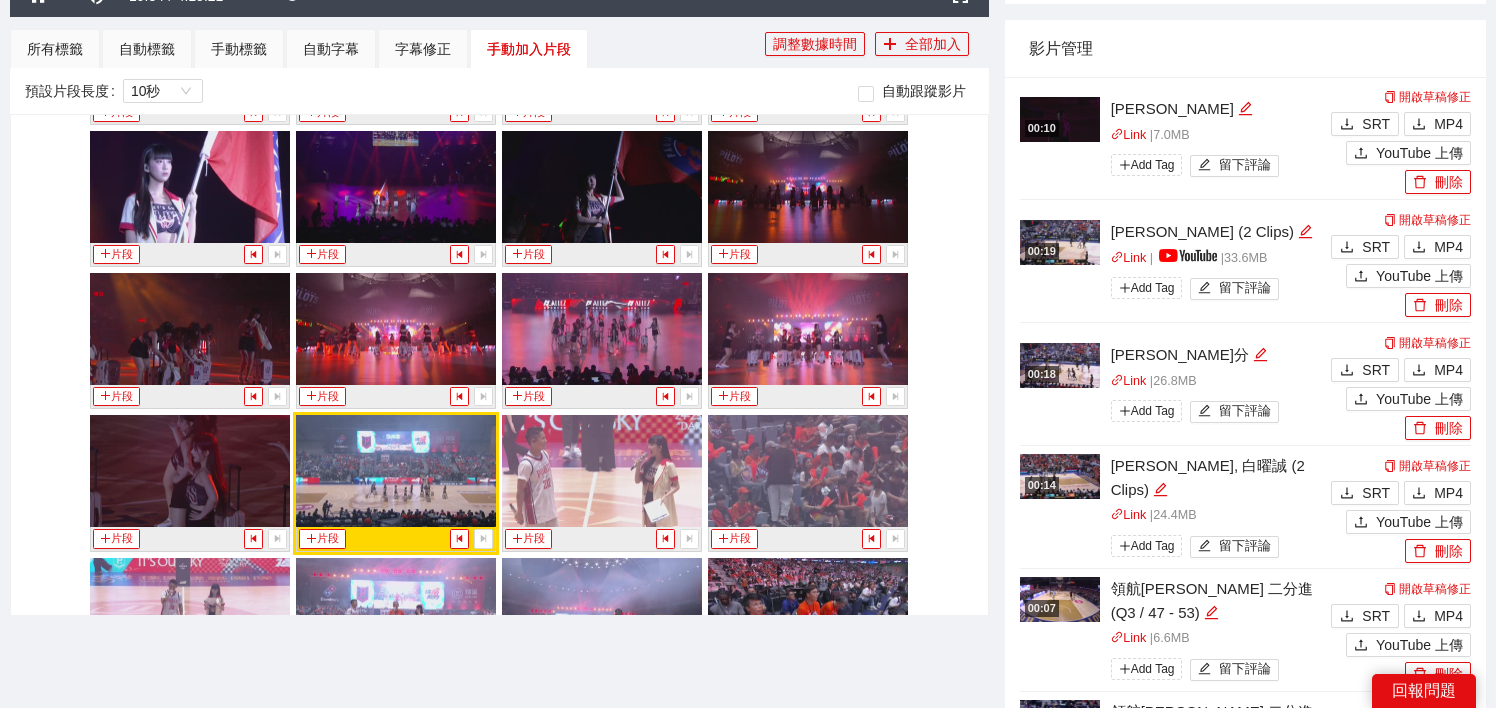 click at bounding box center [808, 329] 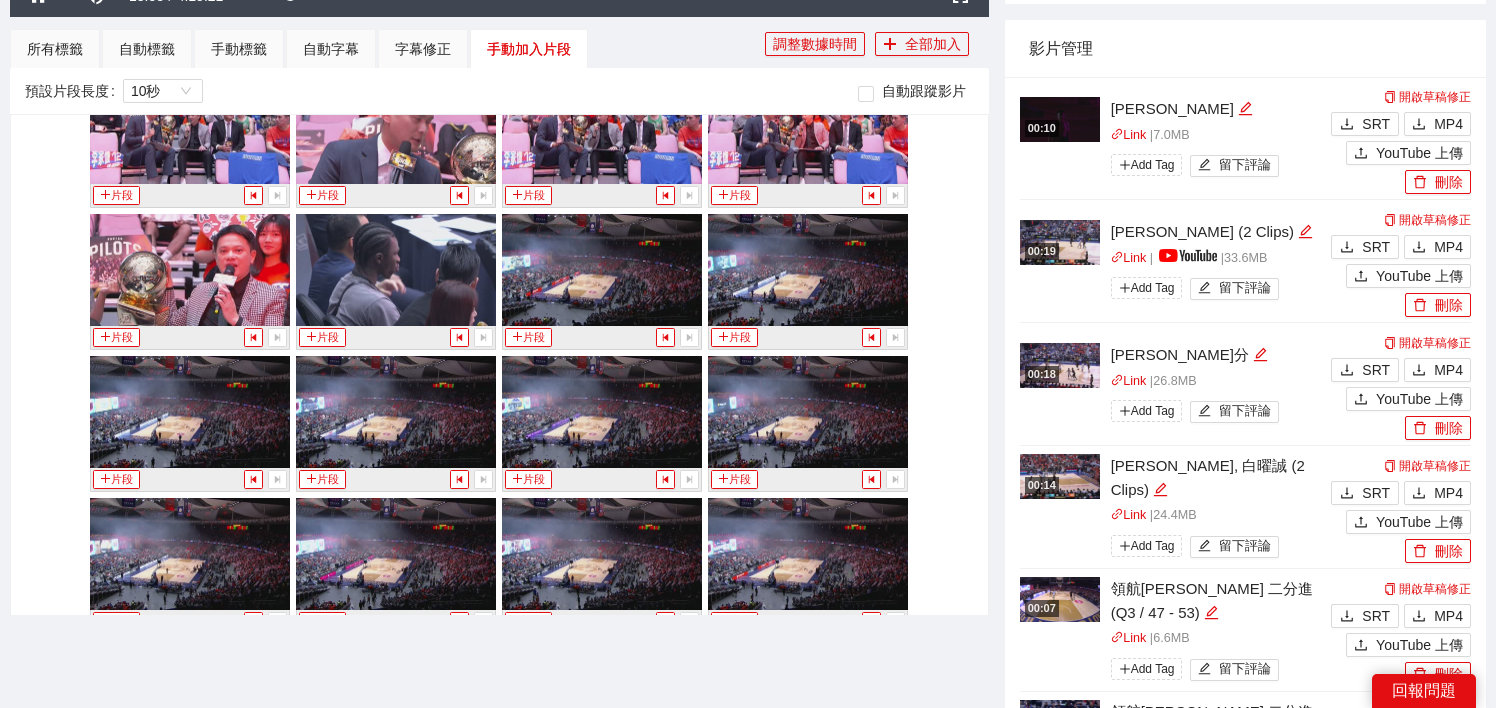 scroll, scrollTop: 1050, scrollLeft: 0, axis: vertical 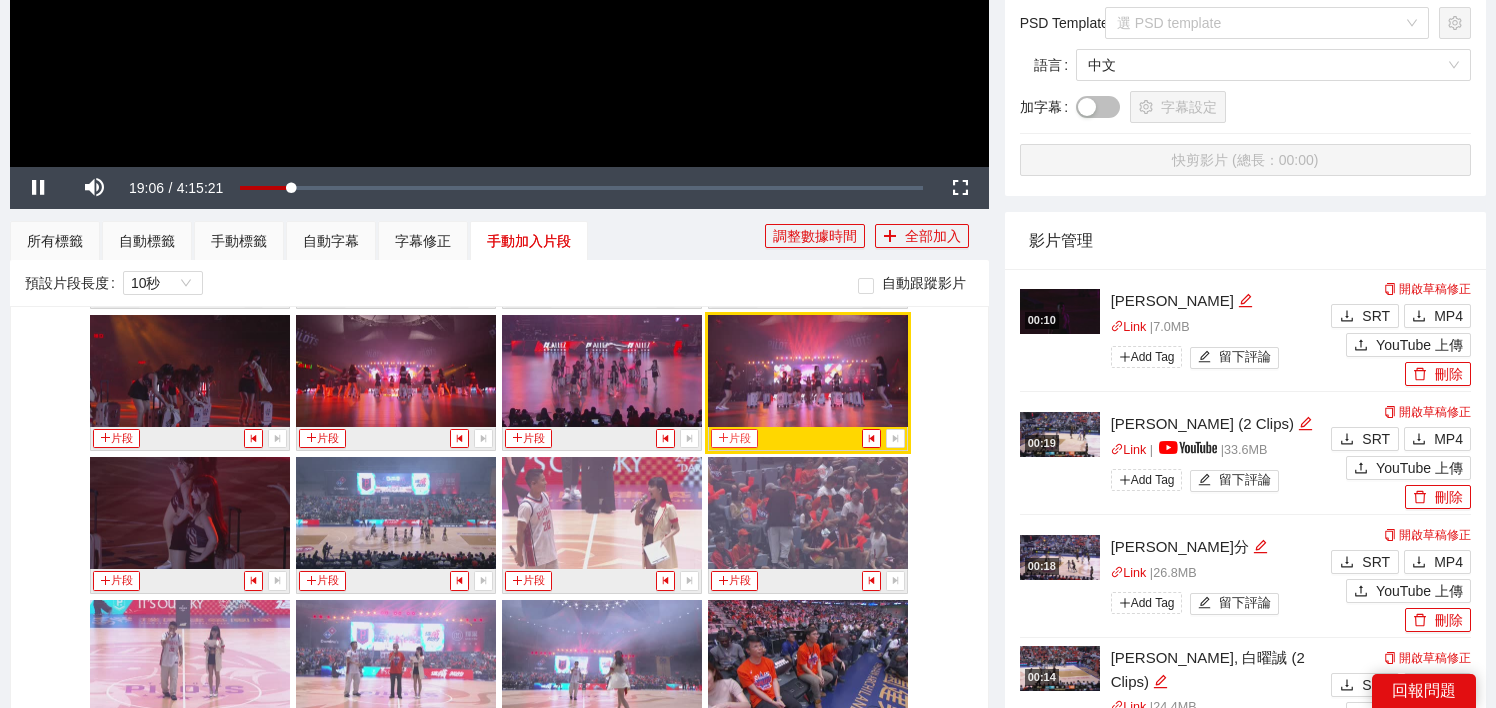 click on "片段" at bounding box center [734, 438] 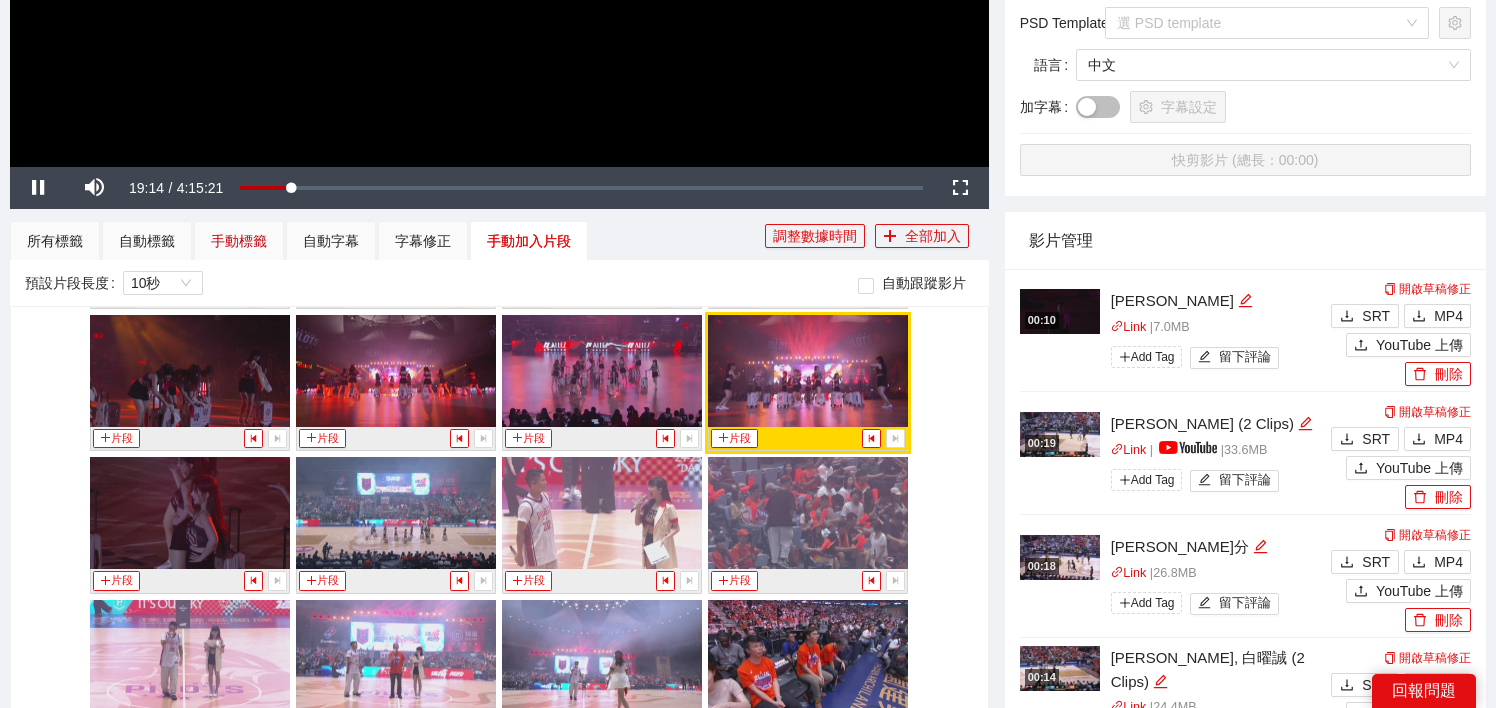 click on "手動標籤" at bounding box center (239, 241) 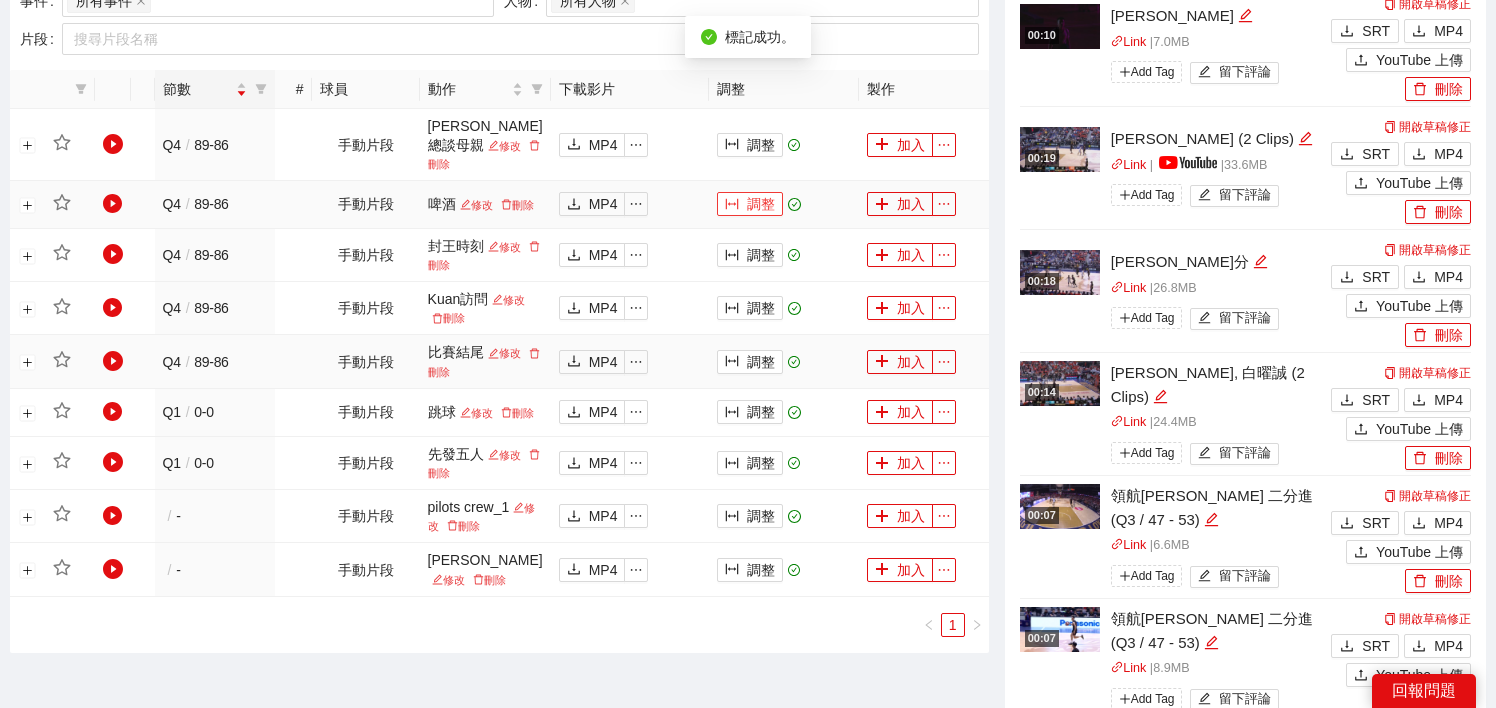 scroll, scrollTop: 895, scrollLeft: 0, axis: vertical 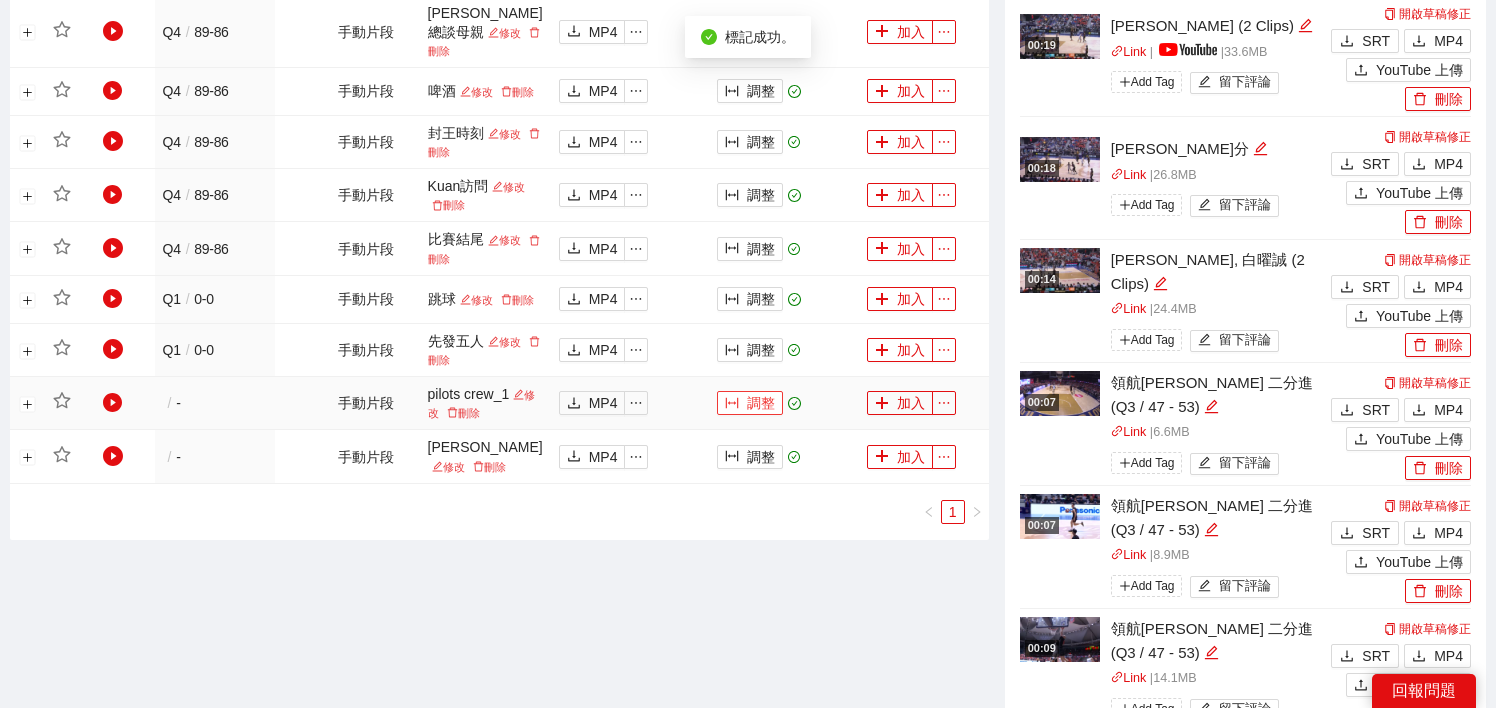 click on "調整" at bounding box center [750, 403] 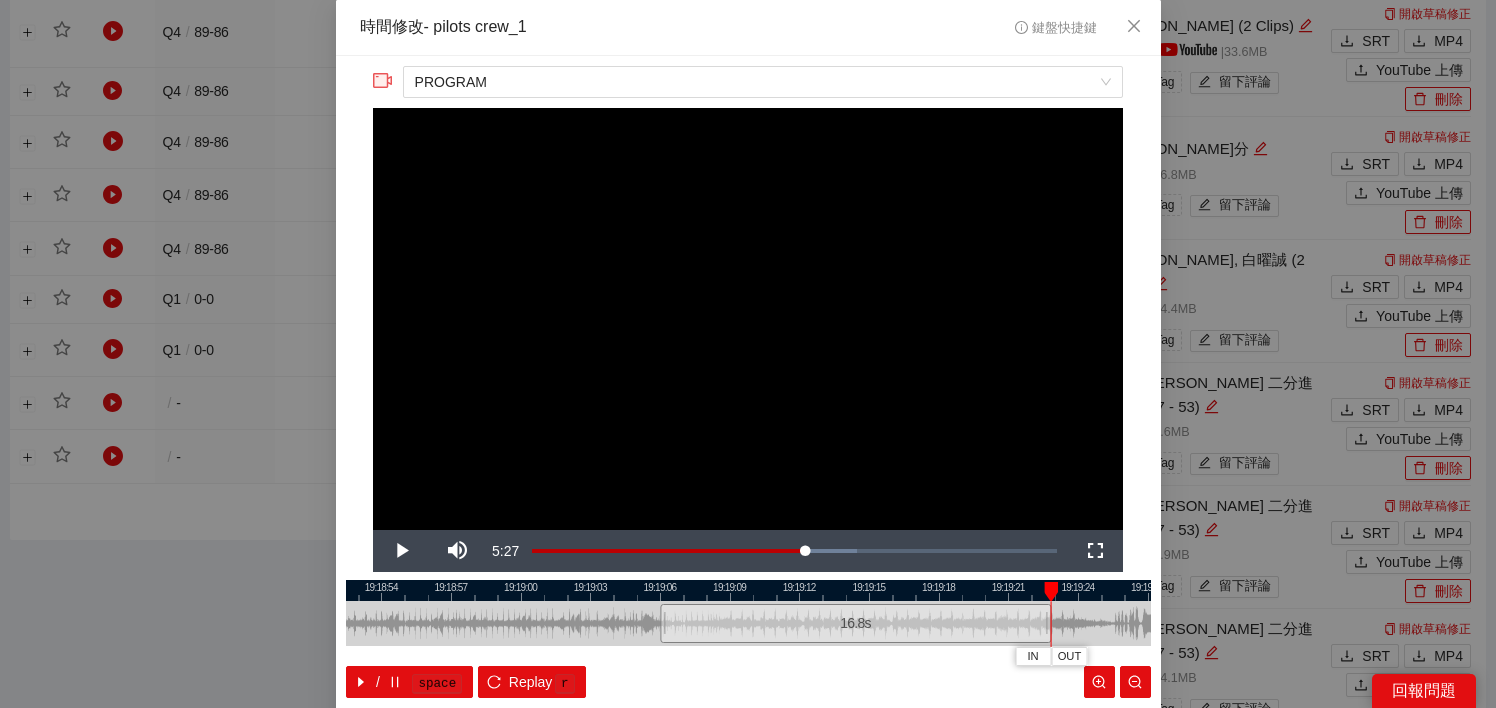 drag, startPoint x: 891, startPoint y: 615, endPoint x: 1050, endPoint y: 613, distance: 159.01257 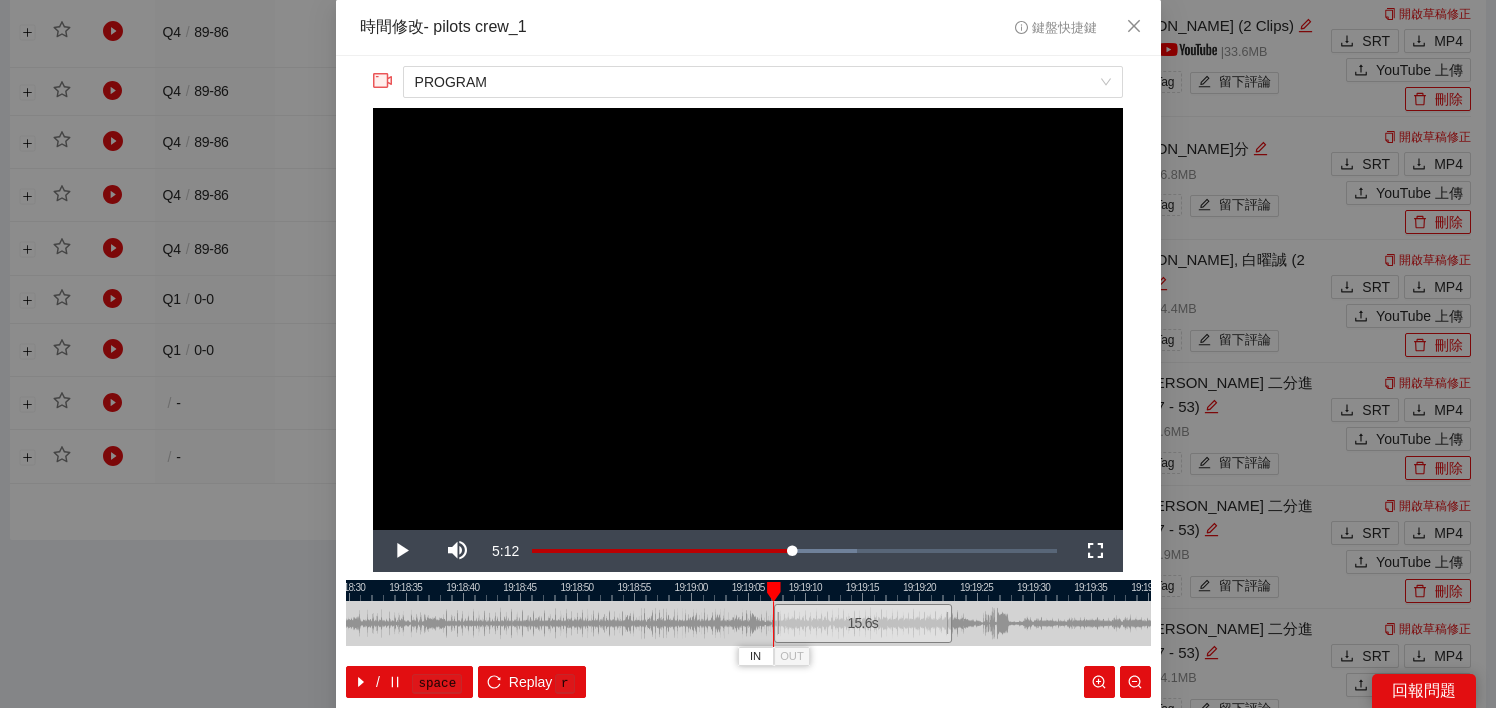 drag, startPoint x: 760, startPoint y: 626, endPoint x: 775, endPoint y: 631, distance: 15.811388 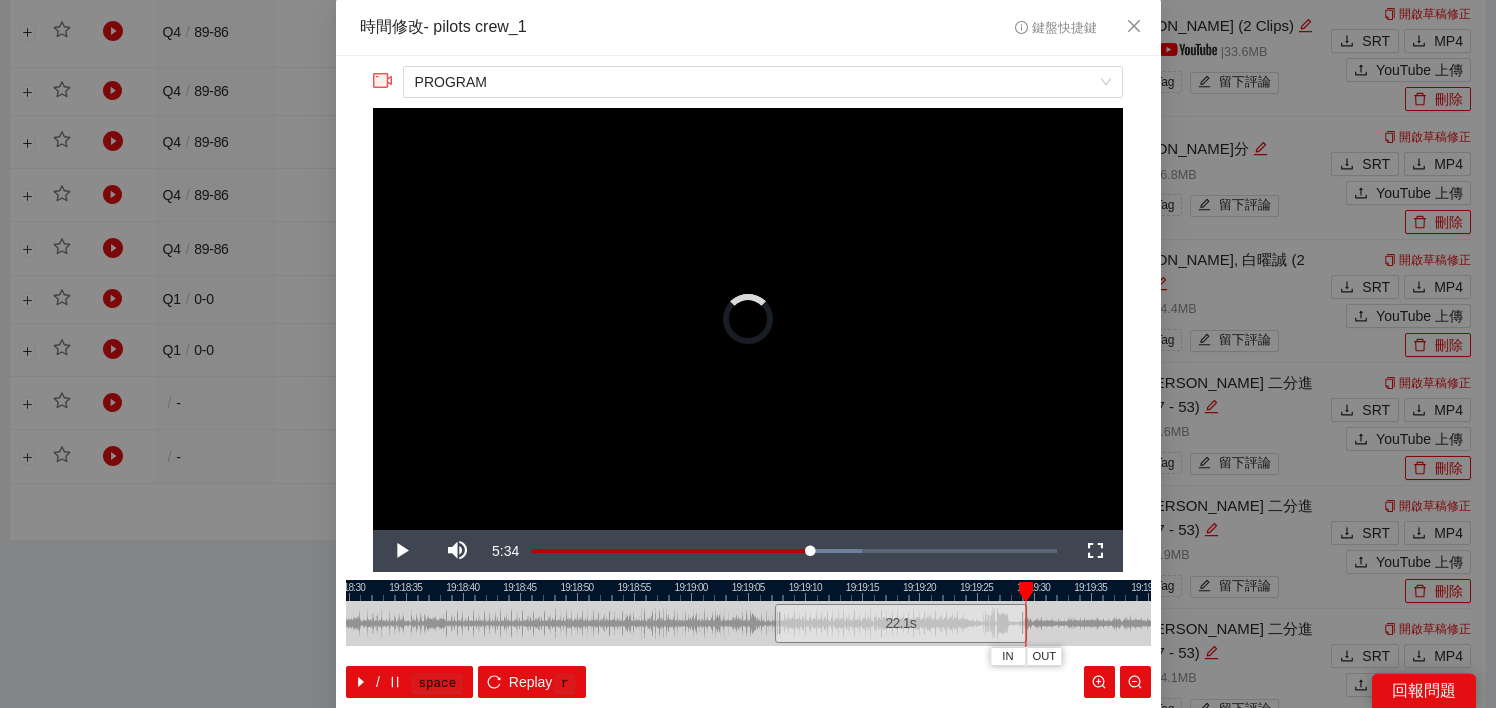 drag, startPoint x: 950, startPoint y: 624, endPoint x: 1025, endPoint y: 635, distance: 75.802376 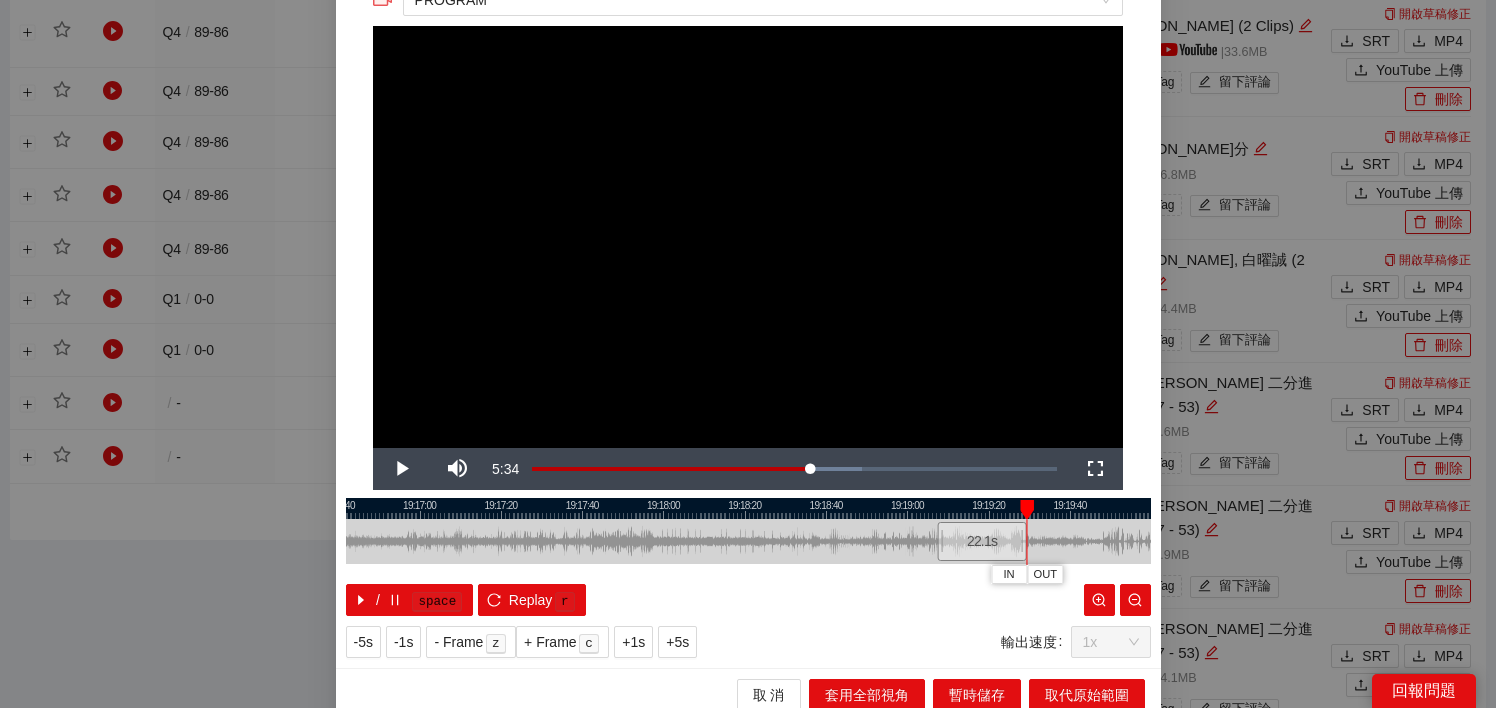 scroll, scrollTop: 94, scrollLeft: 0, axis: vertical 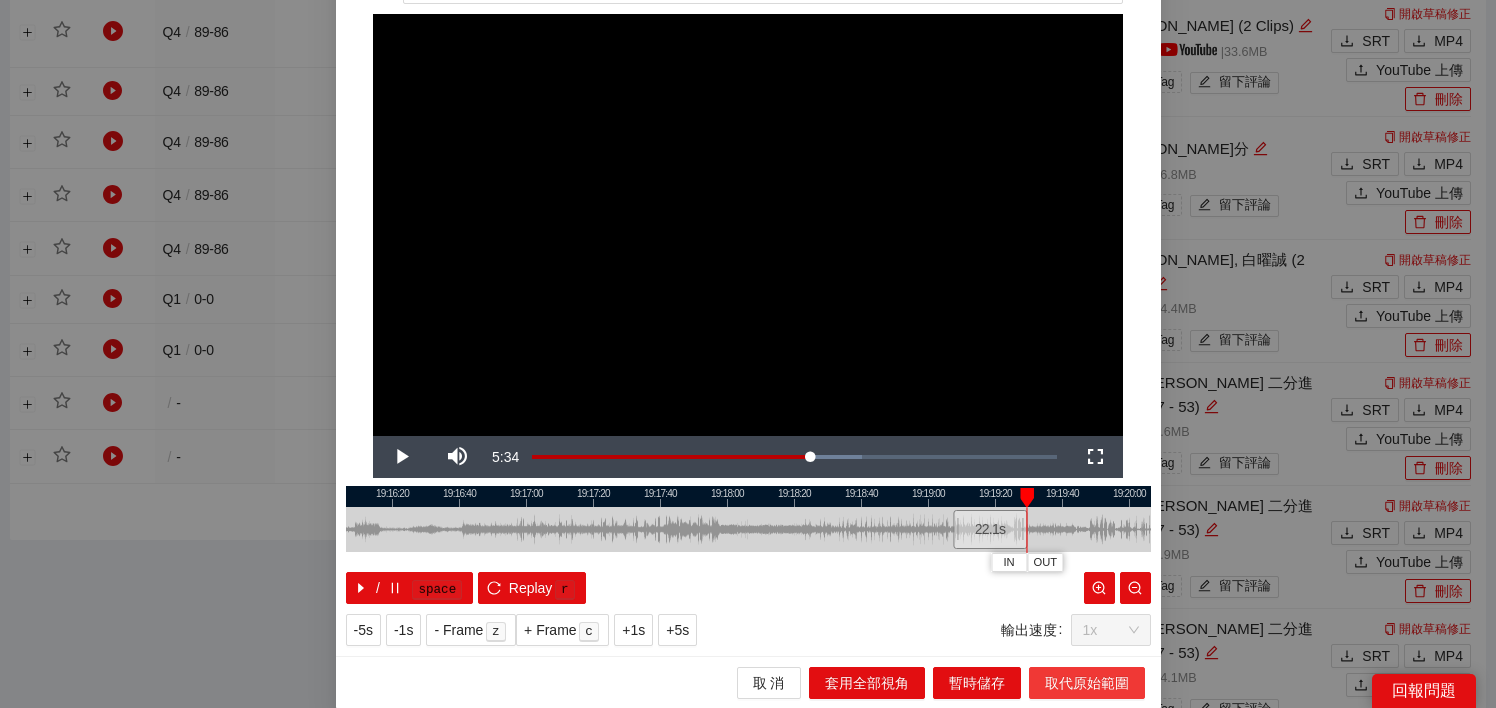 click on "取代原始範圍" at bounding box center (1087, 683) 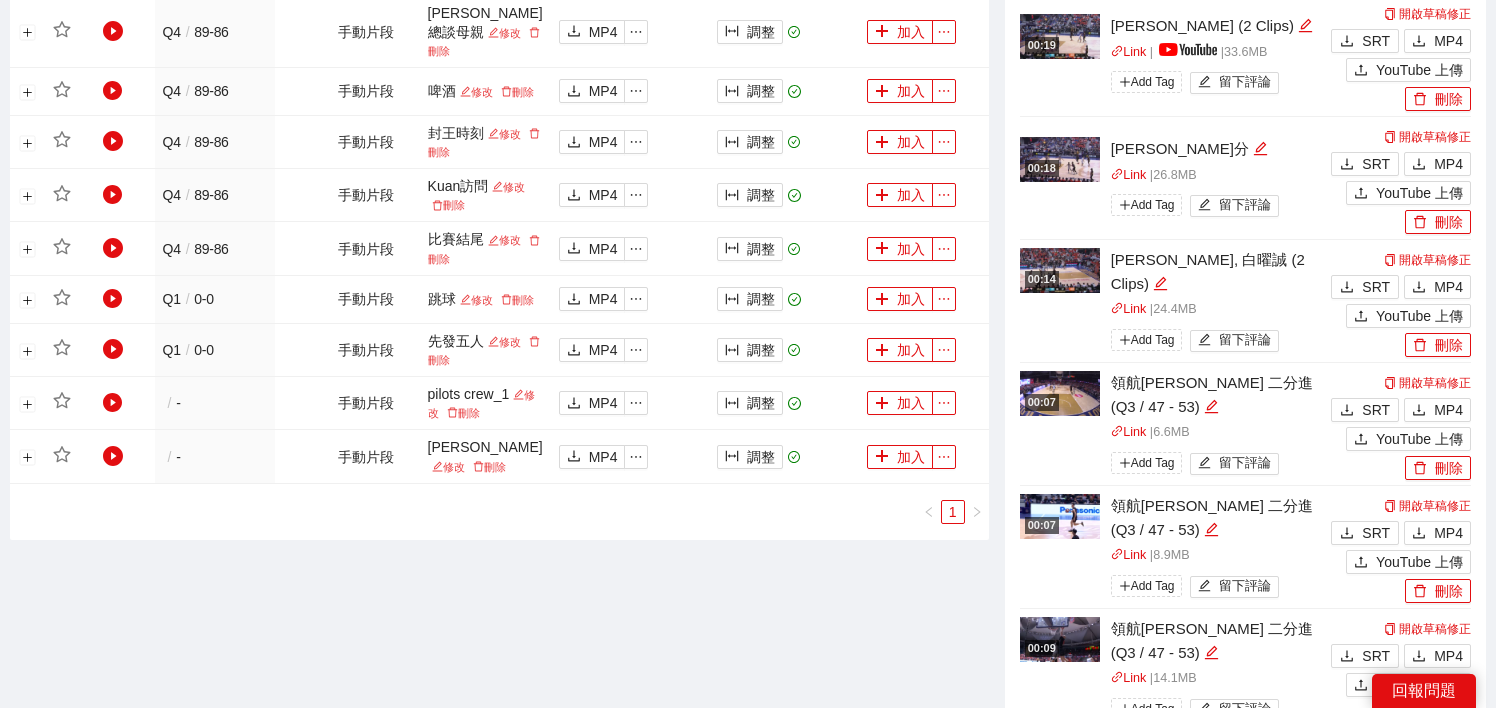 scroll, scrollTop: 0, scrollLeft: 0, axis: both 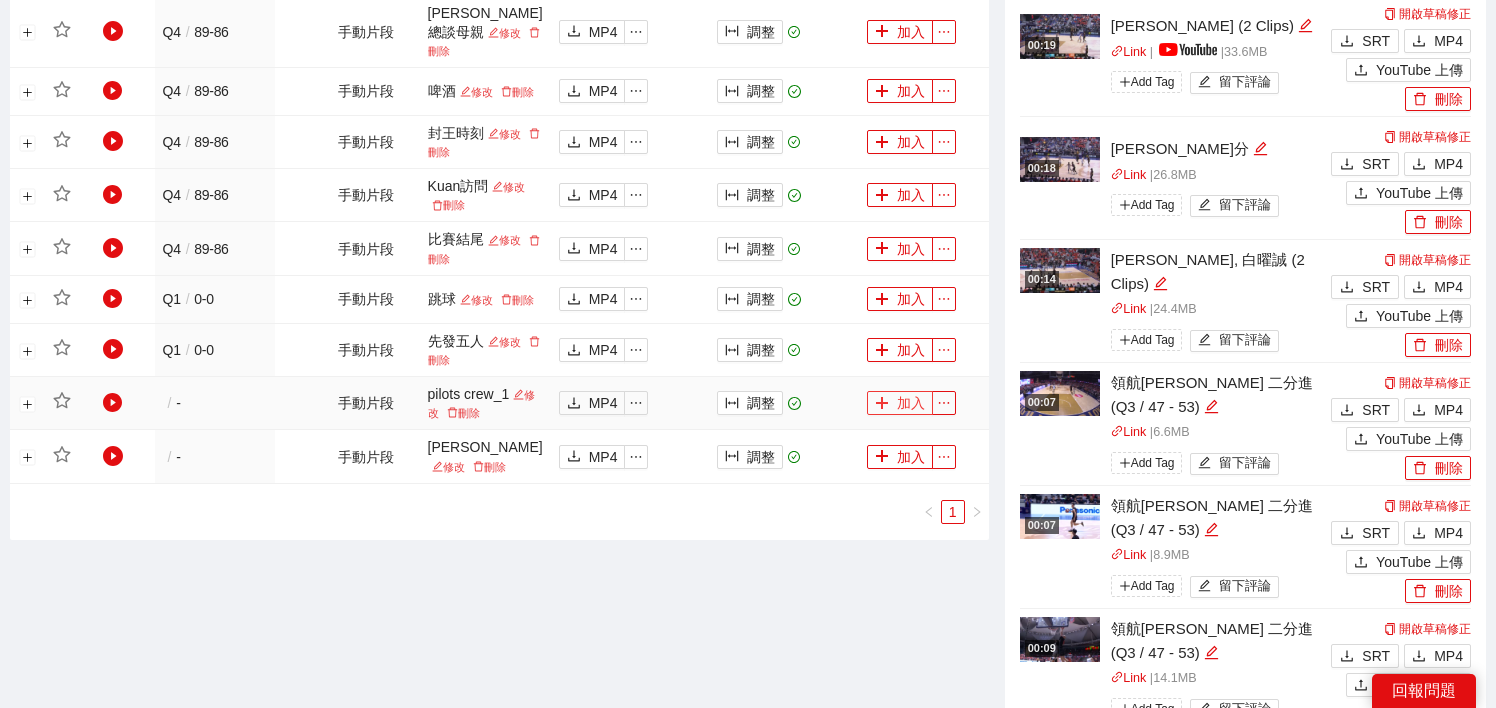 click on "加入" at bounding box center [900, 403] 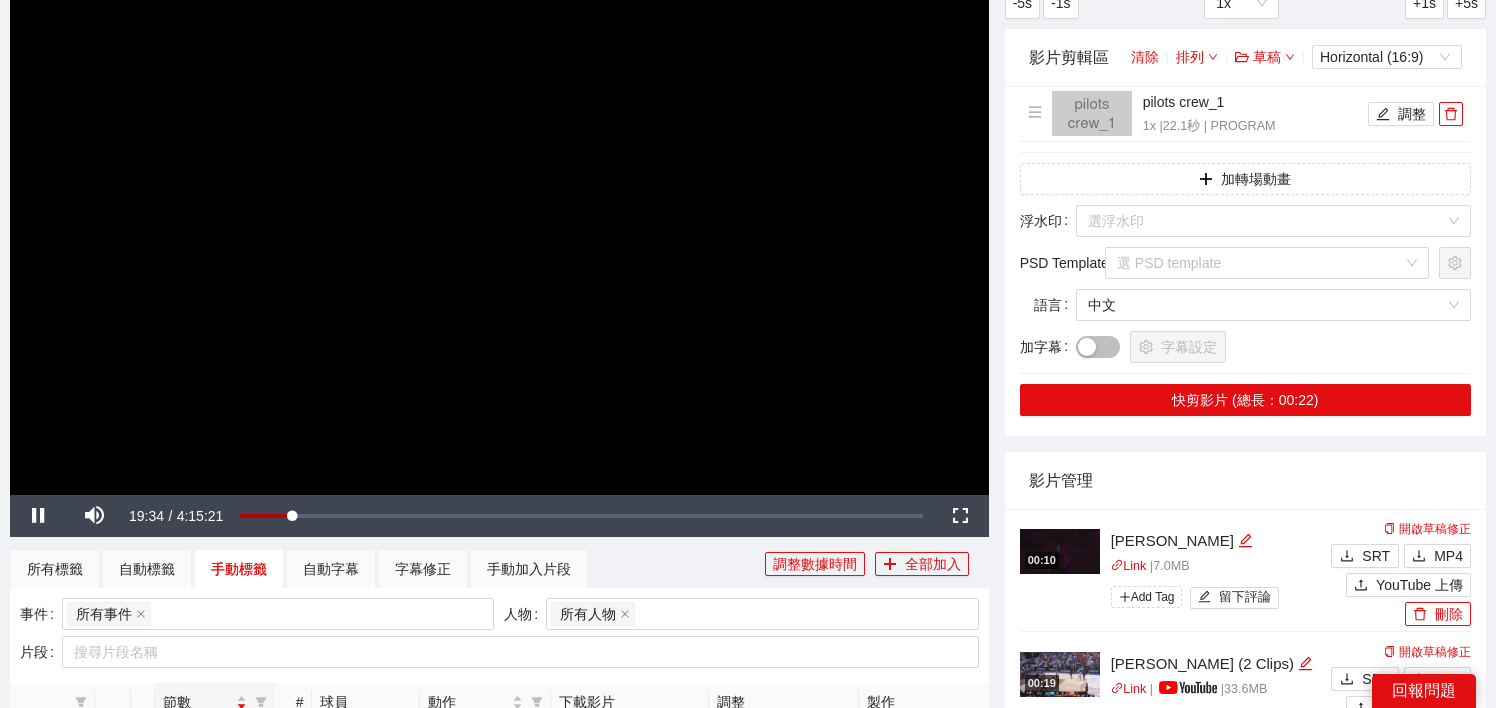 scroll, scrollTop: 0, scrollLeft: 0, axis: both 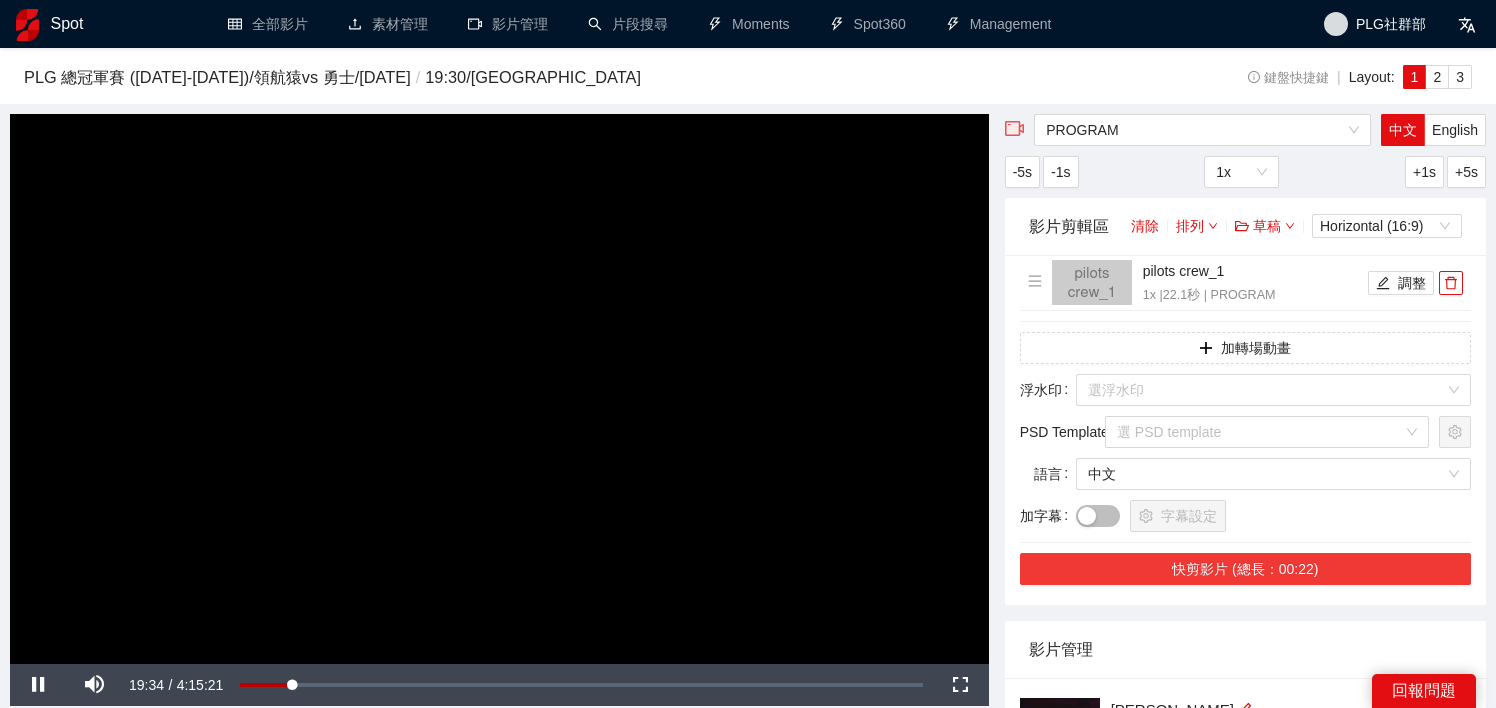 click on "快剪影片 (總長：00:22)" at bounding box center [1245, 569] 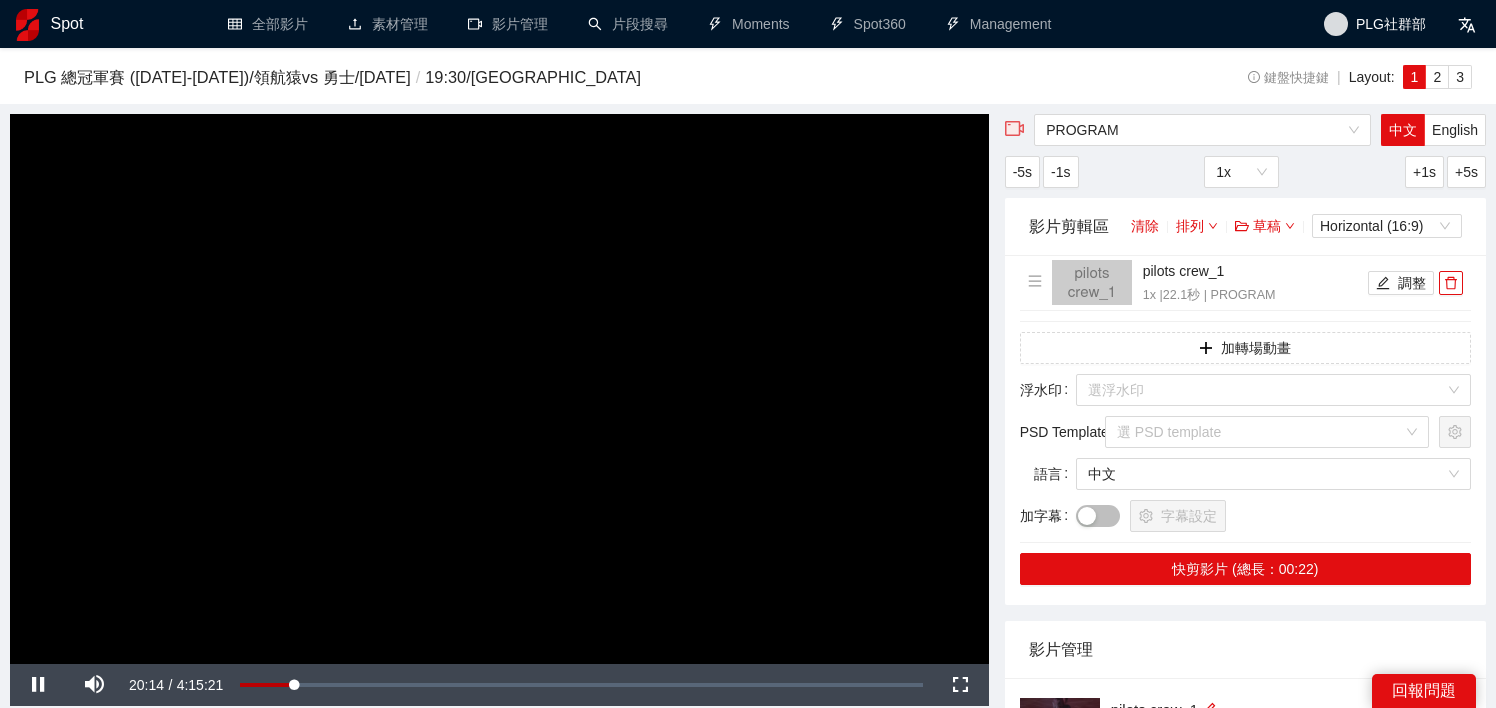 click at bounding box center [499, 389] 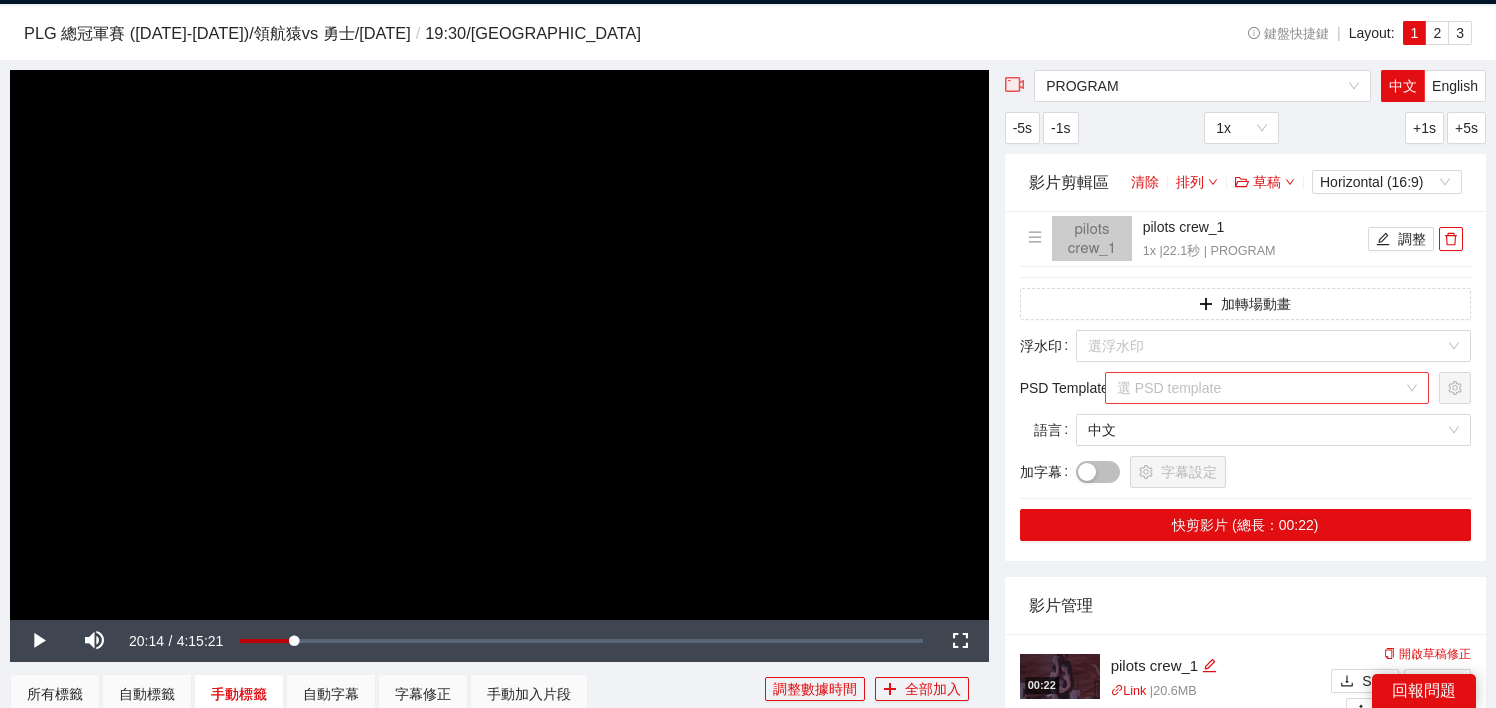 scroll, scrollTop: 385, scrollLeft: 0, axis: vertical 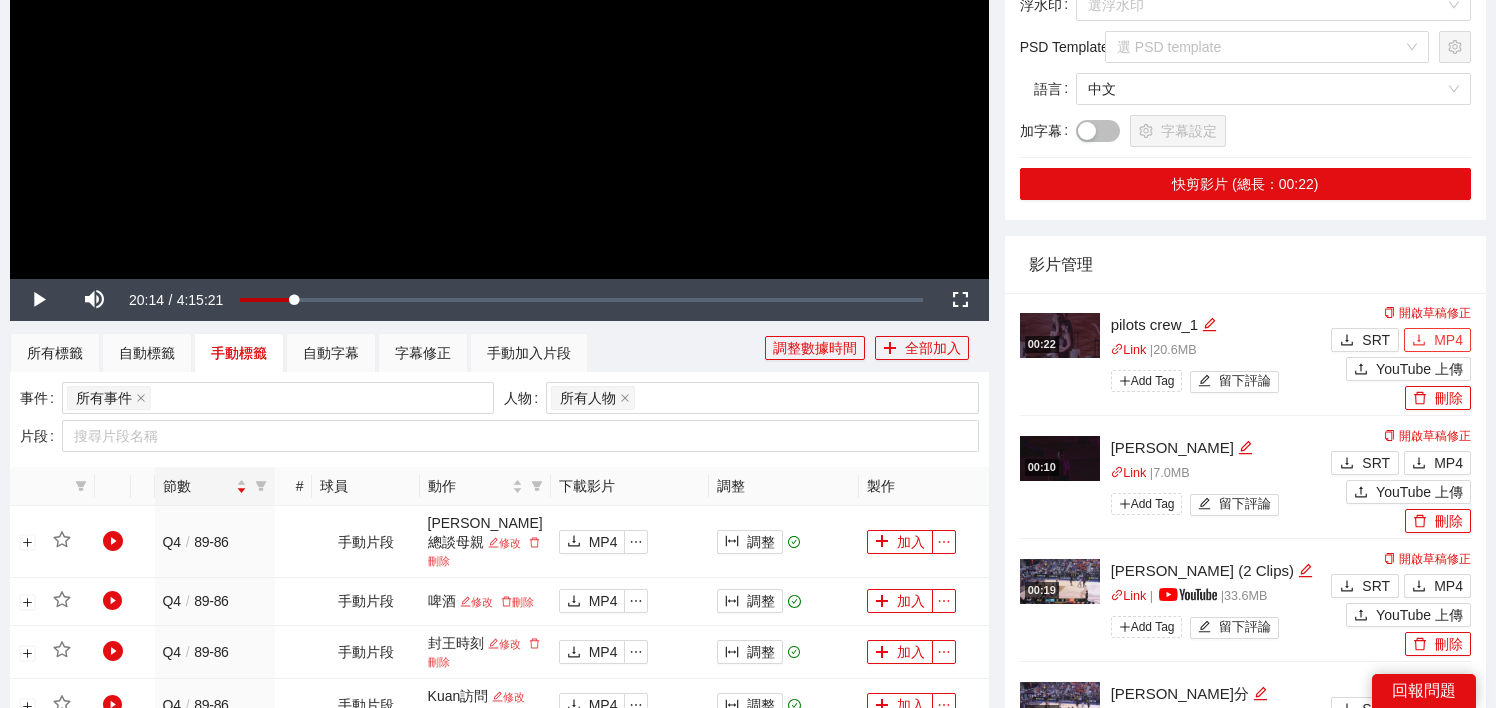 click on "MP4" at bounding box center [1448, 340] 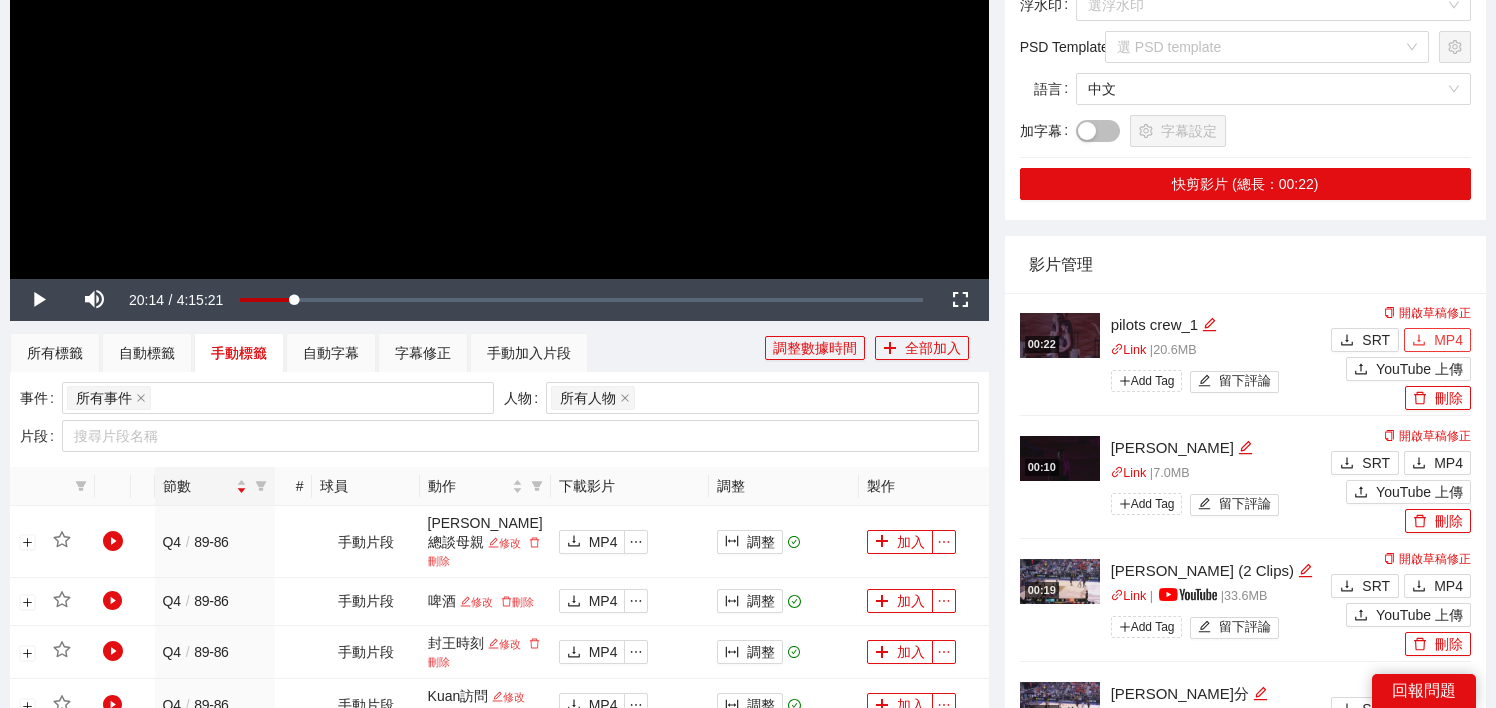 scroll, scrollTop: 0, scrollLeft: 0, axis: both 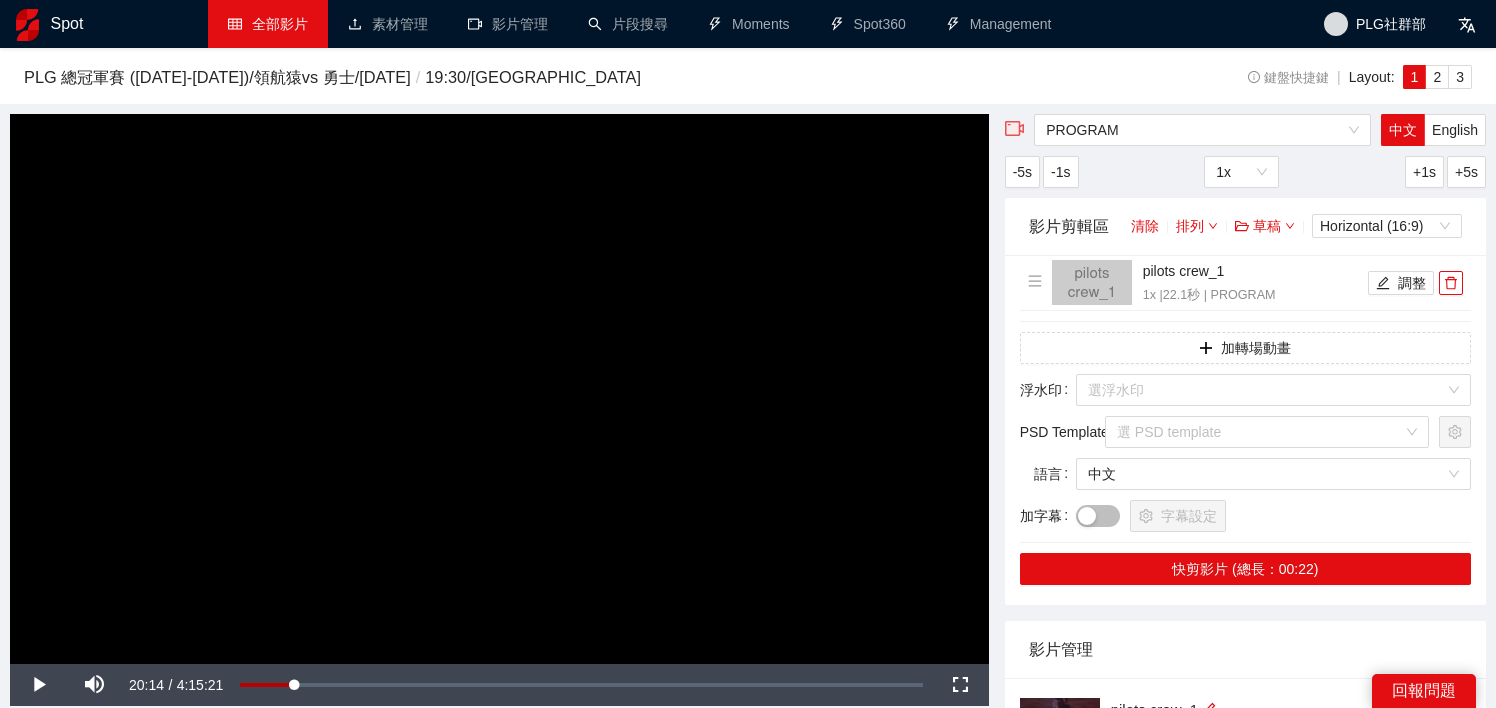 click on "全部影片" at bounding box center [268, 24] 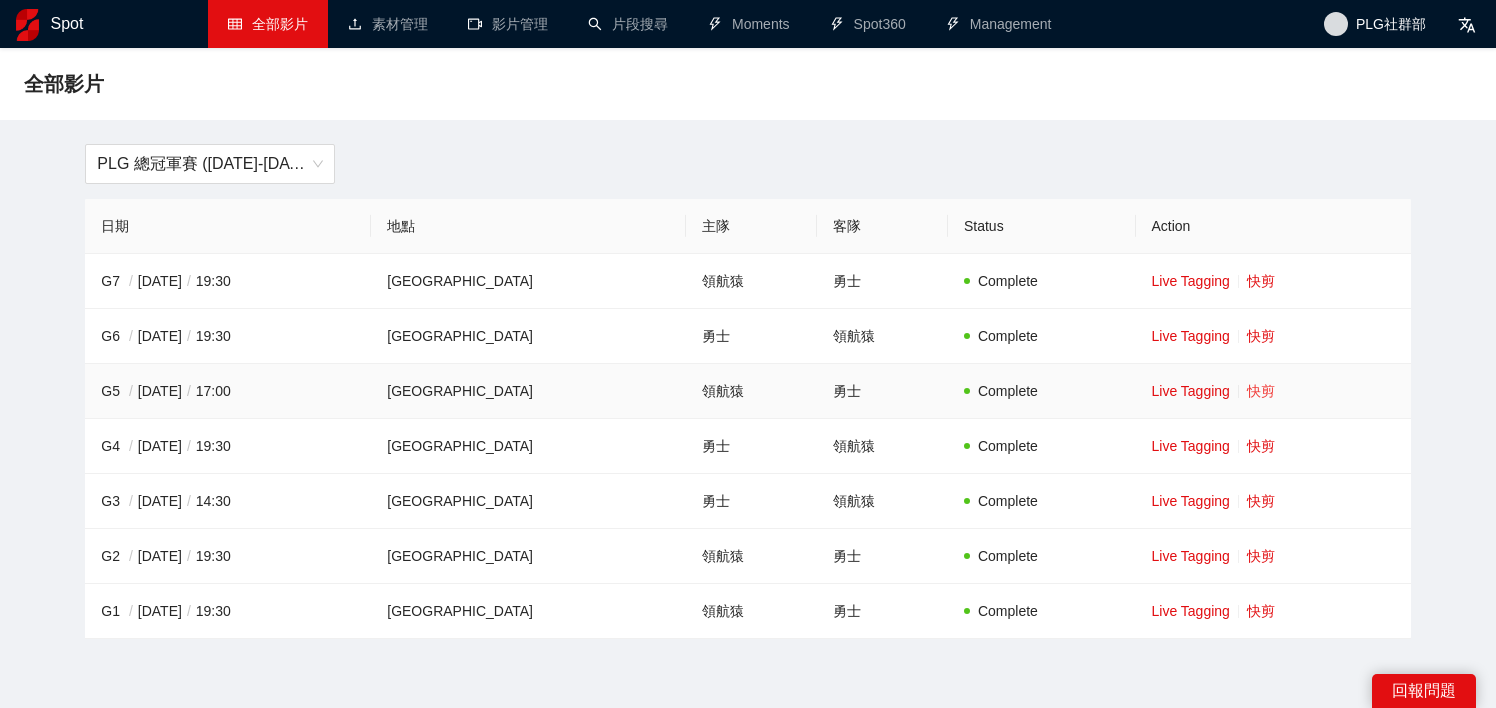 click on "快剪" at bounding box center [1261, 391] 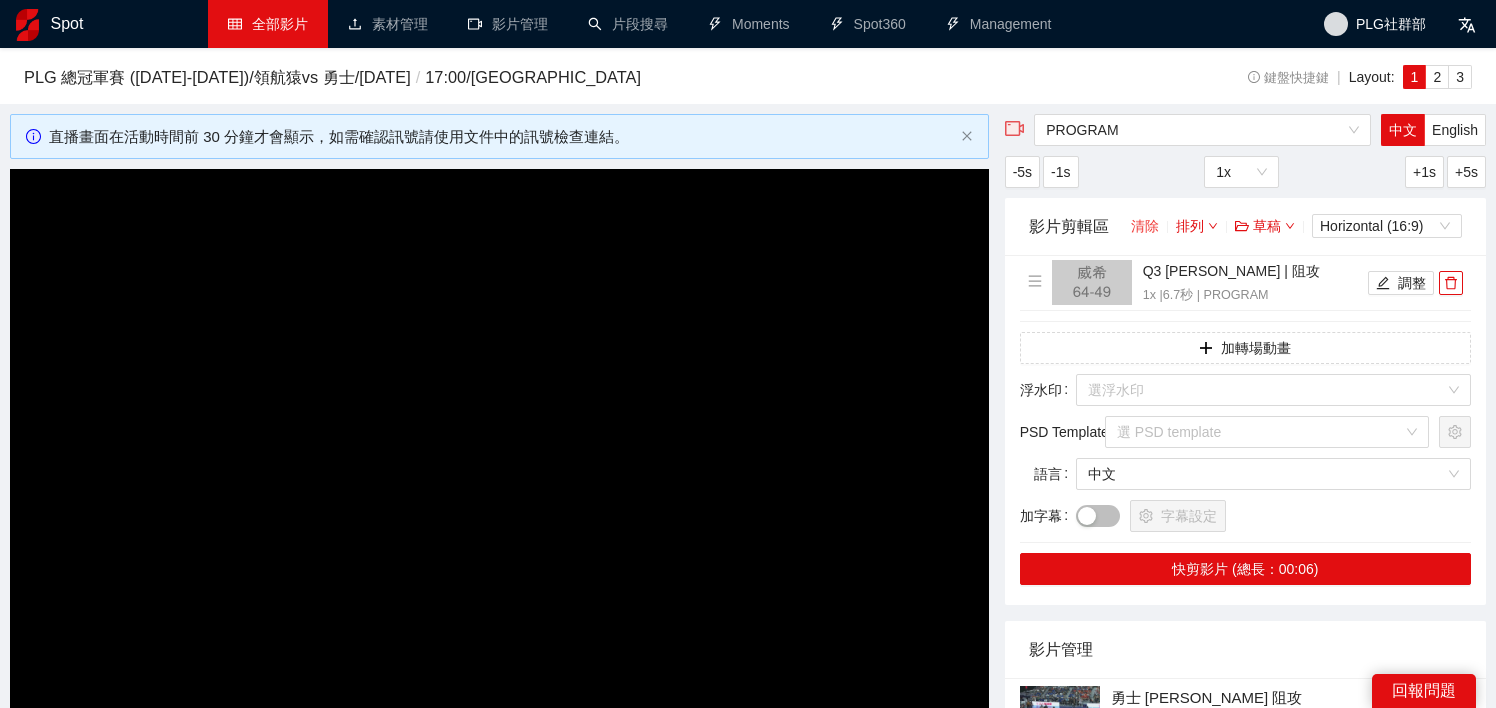 click on "清除" at bounding box center [1145, 226] 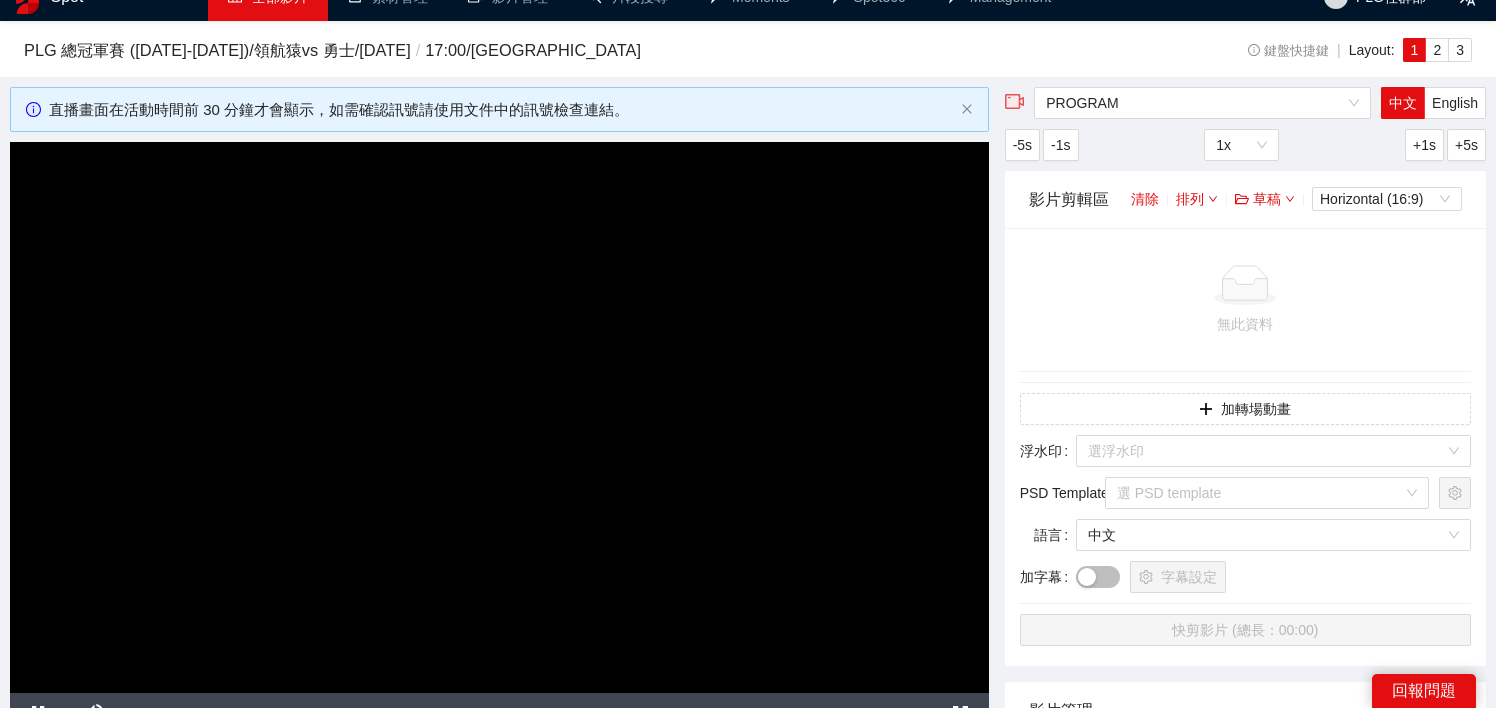 scroll, scrollTop: 0, scrollLeft: 0, axis: both 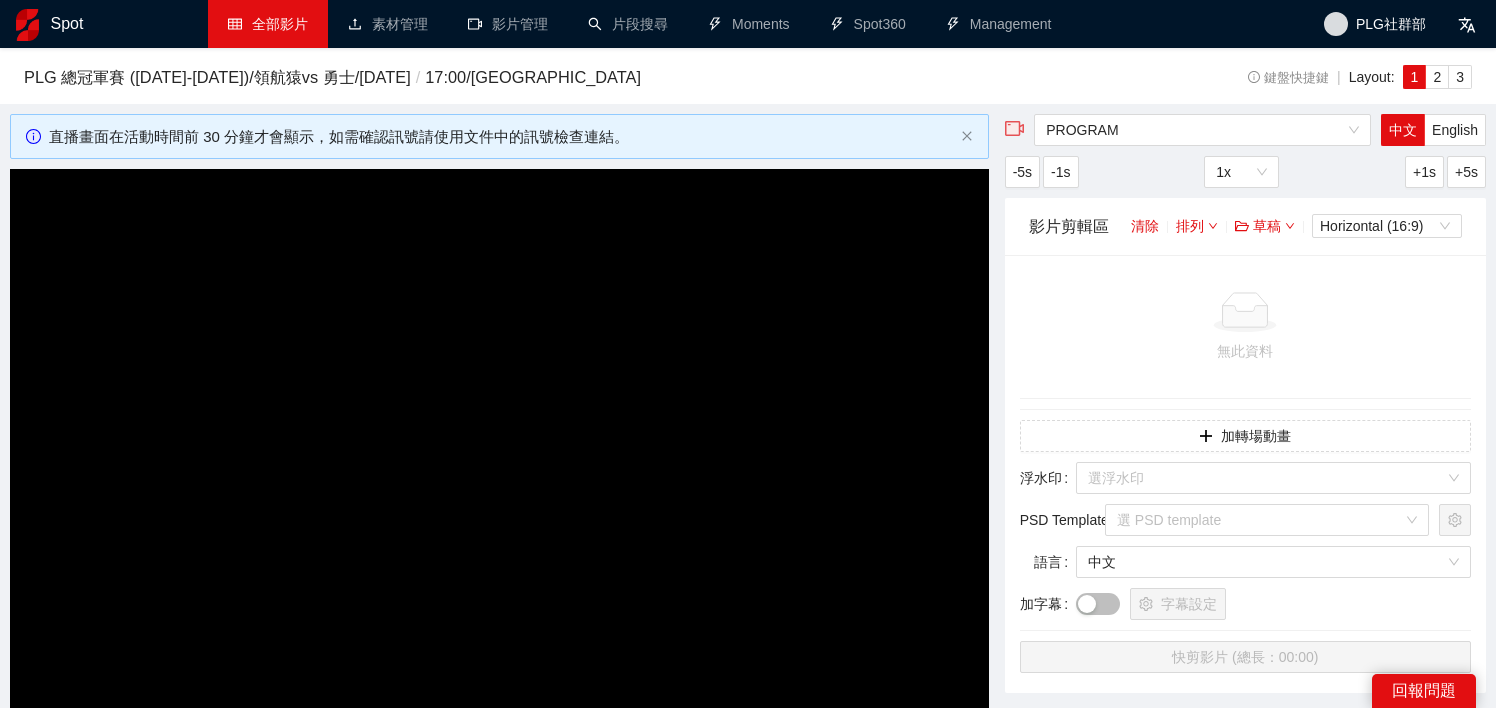 click on "全部影片" at bounding box center (268, 24) 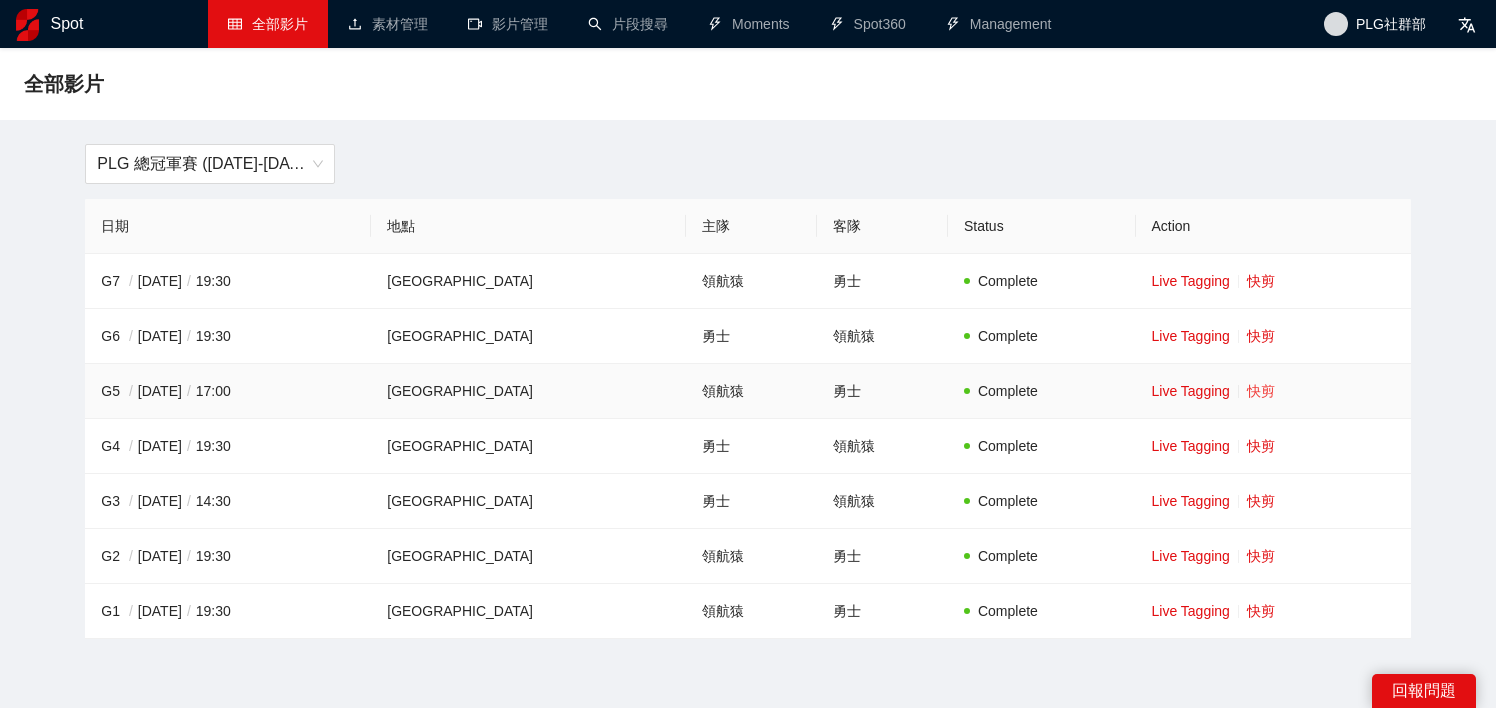 click on "快剪" at bounding box center [1261, 391] 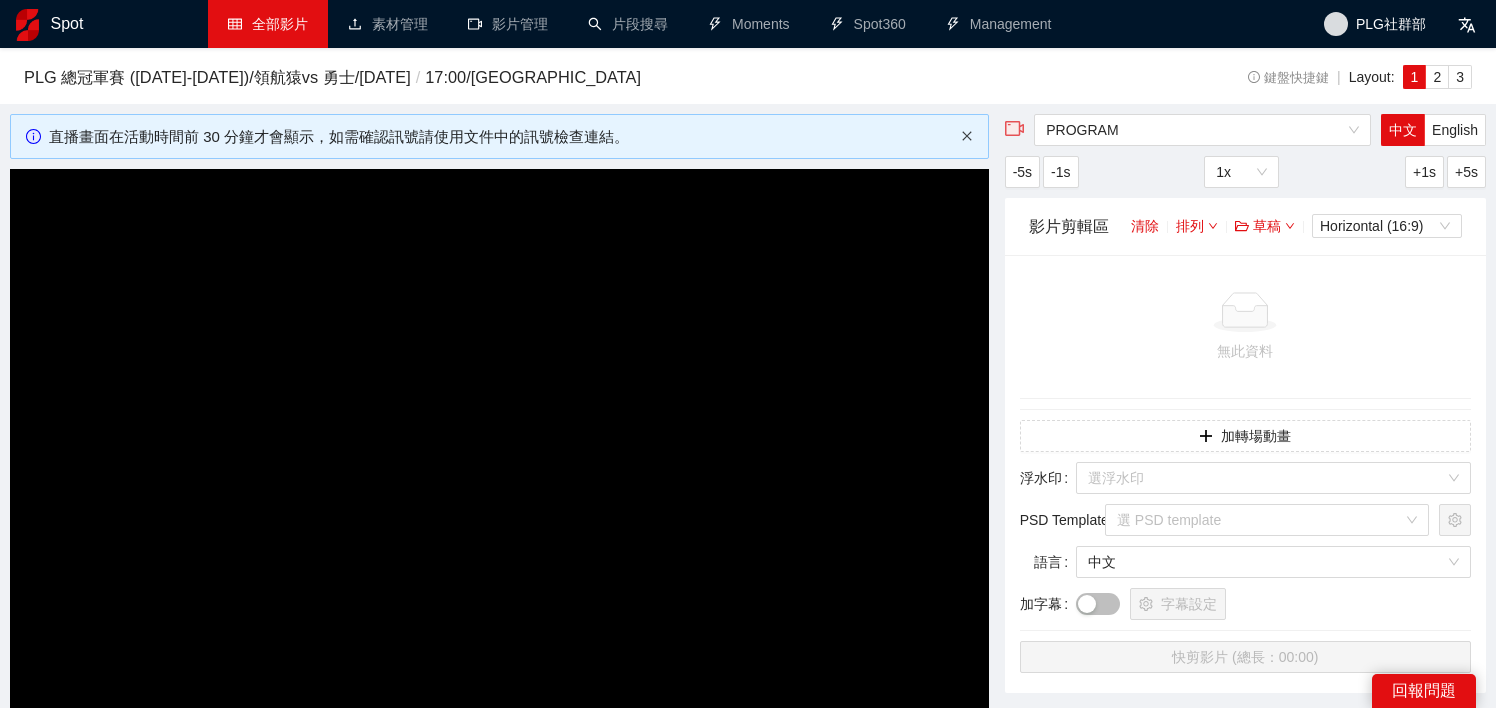click 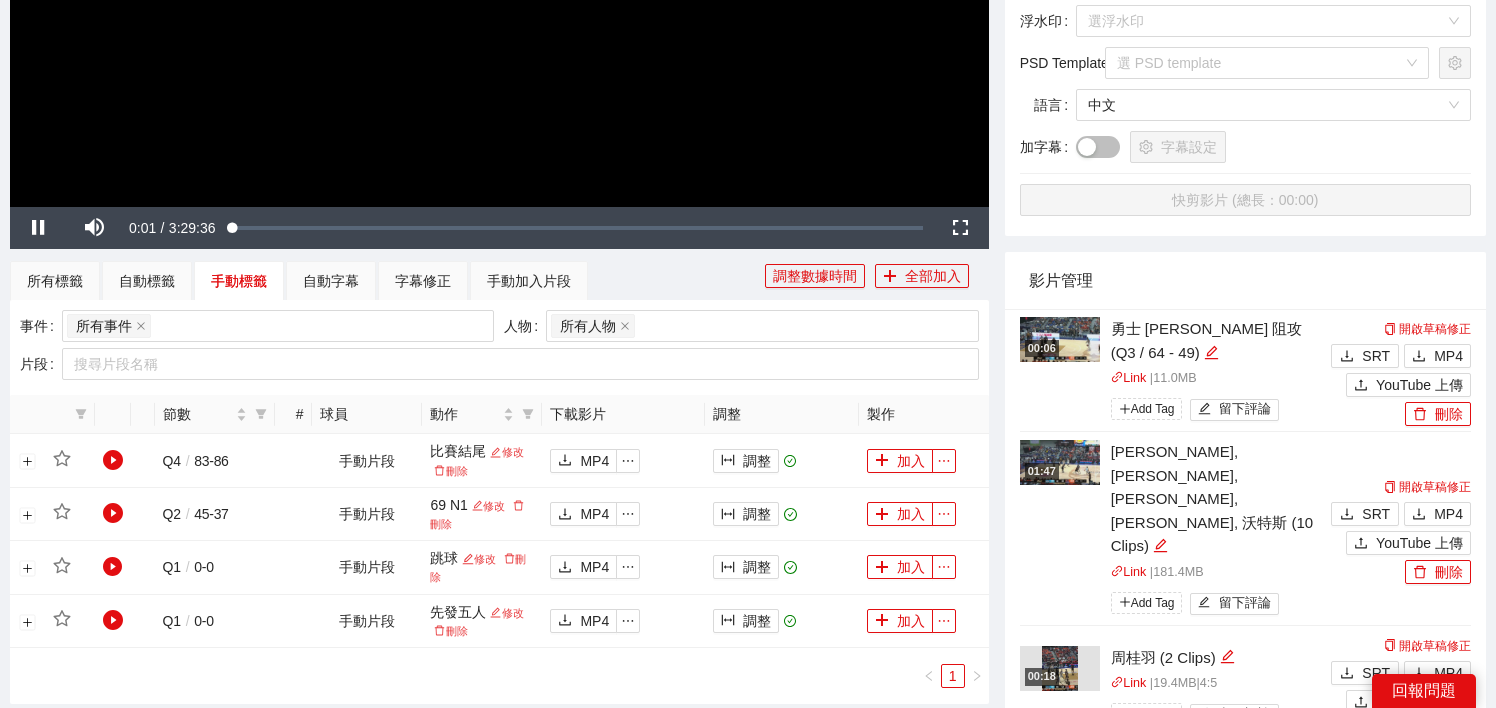 scroll, scrollTop: 484, scrollLeft: 0, axis: vertical 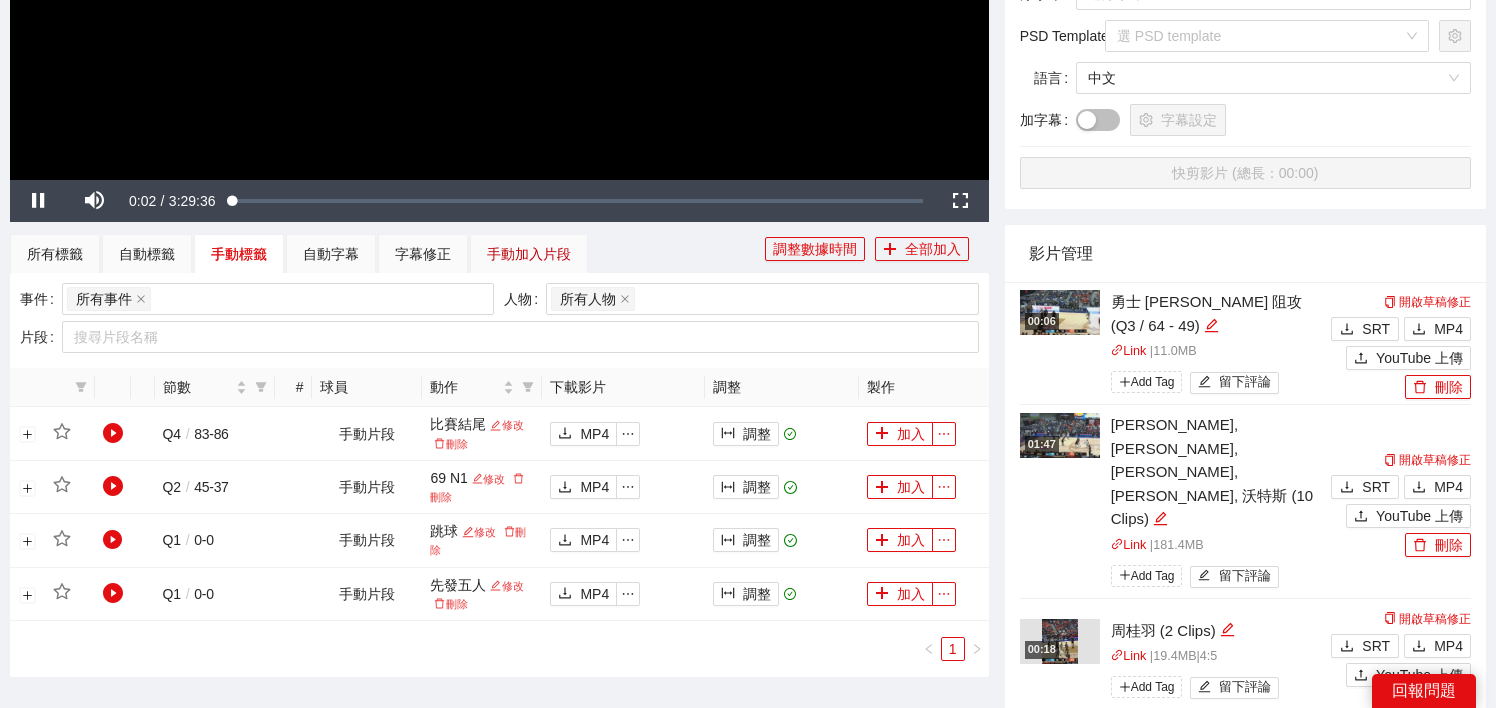 click on "手動加入片段" at bounding box center [529, 254] 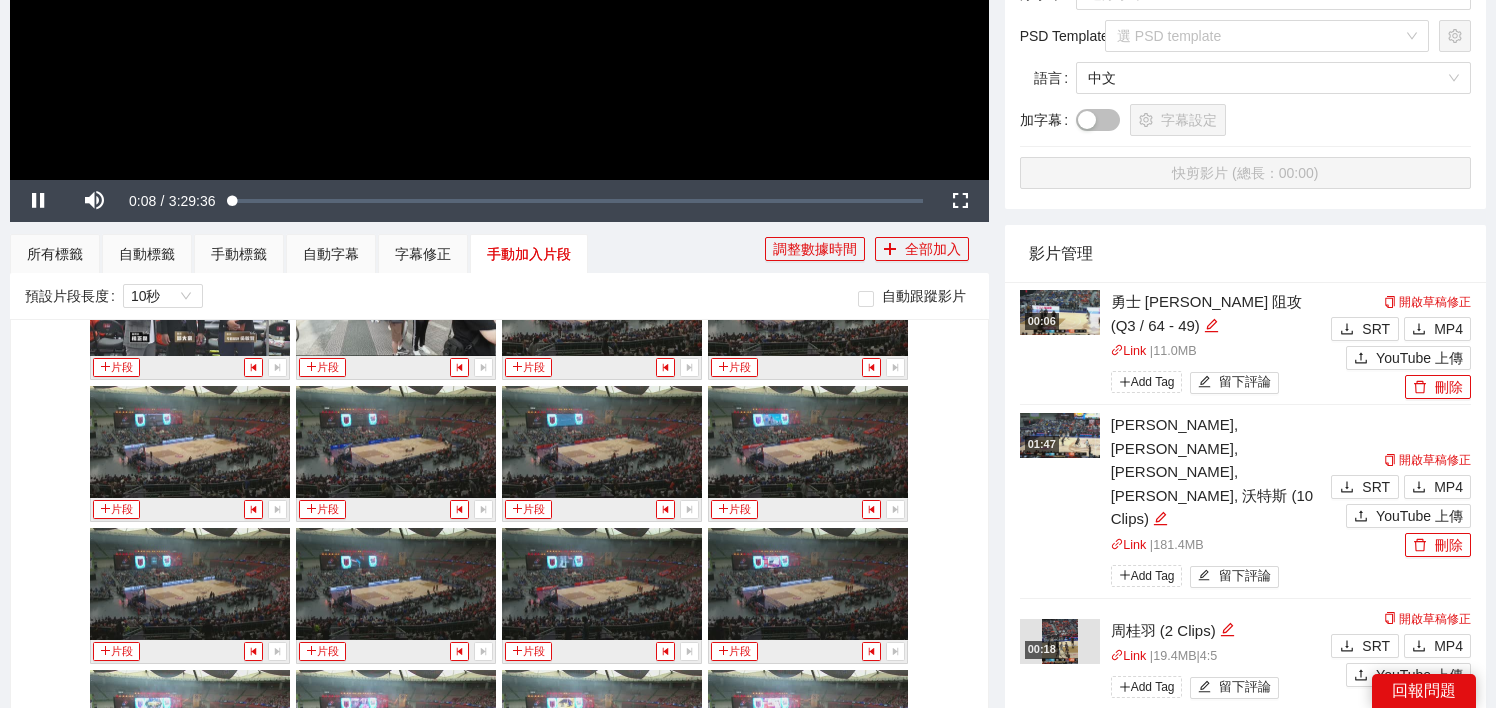 scroll, scrollTop: 1355, scrollLeft: 0, axis: vertical 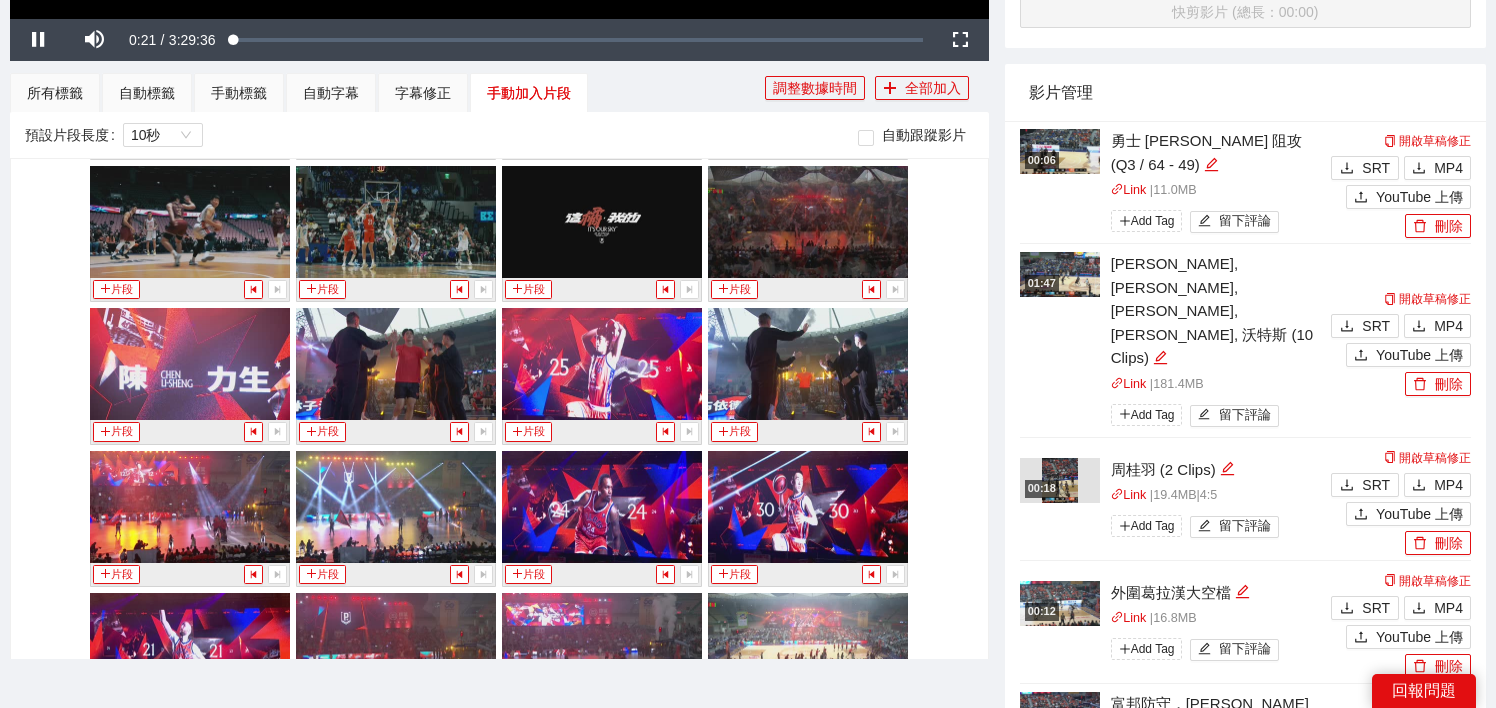 click on "片段" at bounding box center [808, 290] 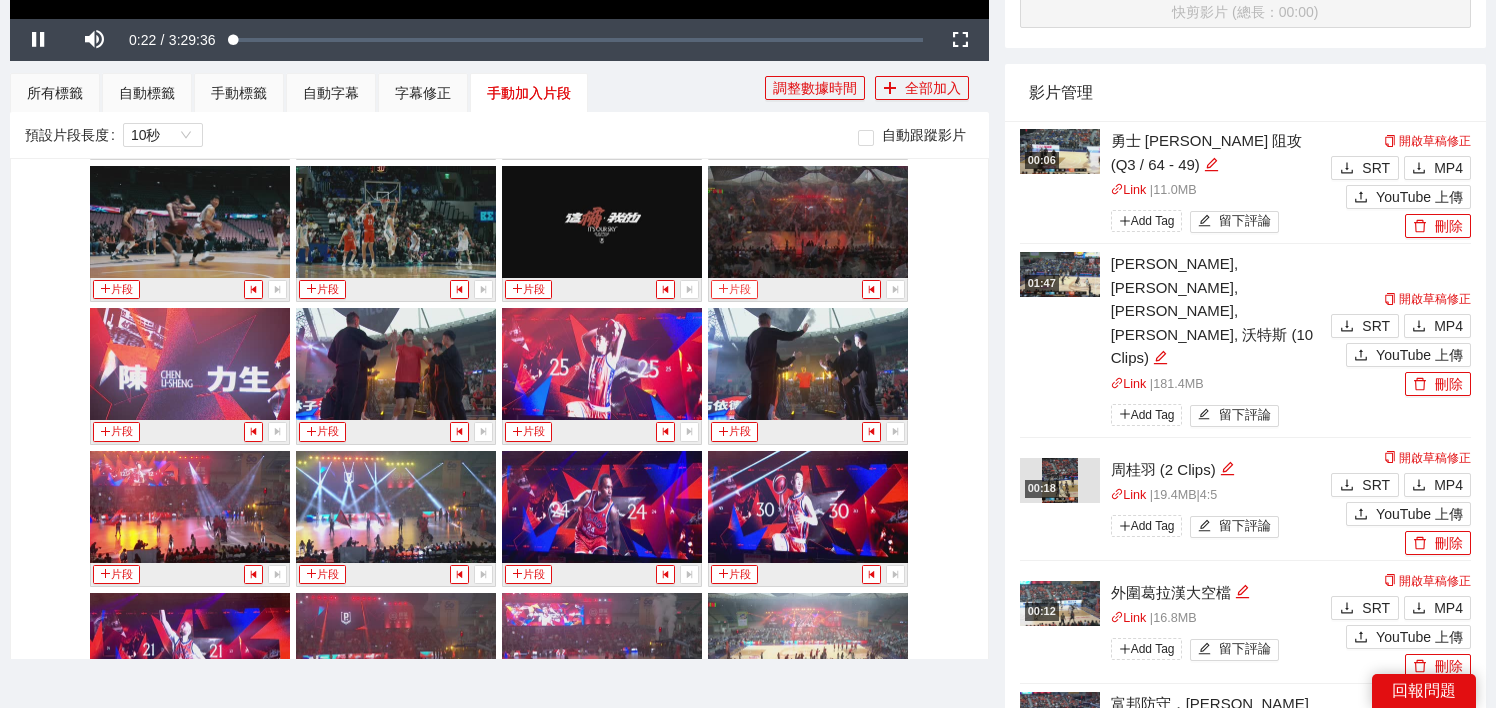 click on "片段" at bounding box center (734, 289) 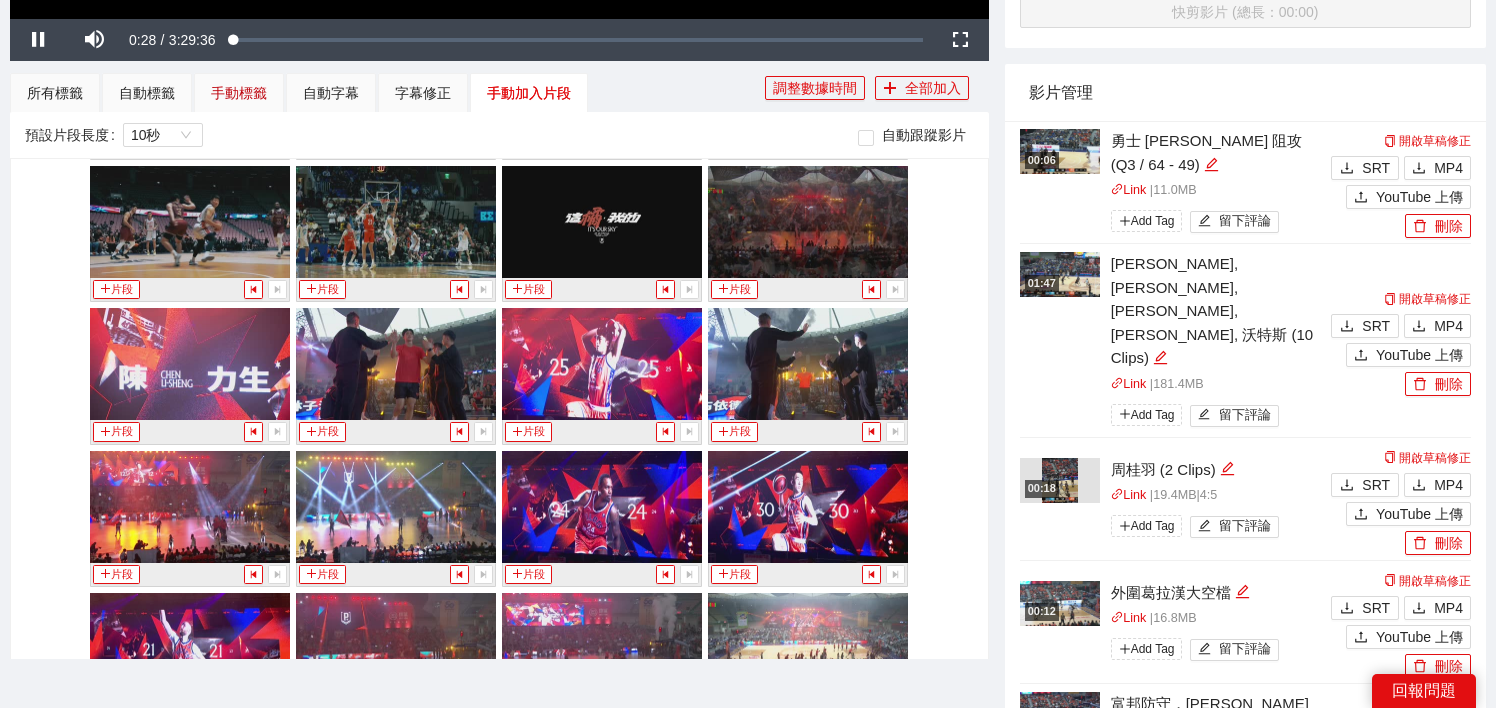 click on "手動標籤" at bounding box center [239, 93] 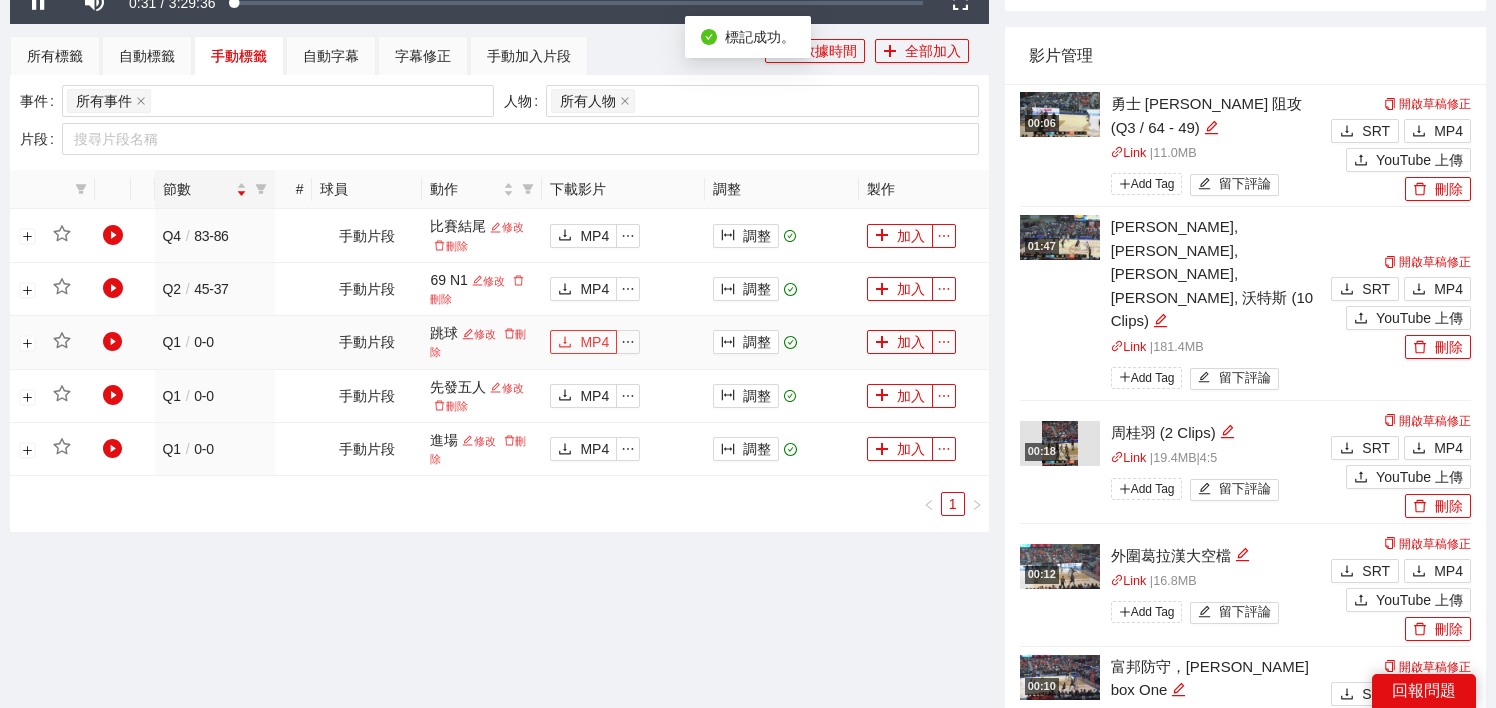 scroll, scrollTop: 700, scrollLeft: 0, axis: vertical 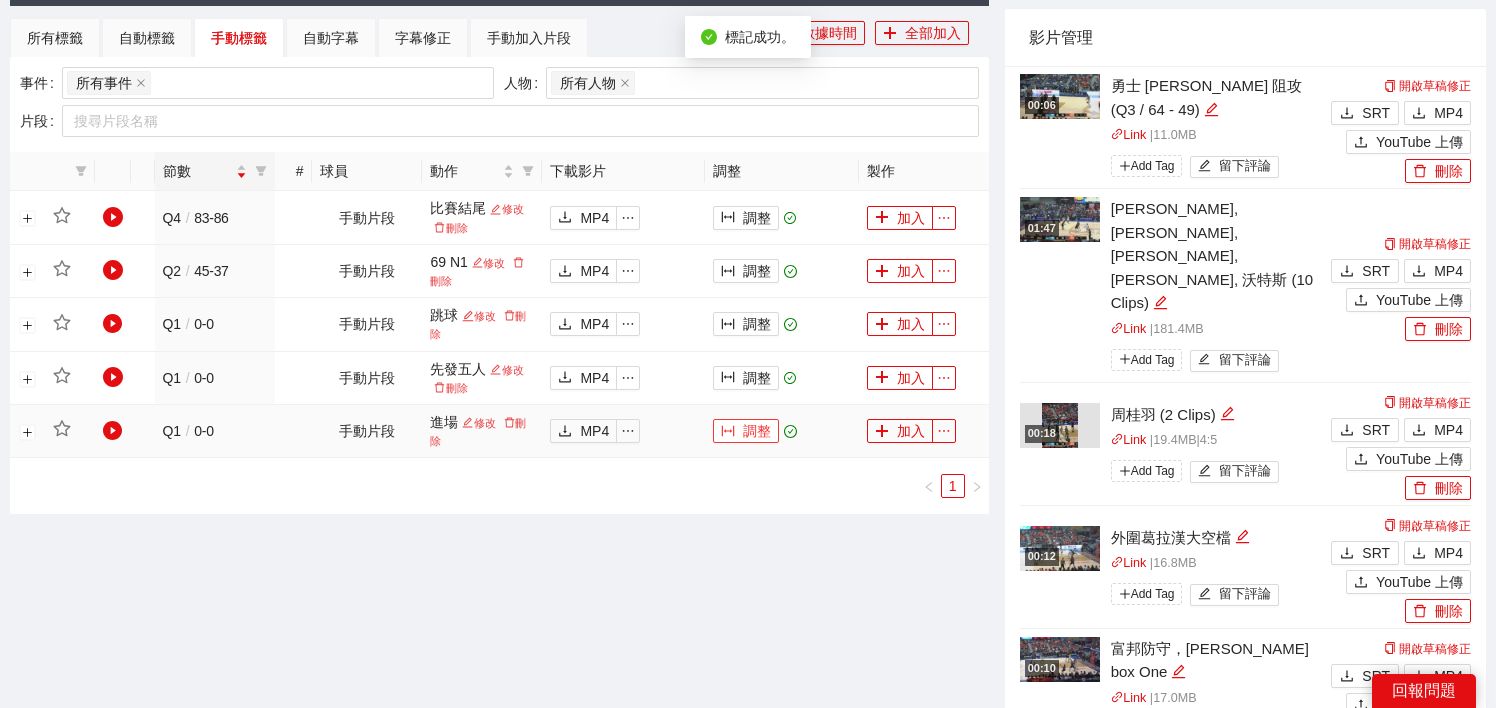 click on "調整" at bounding box center [746, 431] 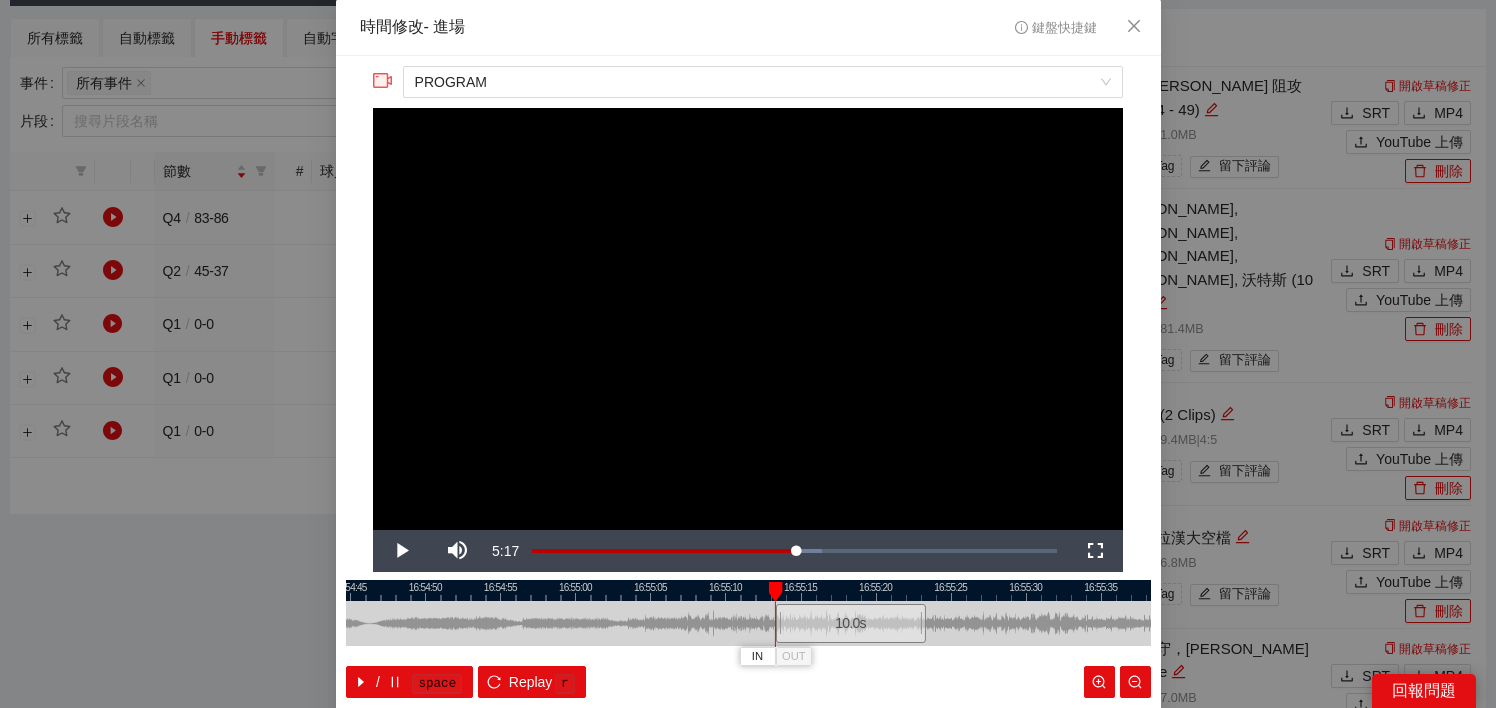 drag, startPoint x: 760, startPoint y: 632, endPoint x: 855, endPoint y: 633, distance: 95.005264 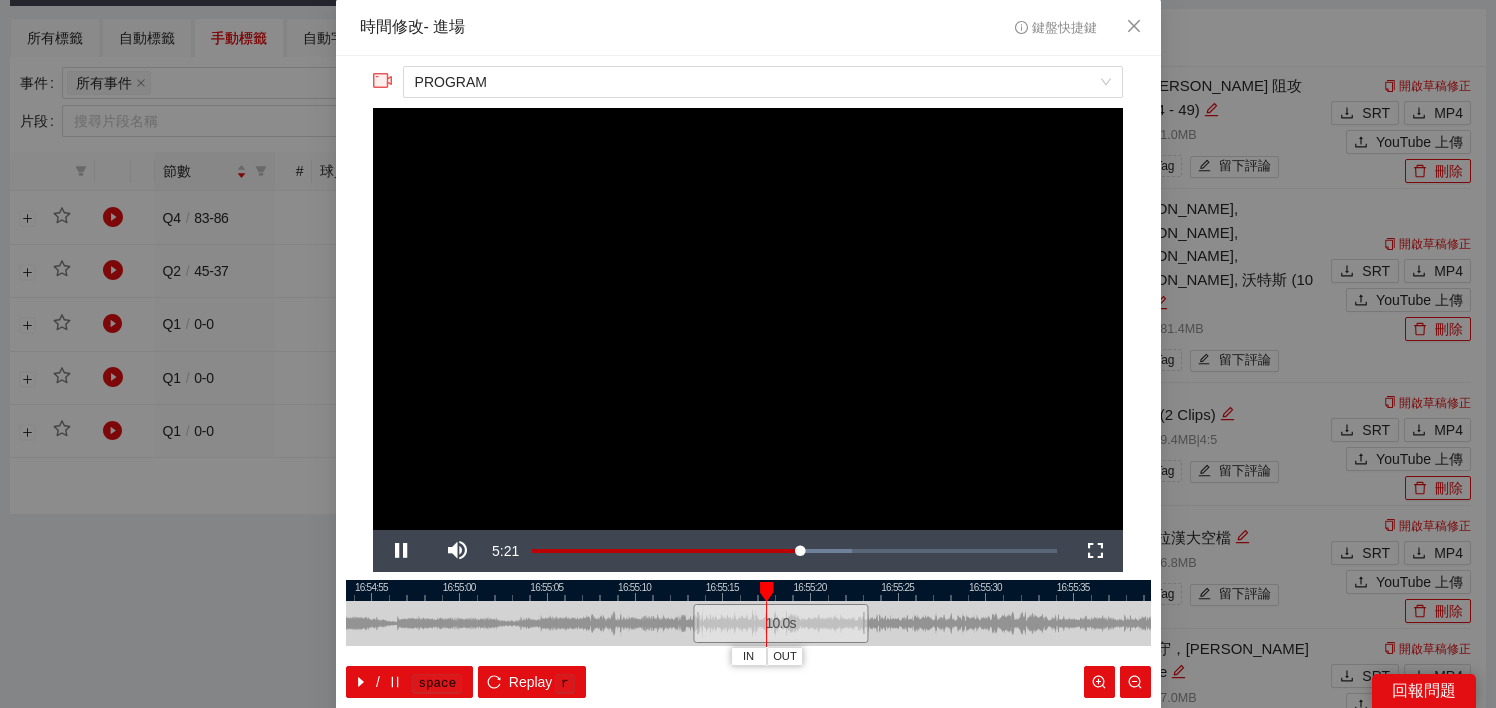 click on "10.0 s" at bounding box center (780, 623) 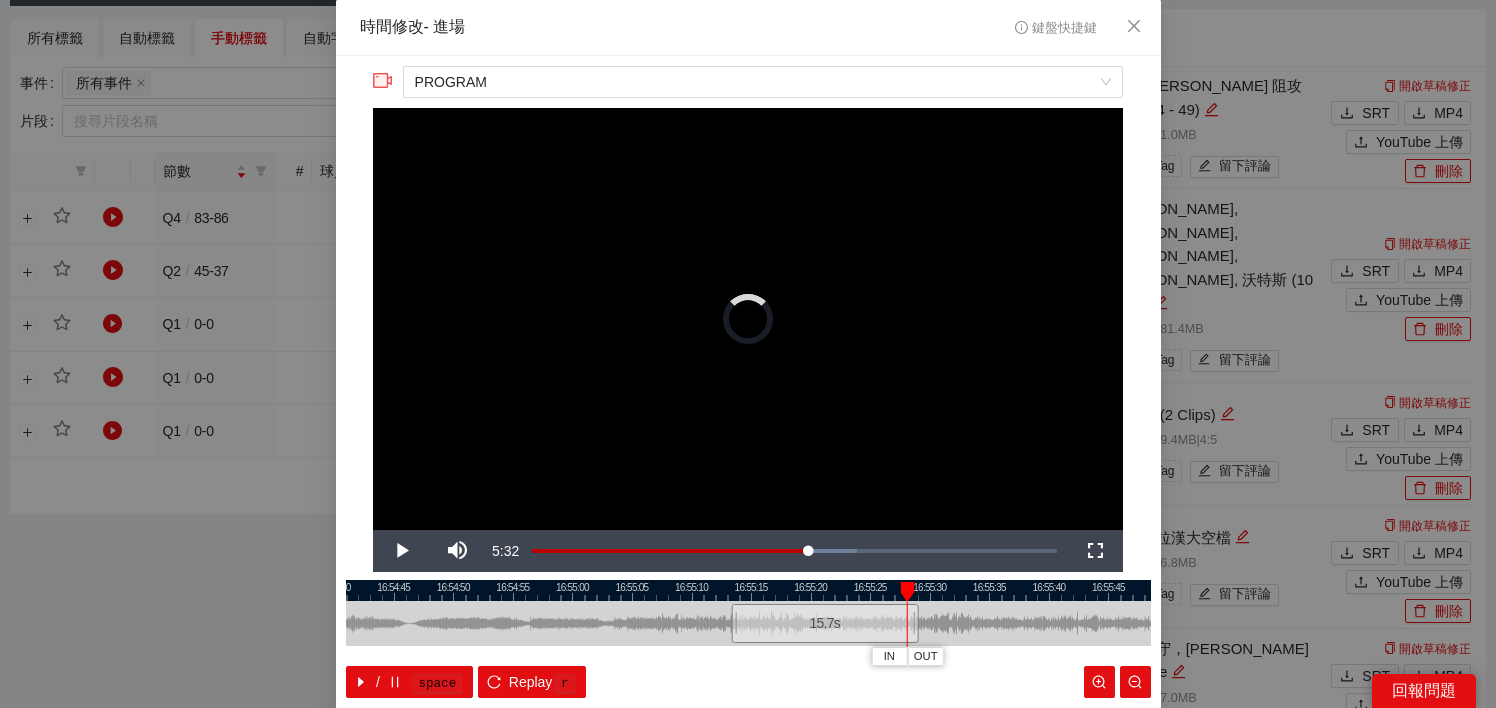 drag, startPoint x: 848, startPoint y: 624, endPoint x: 917, endPoint y: 624, distance: 69 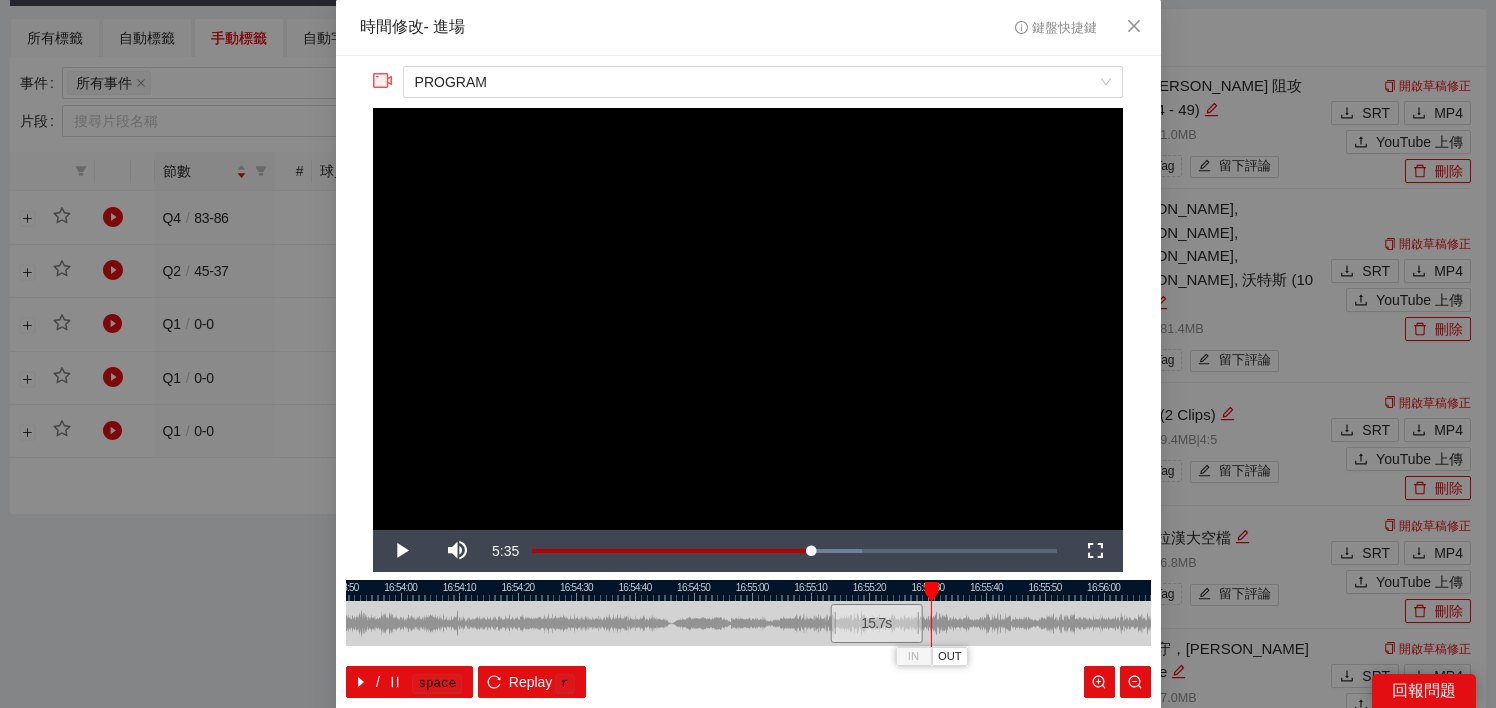 click at bounding box center (748, 590) 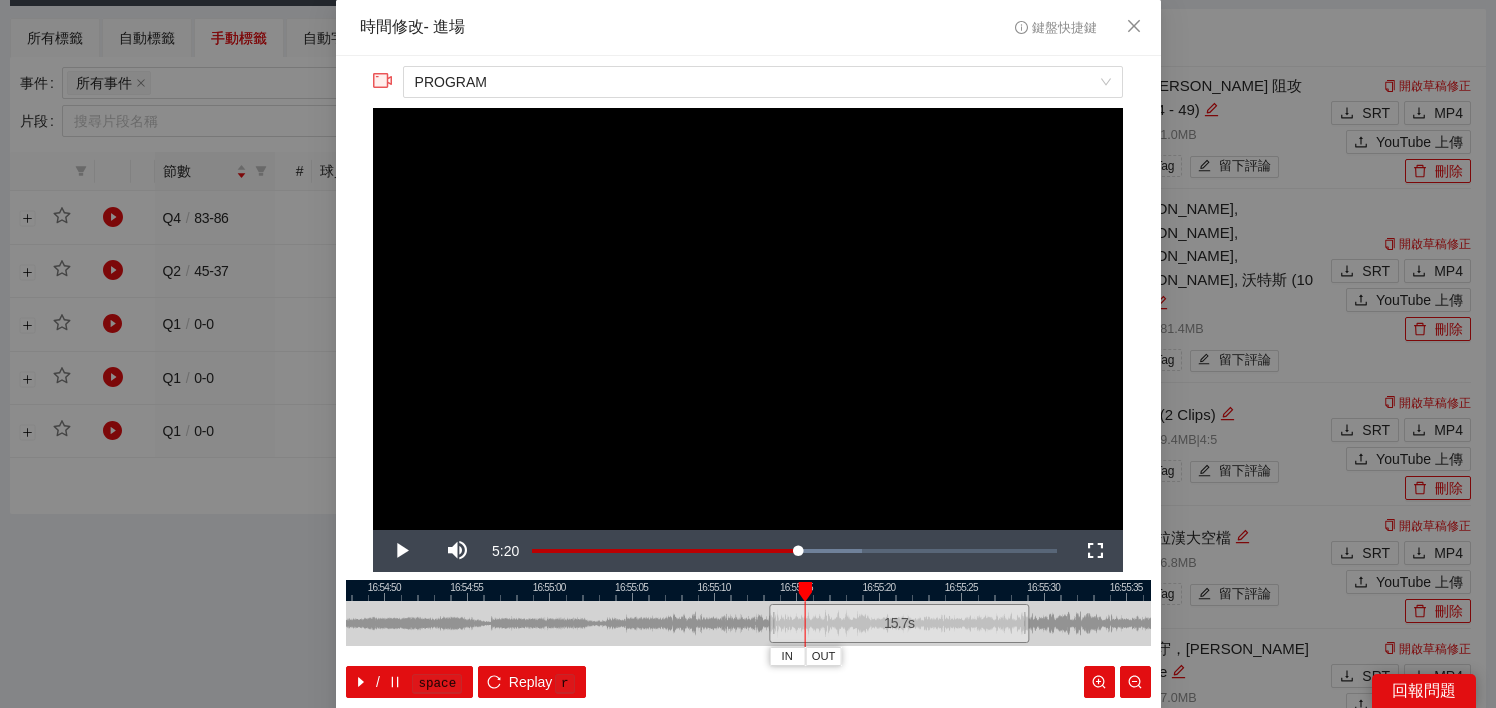 click at bounding box center [748, 590] 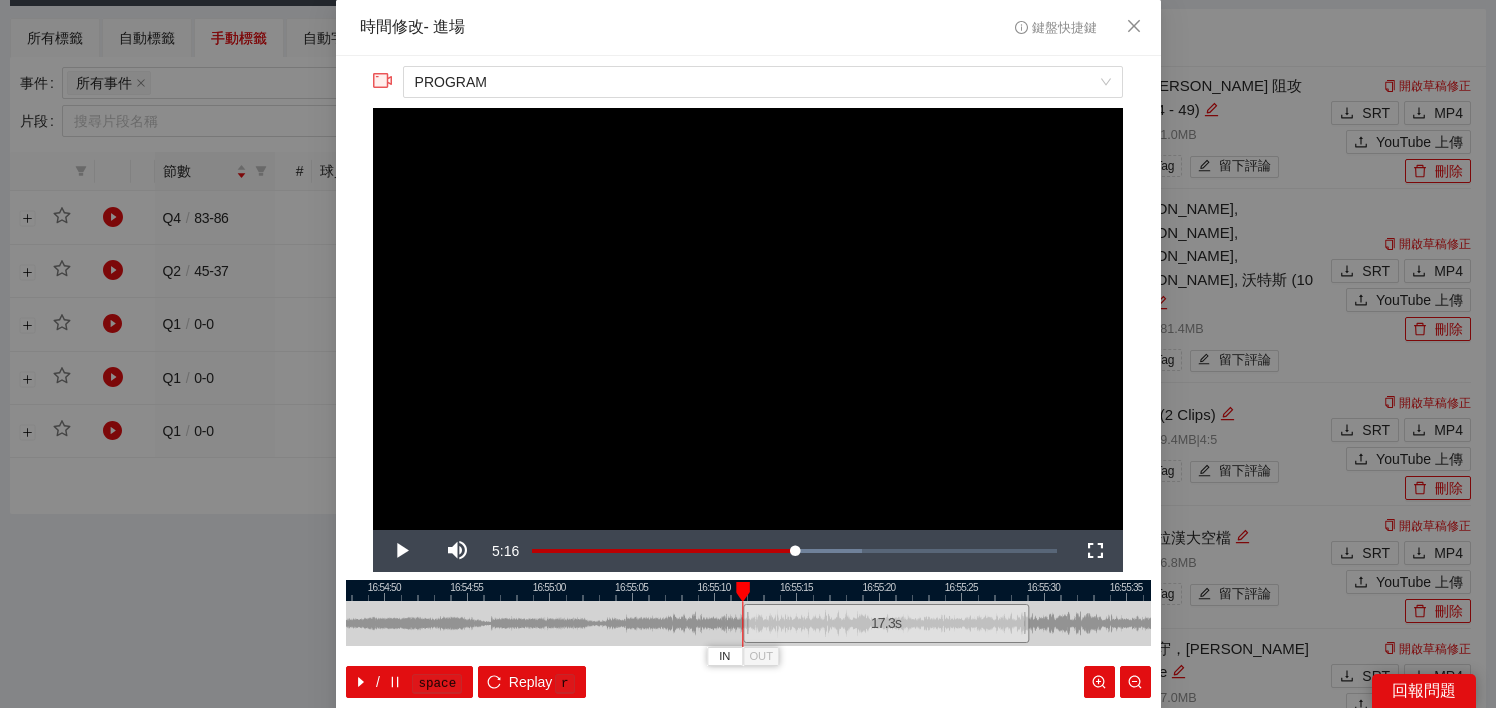 drag, startPoint x: 769, startPoint y: 628, endPoint x: 743, endPoint y: 627, distance: 26.019224 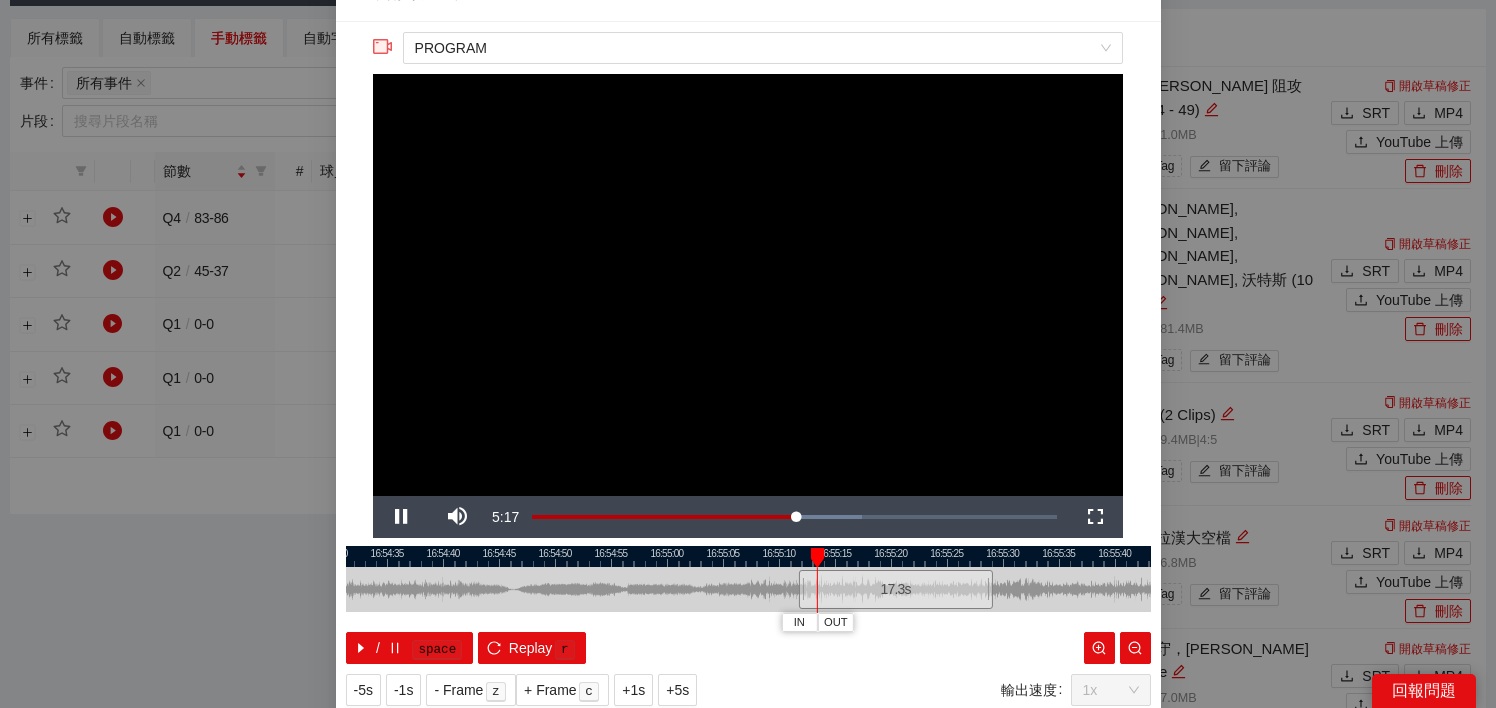 scroll, scrollTop: 94, scrollLeft: 0, axis: vertical 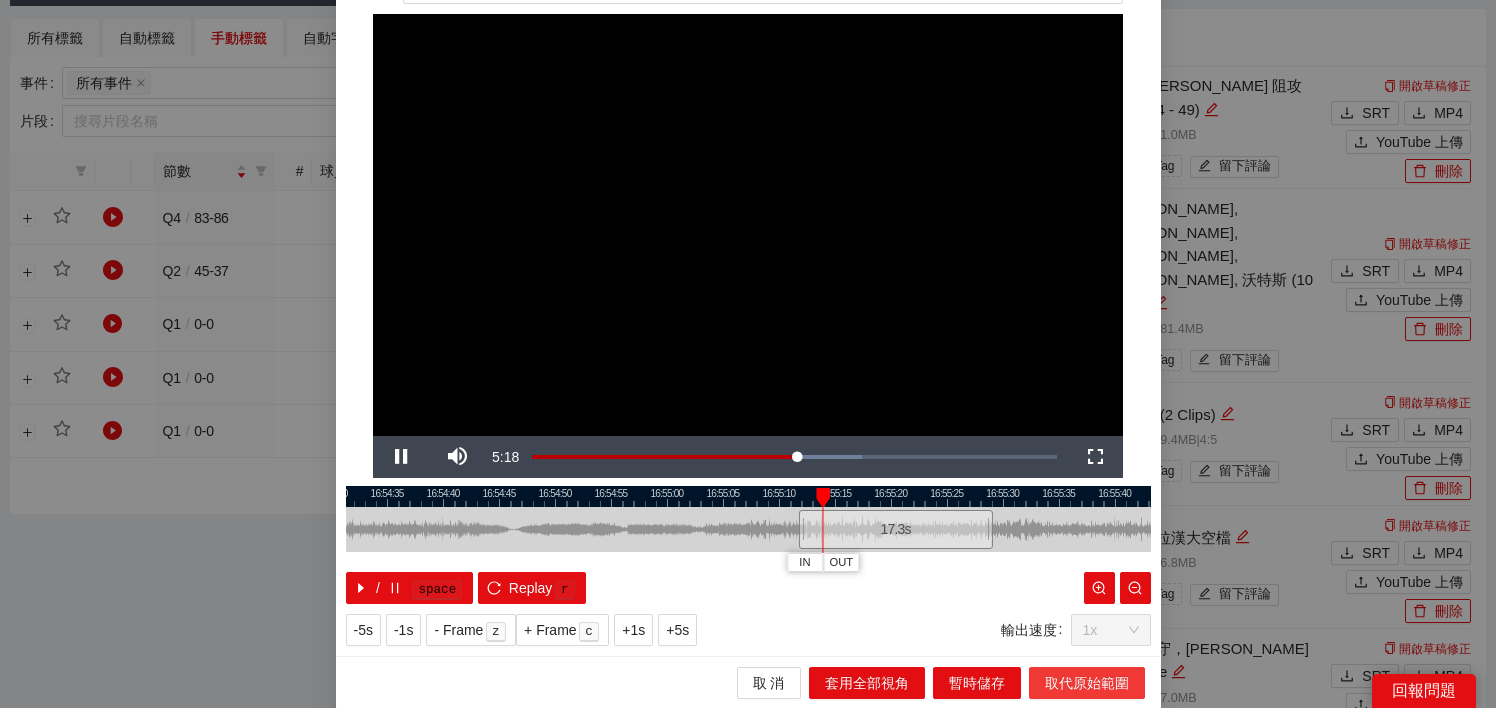 click on "取代原始範圍" at bounding box center (1087, 683) 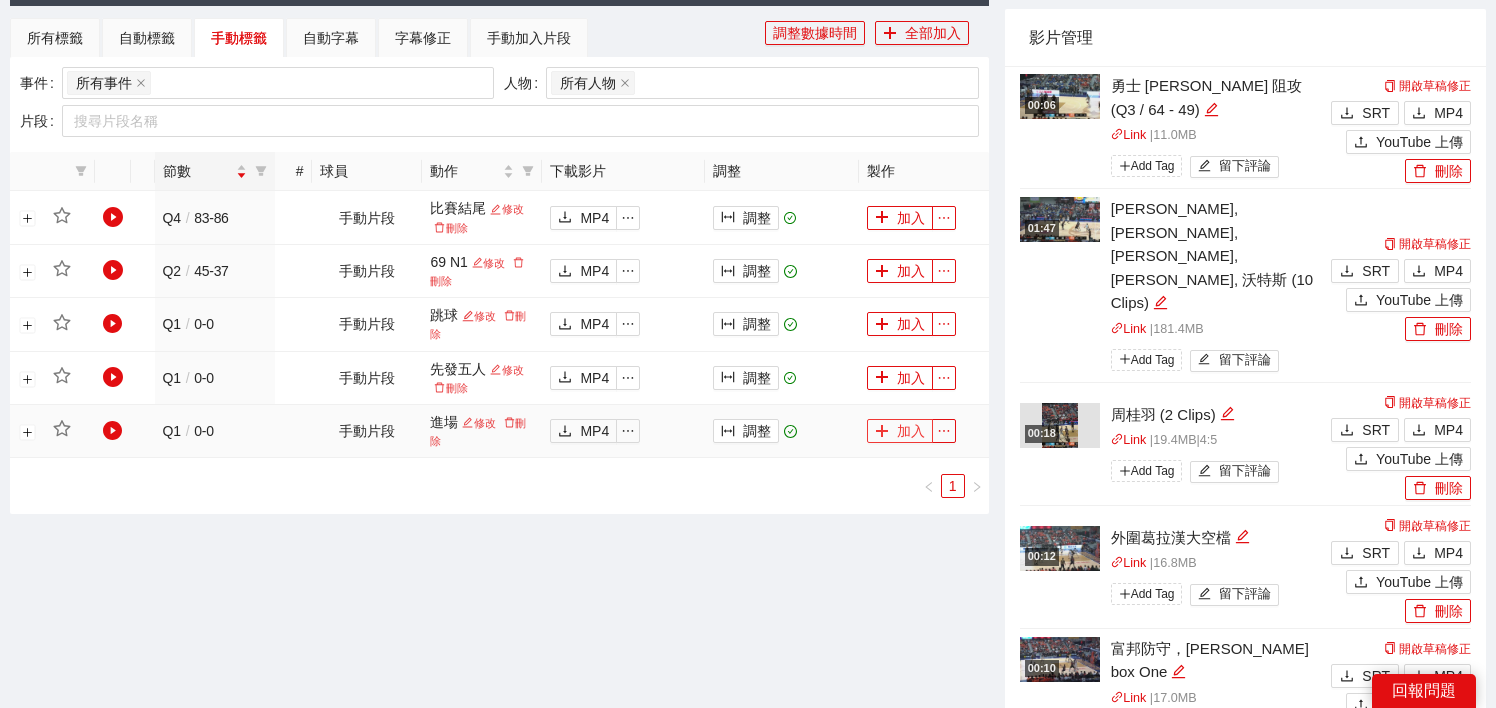 click on "加入" at bounding box center [900, 431] 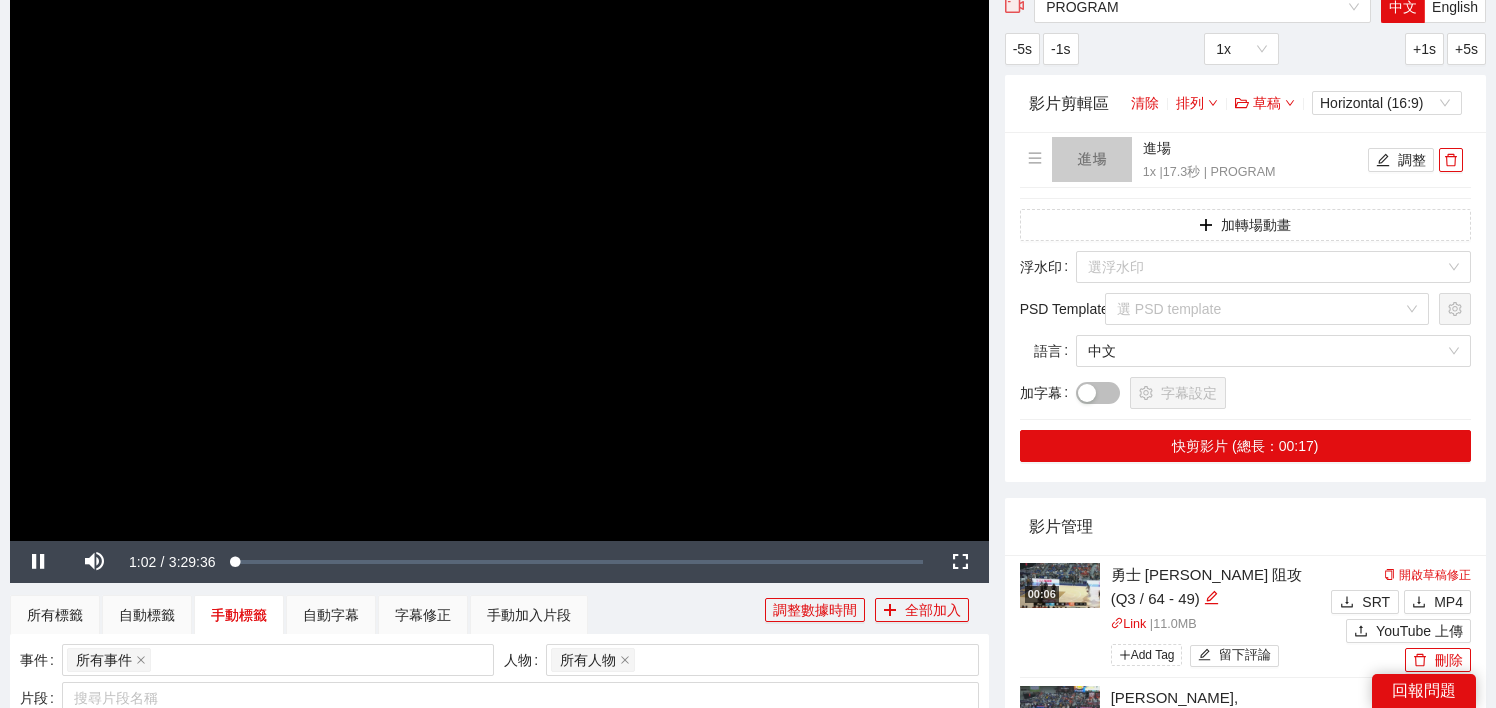 scroll, scrollTop: 114, scrollLeft: 0, axis: vertical 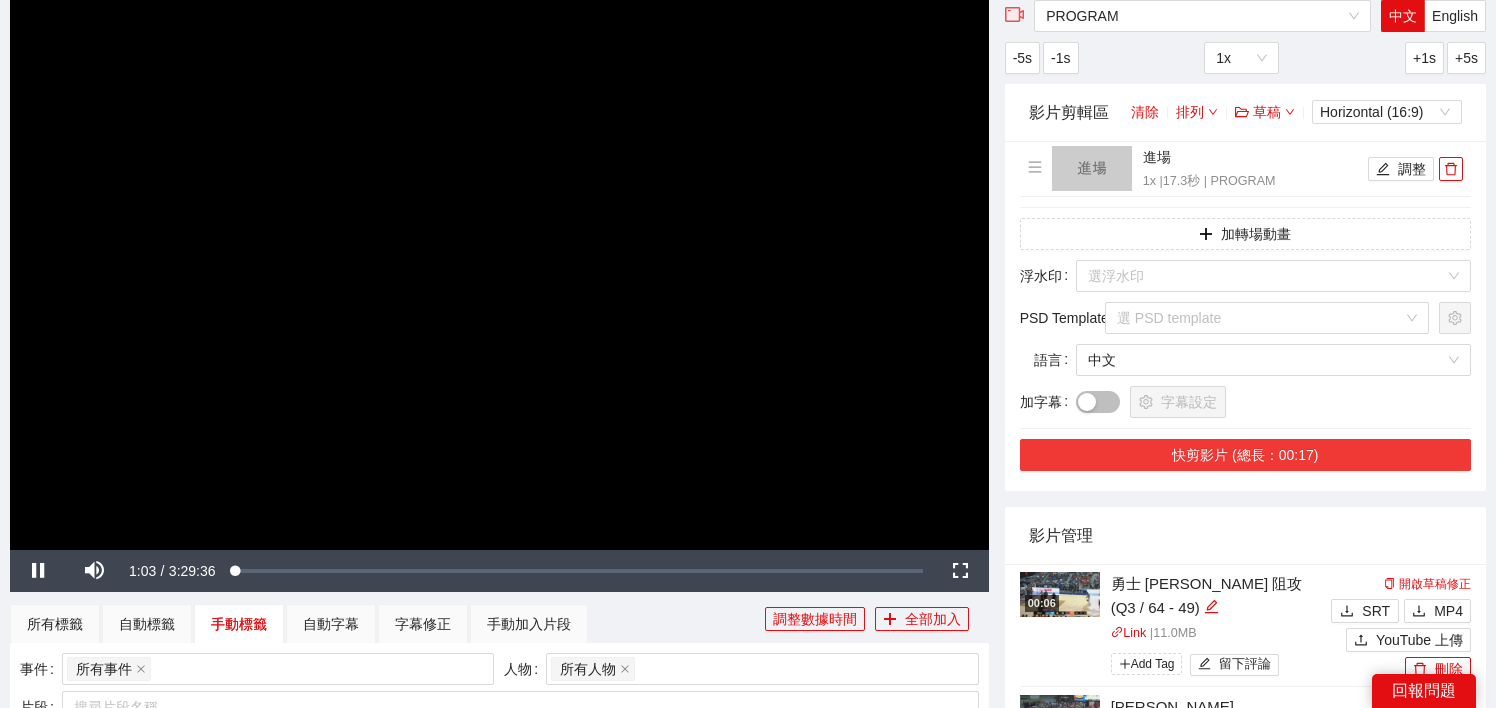 click on "快剪影片 (總長：00:17)" at bounding box center [1245, 455] 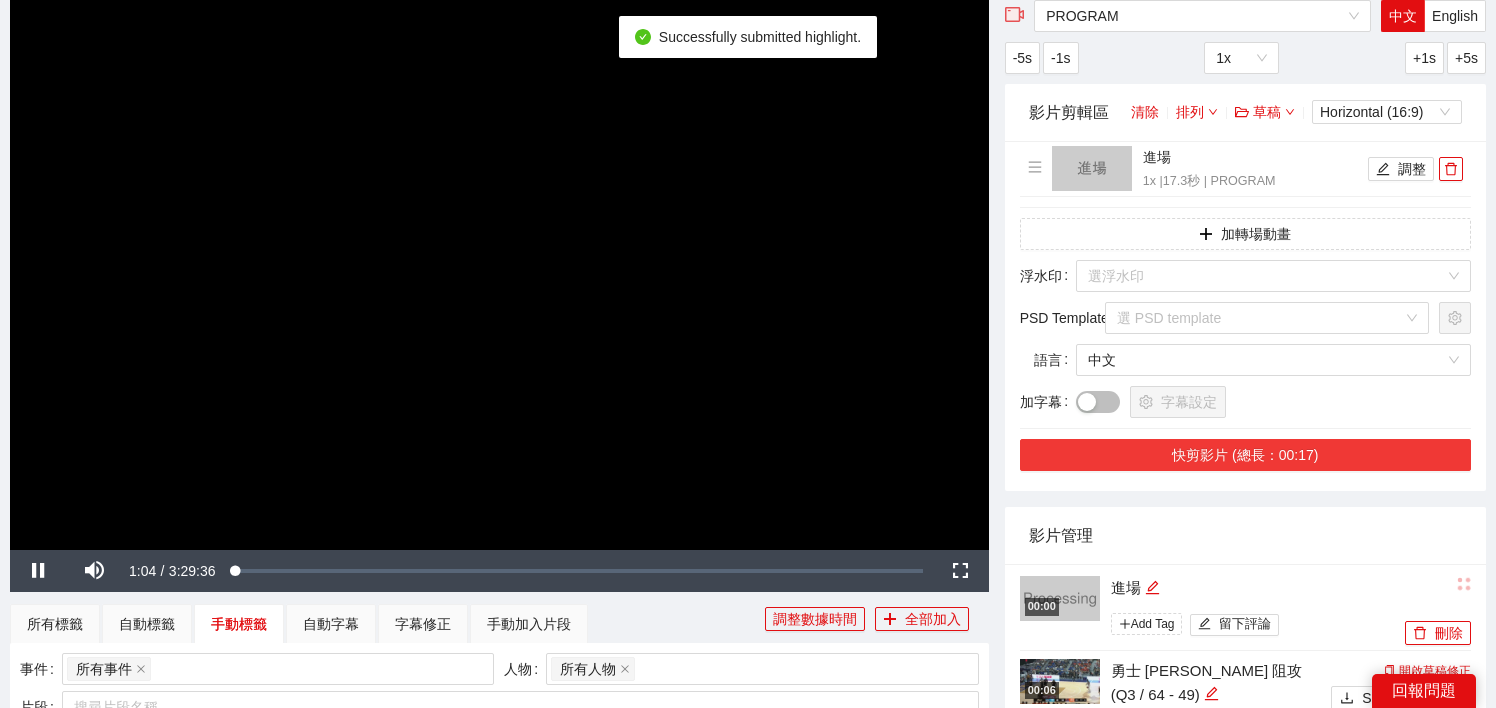 scroll, scrollTop: 165, scrollLeft: 0, axis: vertical 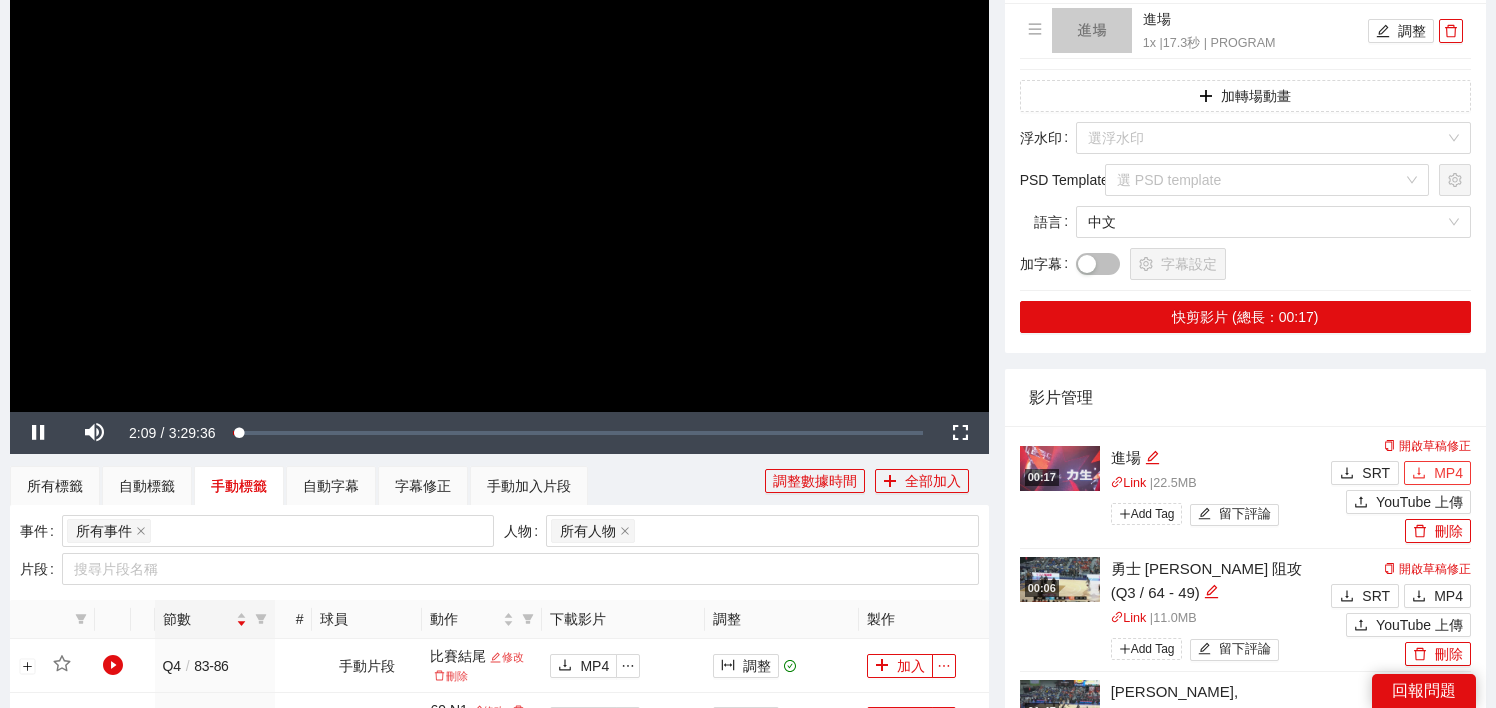 click on "MP4" at bounding box center (1437, 473) 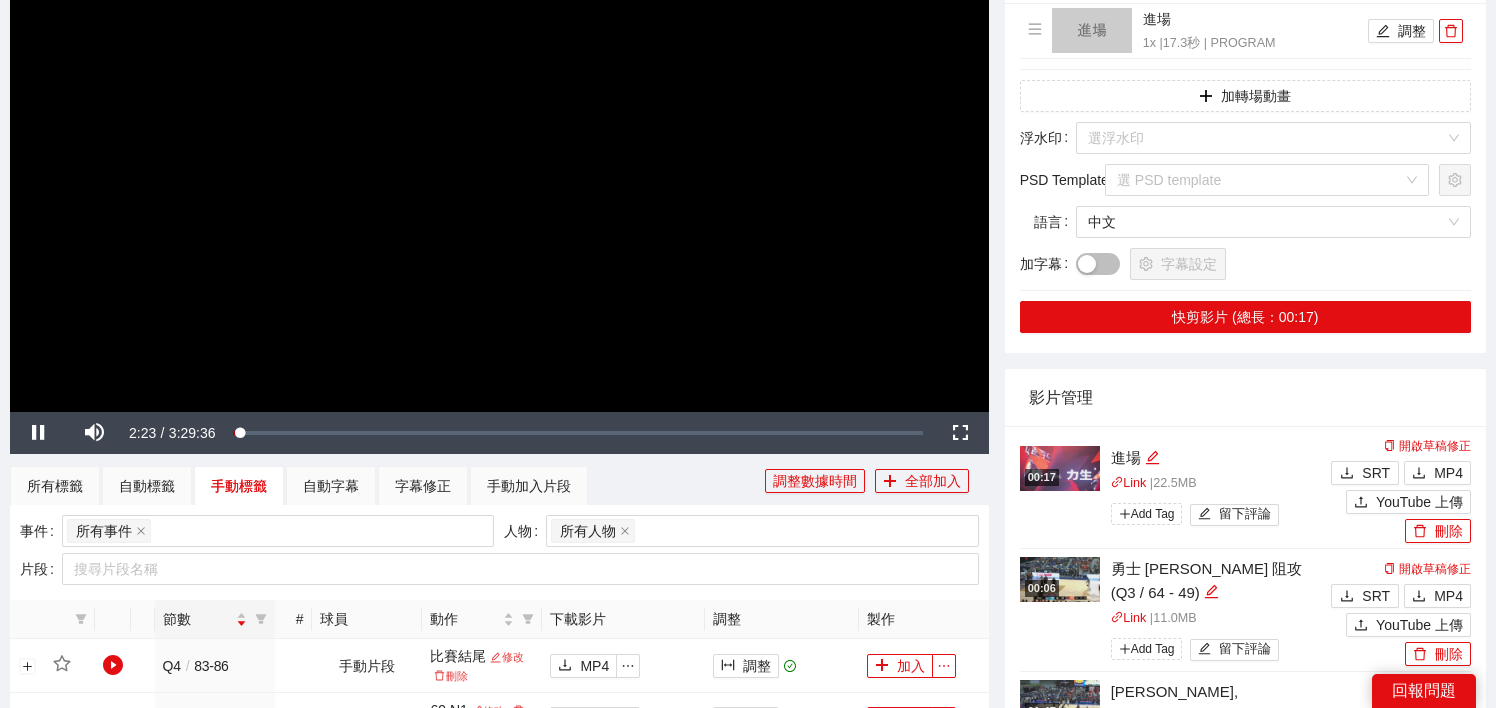 click at bounding box center [499, 137] 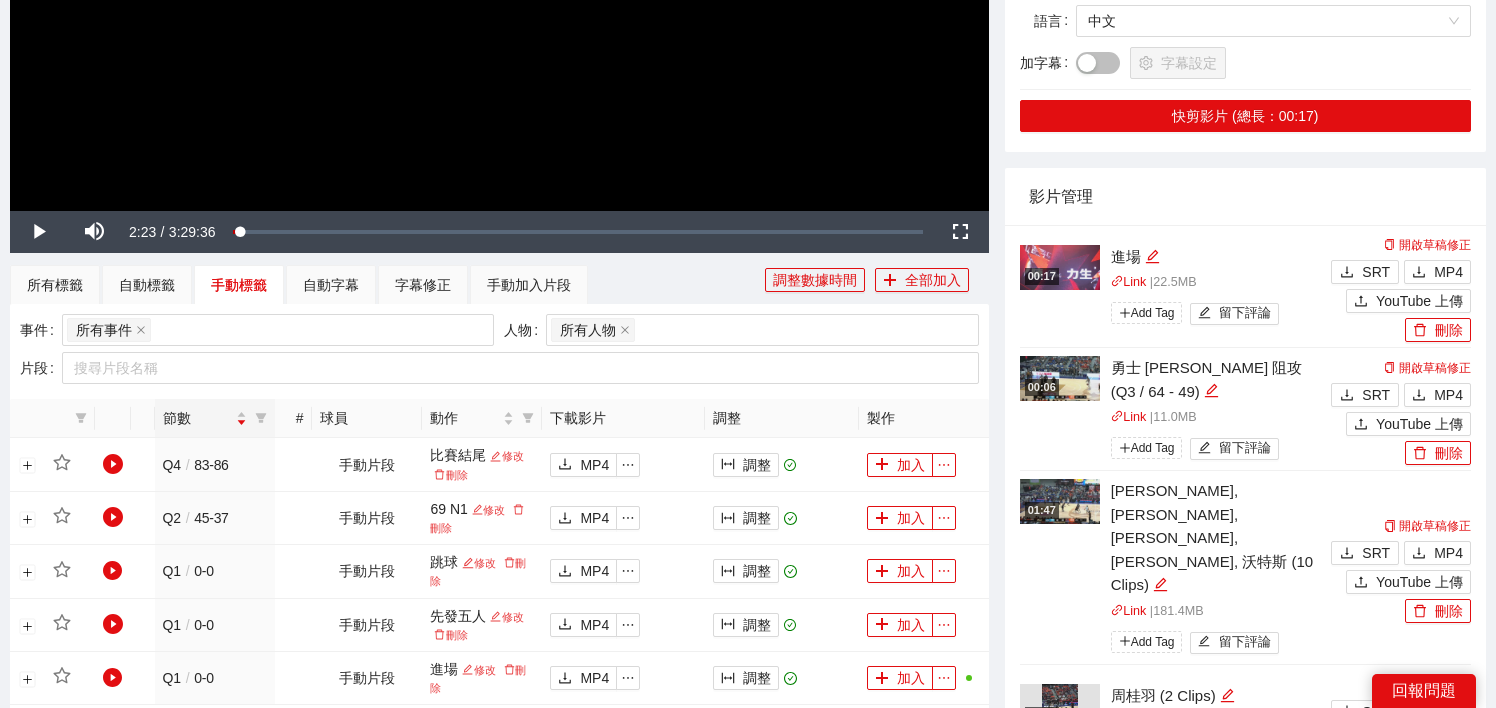 scroll, scrollTop: 669, scrollLeft: 0, axis: vertical 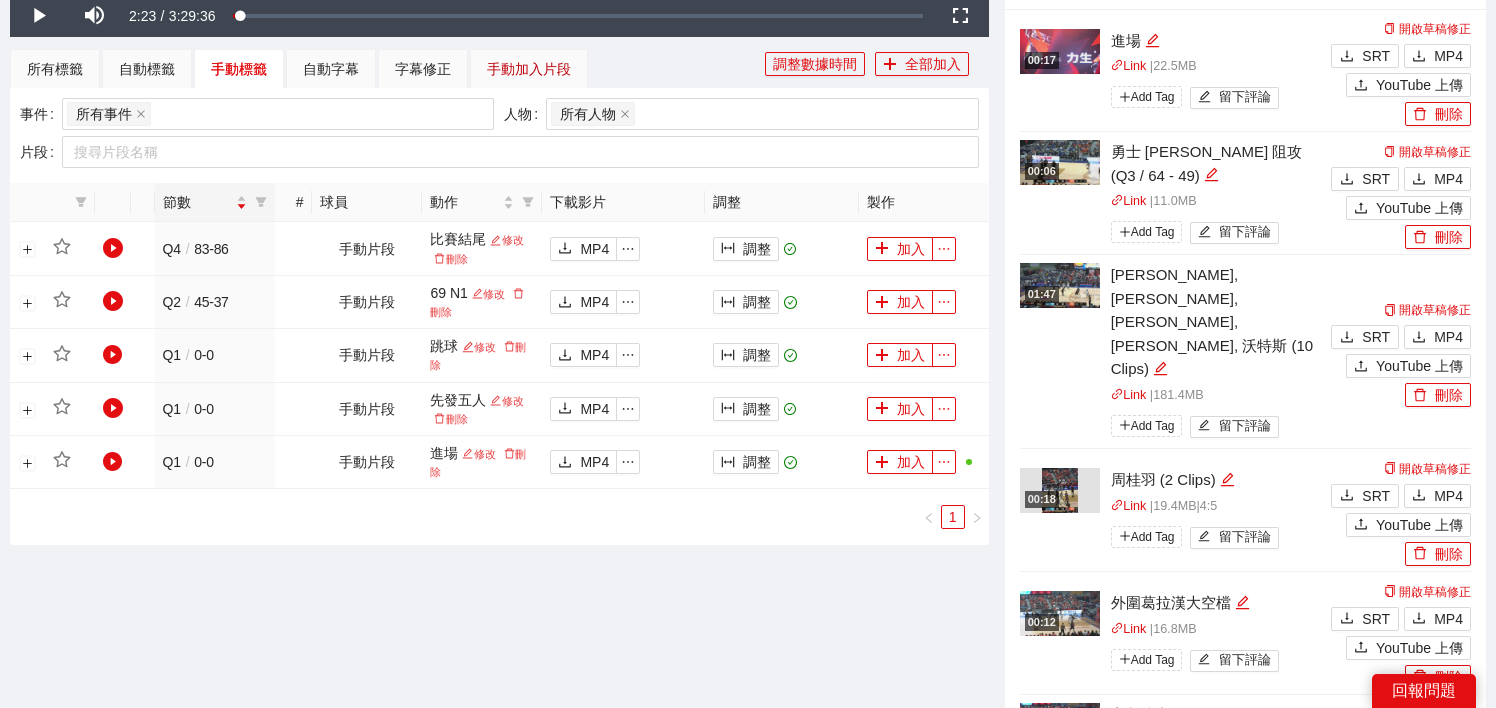 click on "手動加入片段" at bounding box center (529, 69) 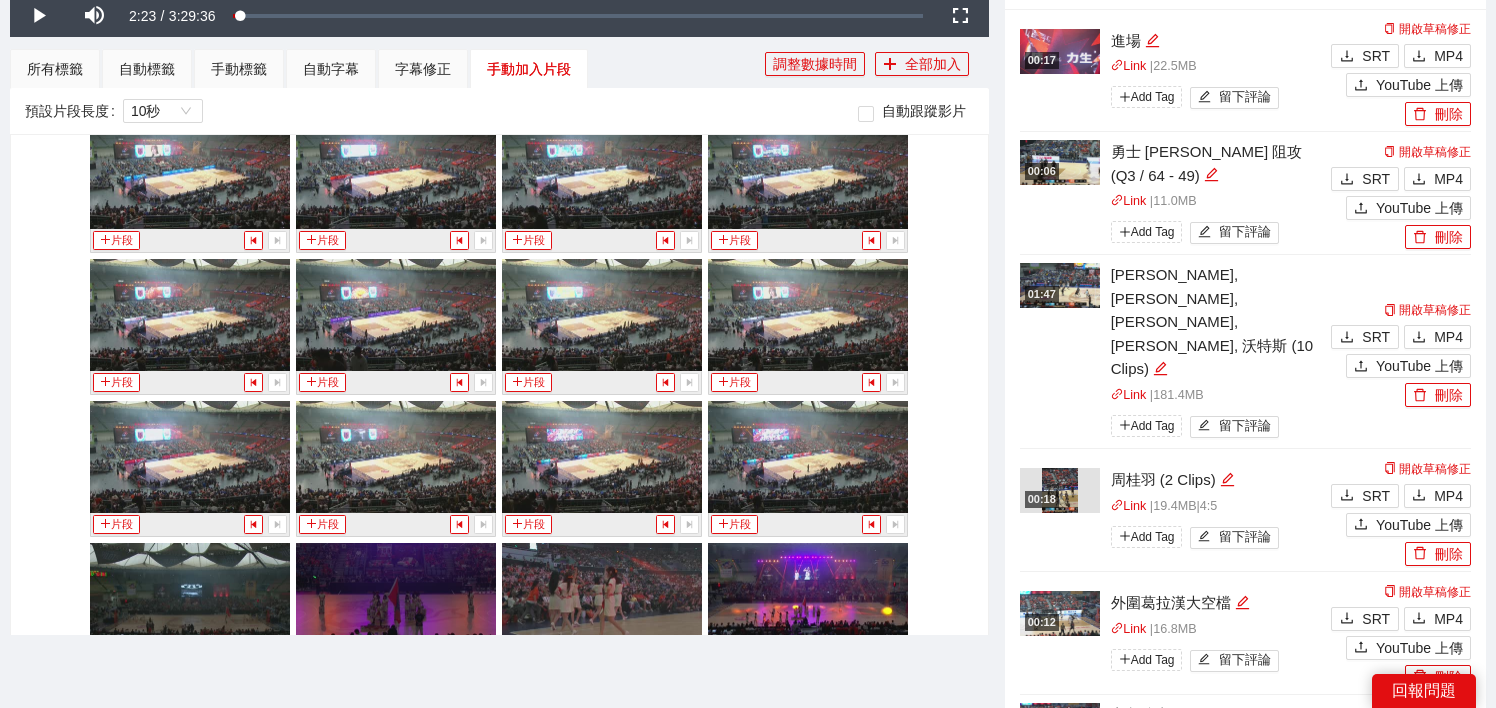 scroll, scrollTop: 3905, scrollLeft: 0, axis: vertical 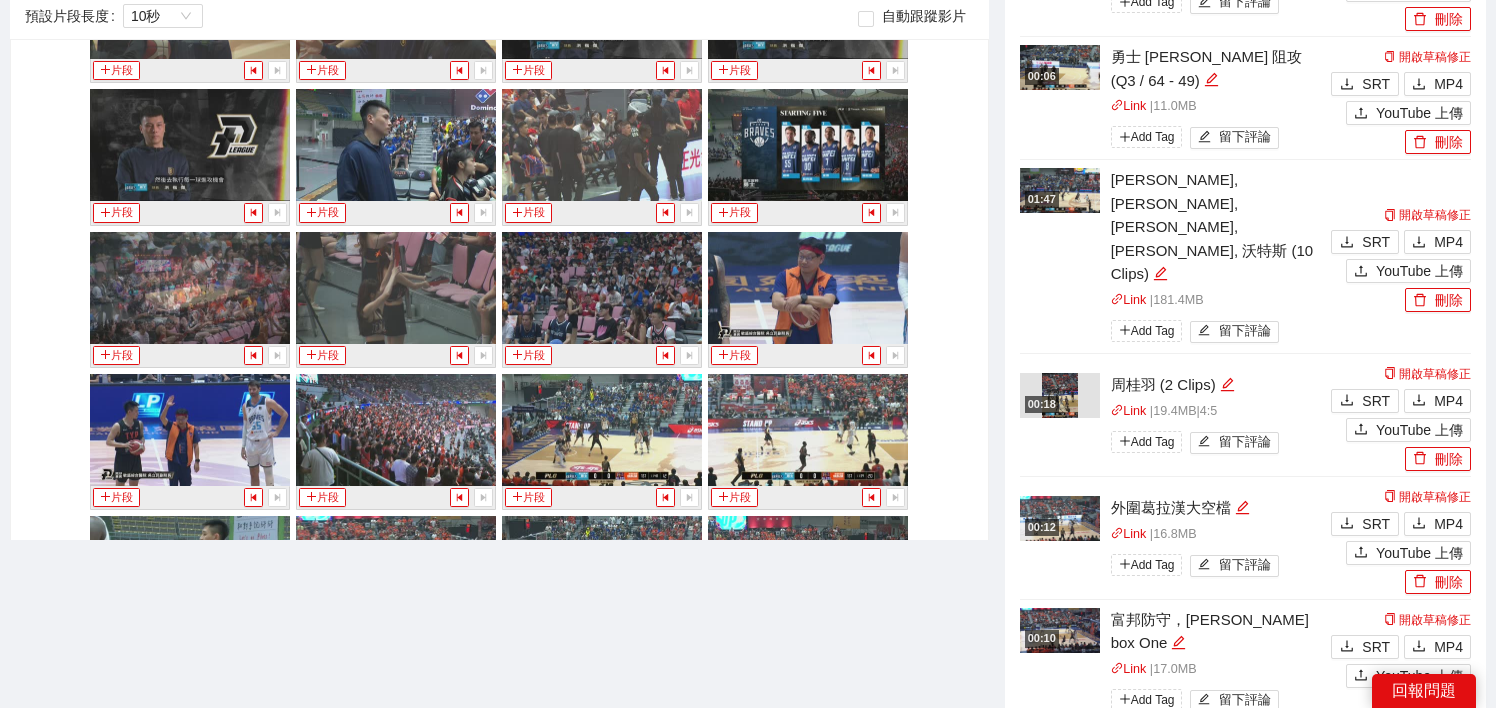 click at bounding box center (396, 430) 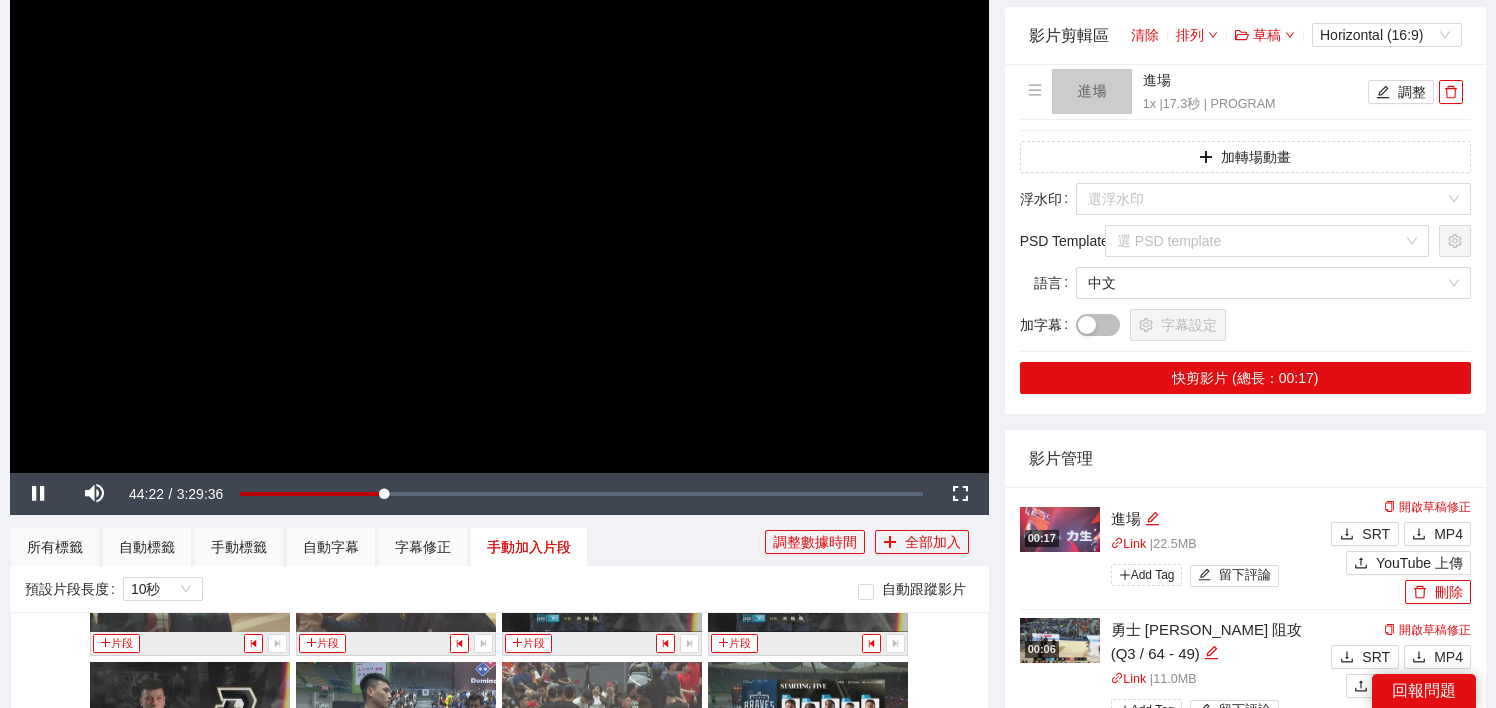scroll, scrollTop: 705, scrollLeft: 0, axis: vertical 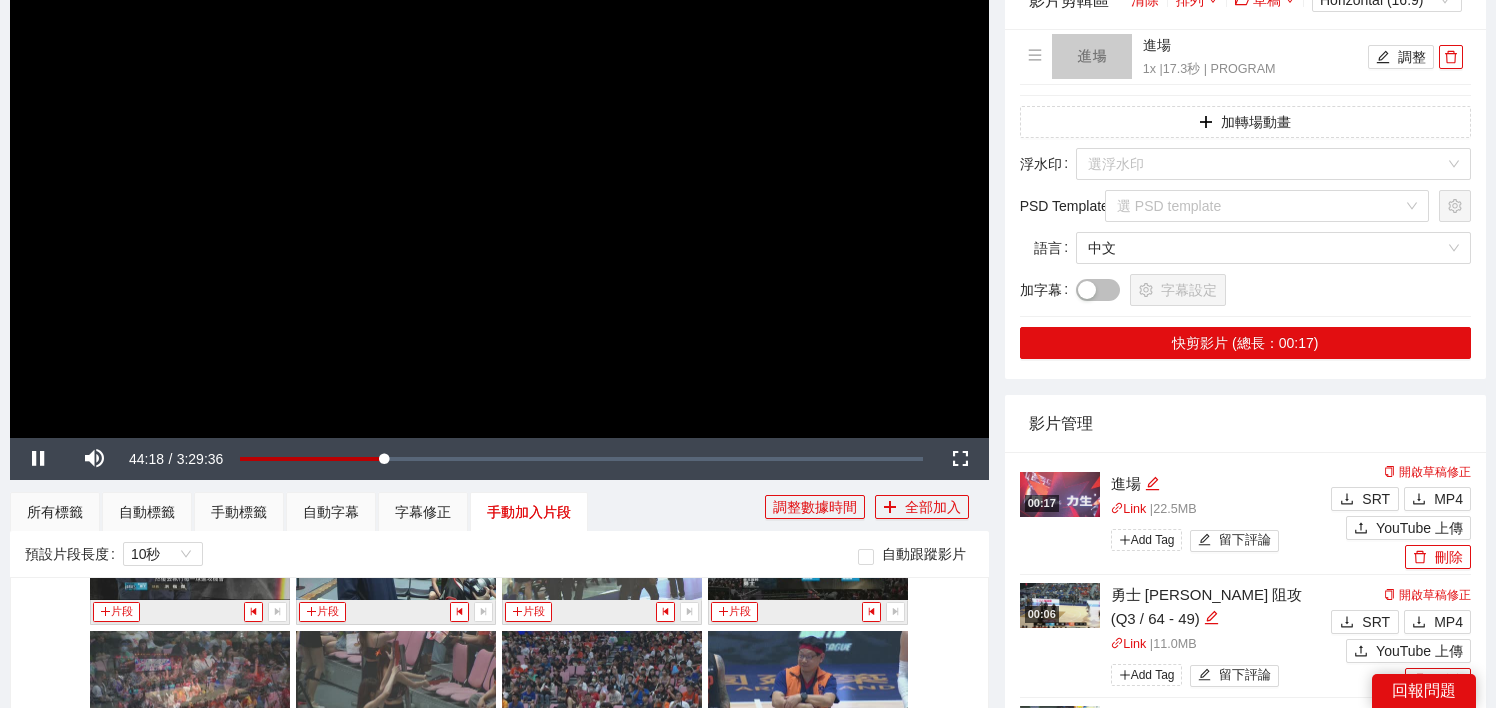 click at bounding box center (499, 163) 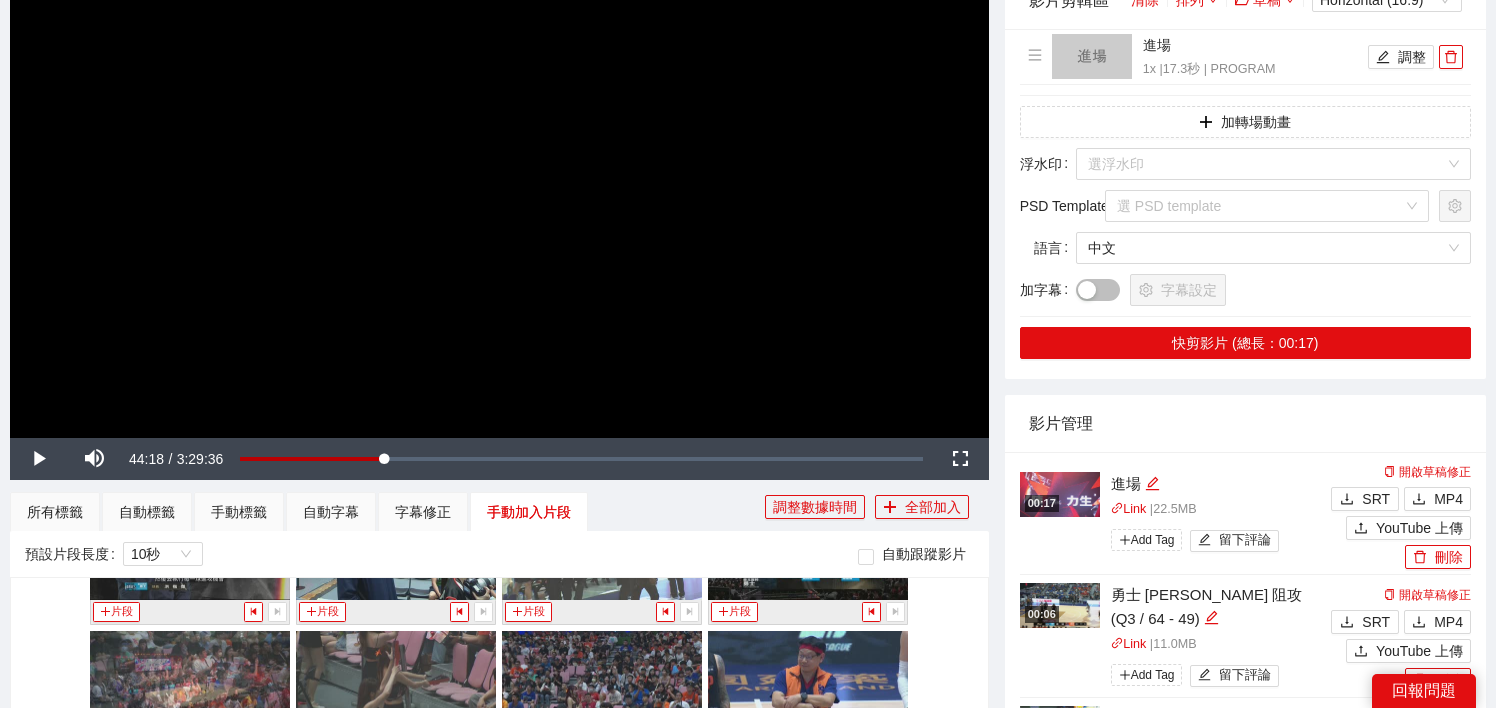 scroll, scrollTop: 520, scrollLeft: 0, axis: vertical 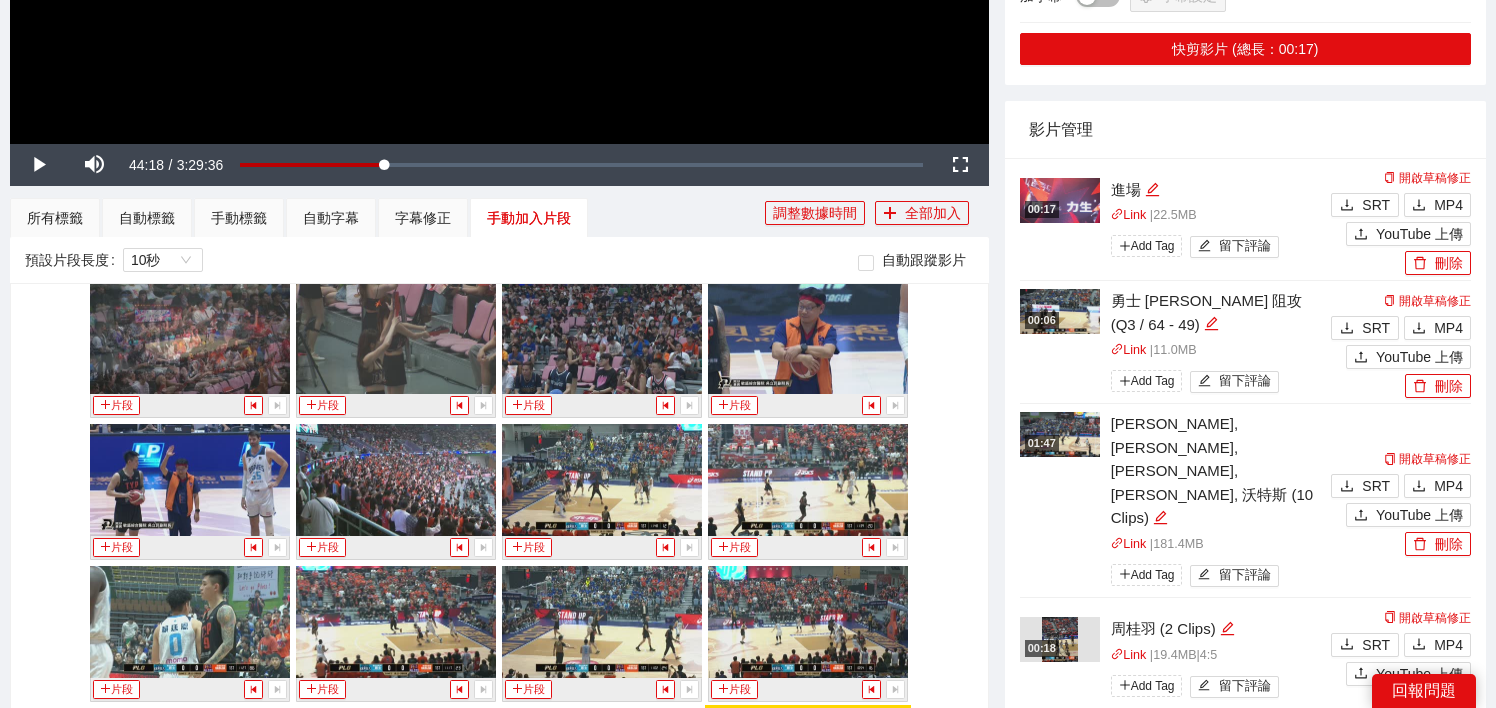 click at bounding box center (190, 480) 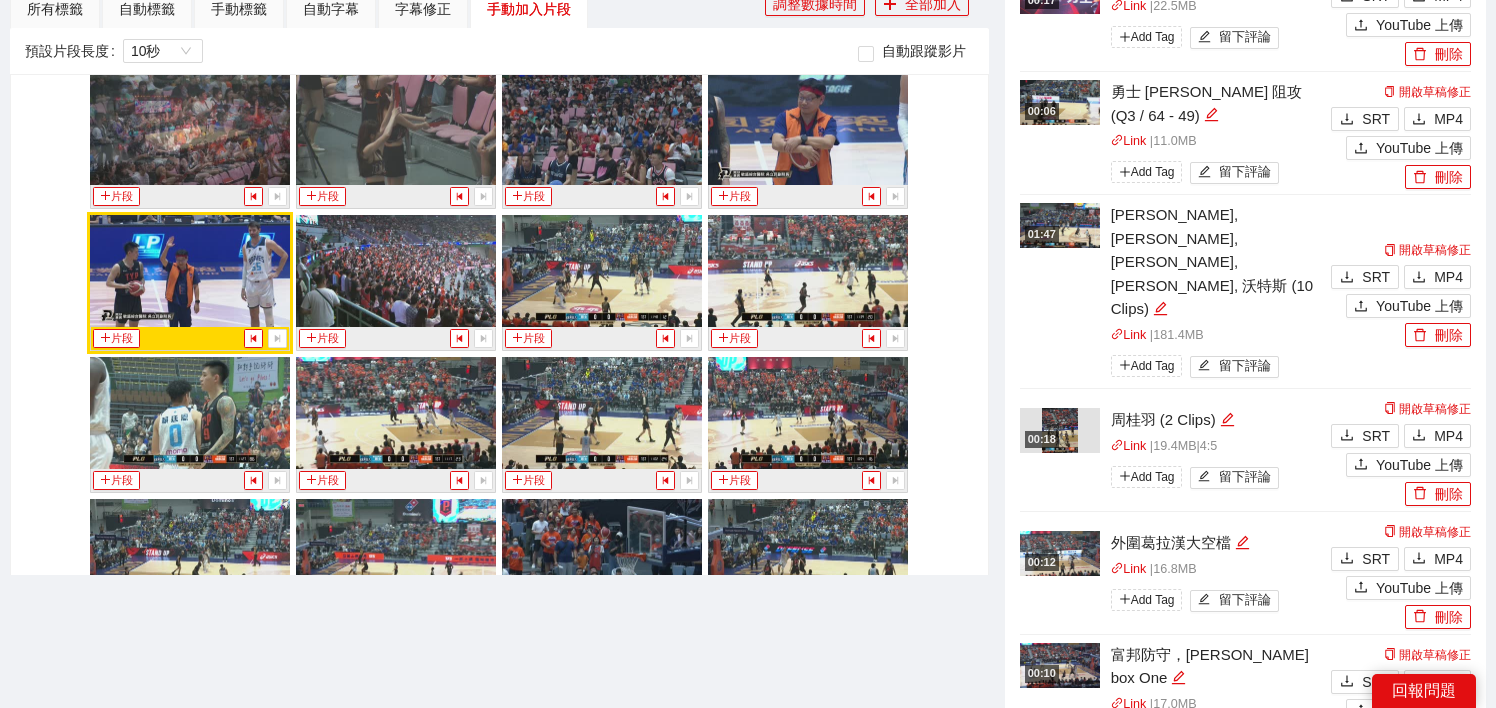 scroll, scrollTop: 807, scrollLeft: 0, axis: vertical 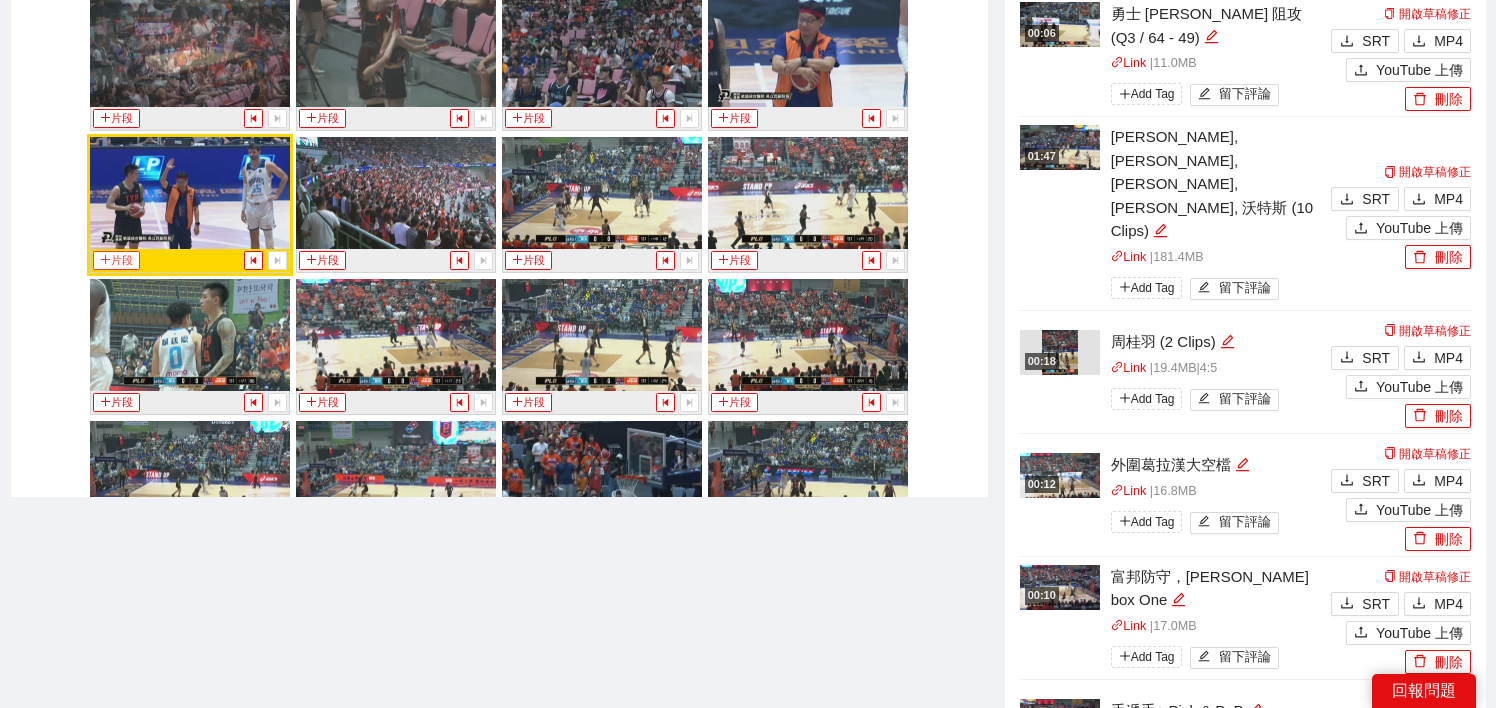 click on "片段" at bounding box center [116, 260] 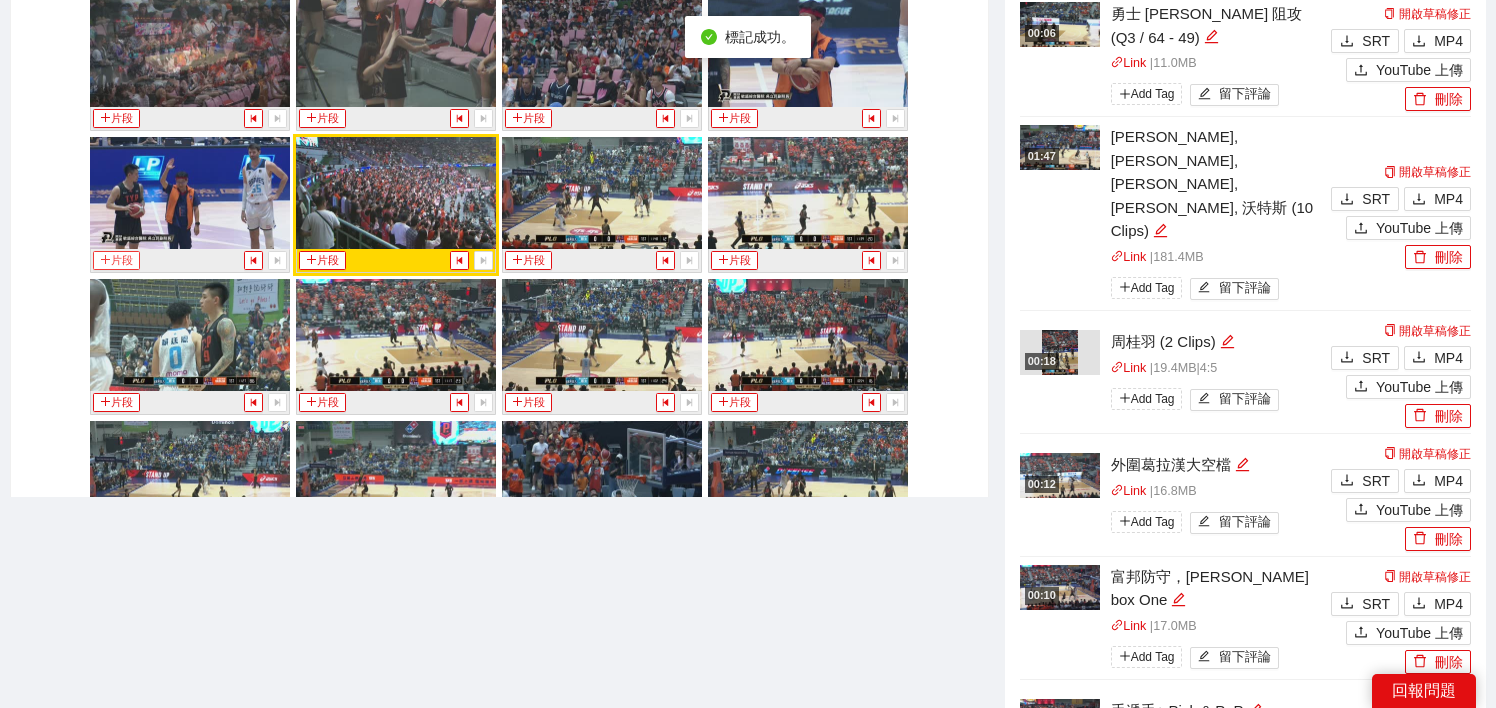 scroll, scrollTop: 4264, scrollLeft: 0, axis: vertical 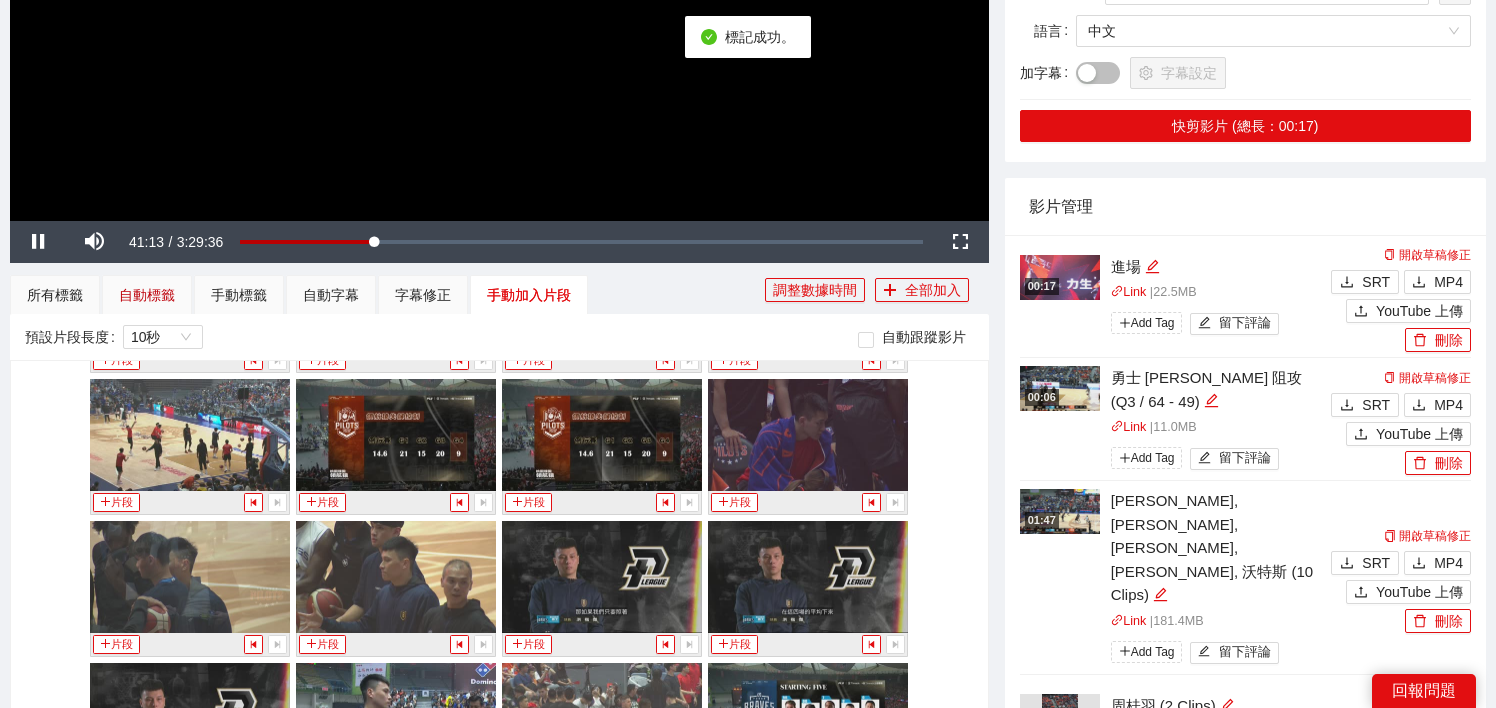 click on "自動標籤" at bounding box center (147, 295) 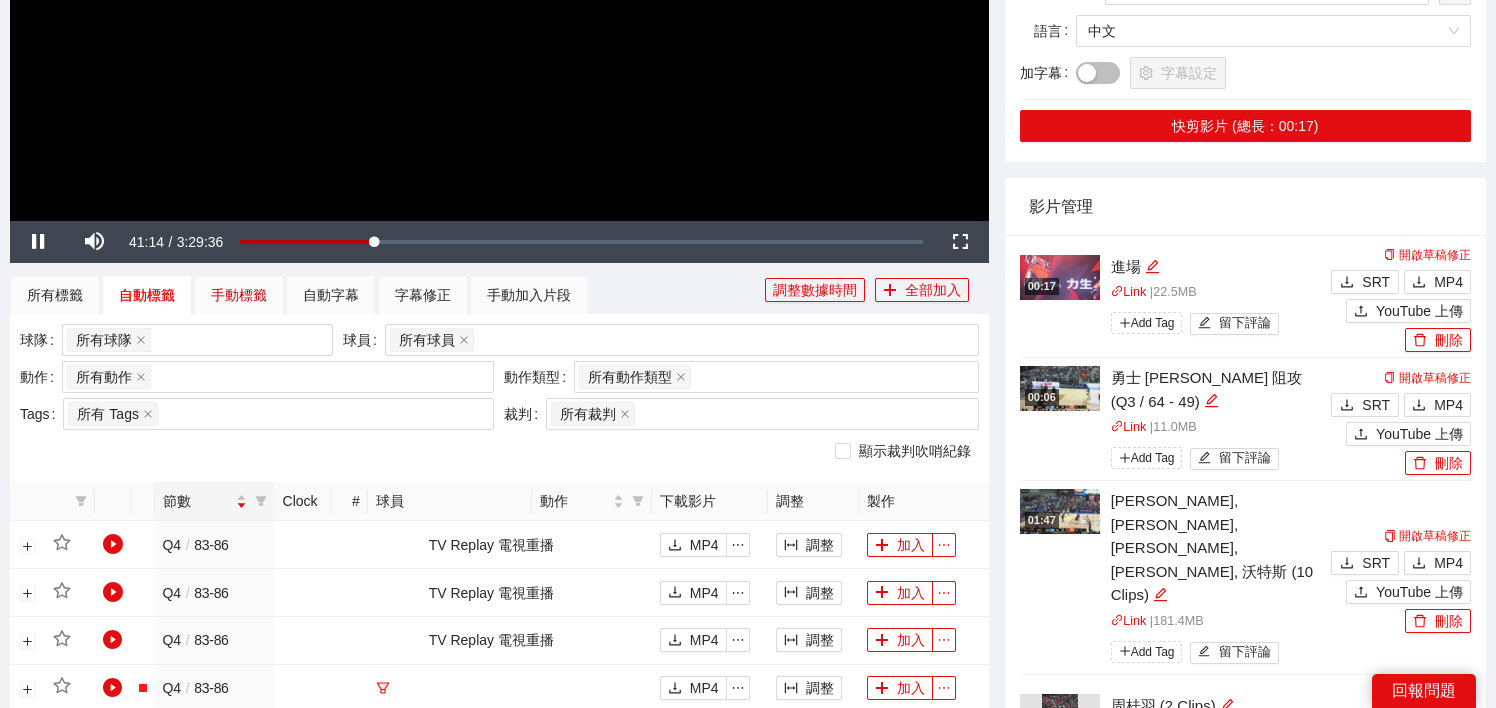 click on "手動標籤" at bounding box center [239, 295] 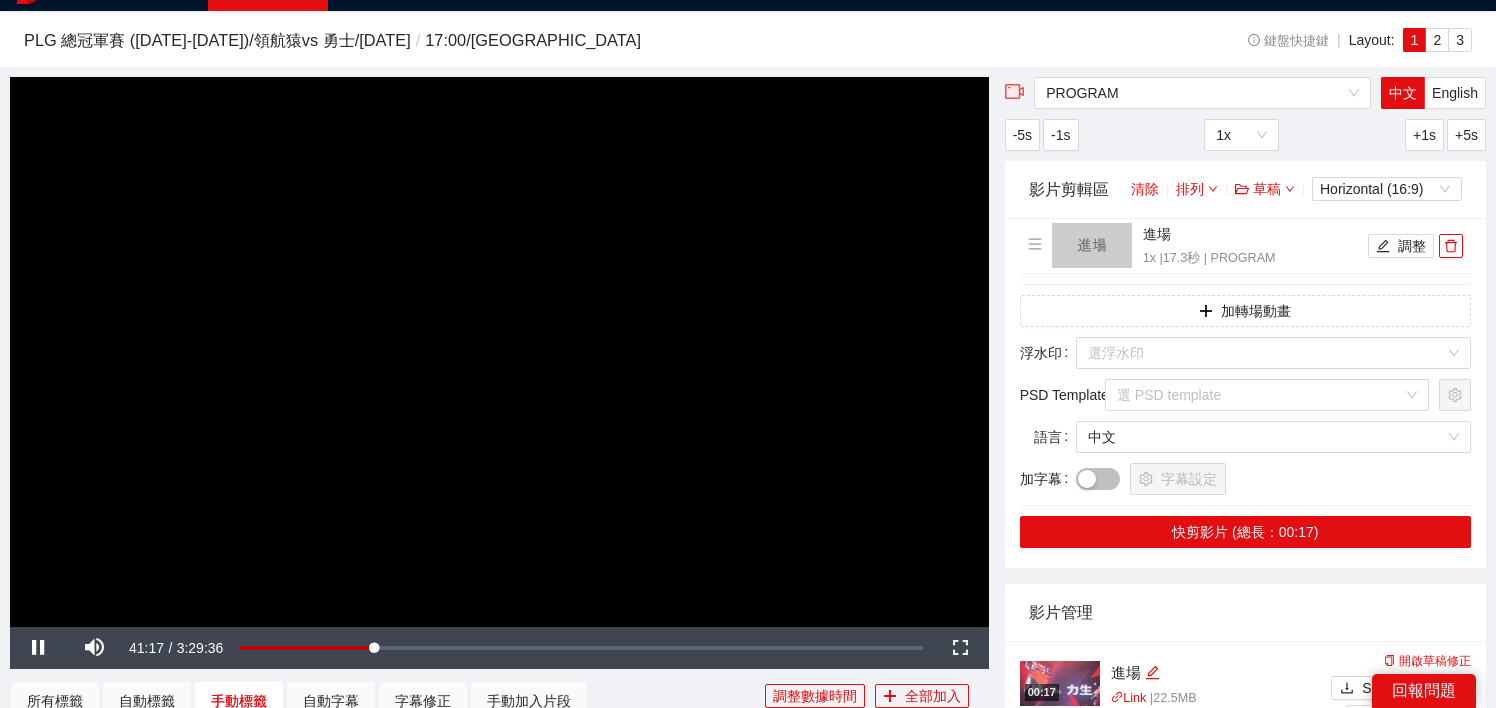 click at bounding box center [499, 352] 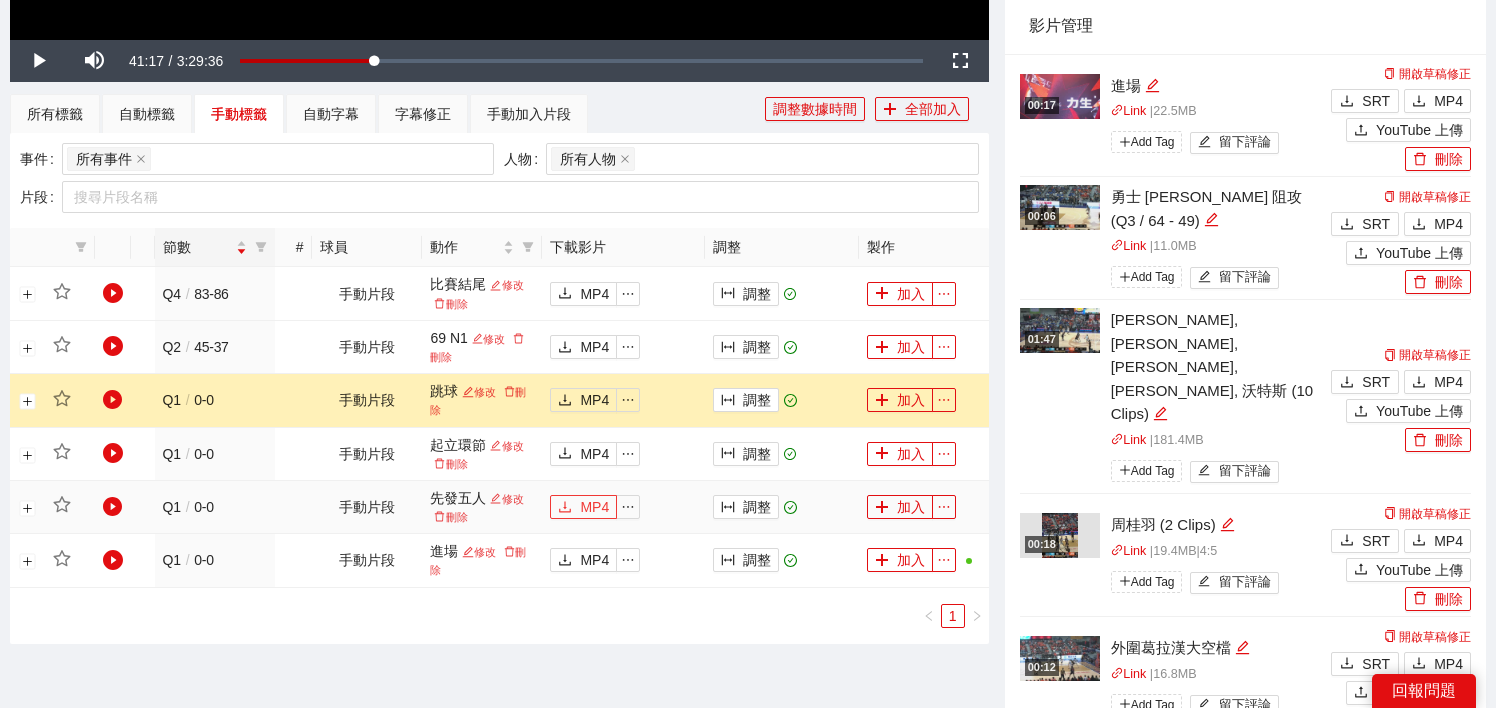 scroll, scrollTop: 696, scrollLeft: 0, axis: vertical 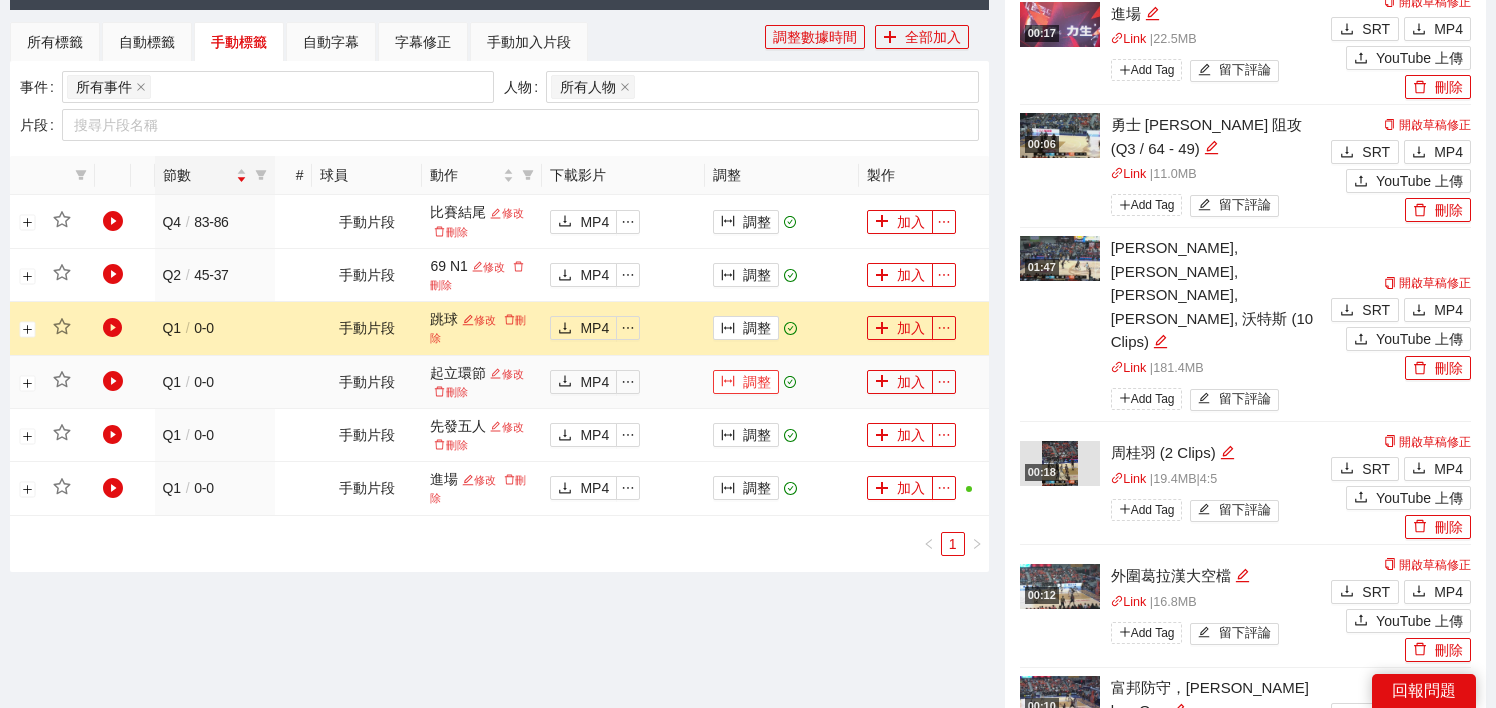 click on "調整" at bounding box center (746, 382) 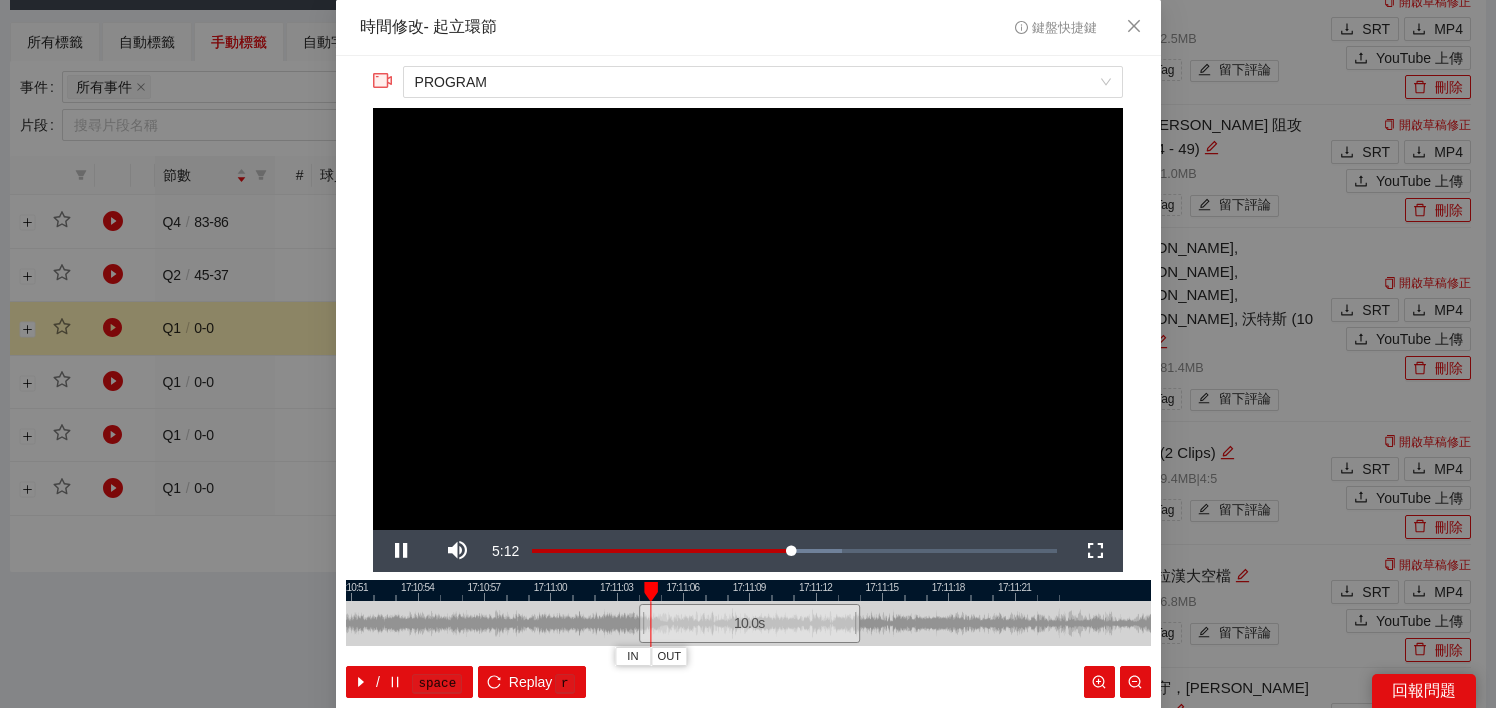 scroll, scrollTop: 70, scrollLeft: 0, axis: vertical 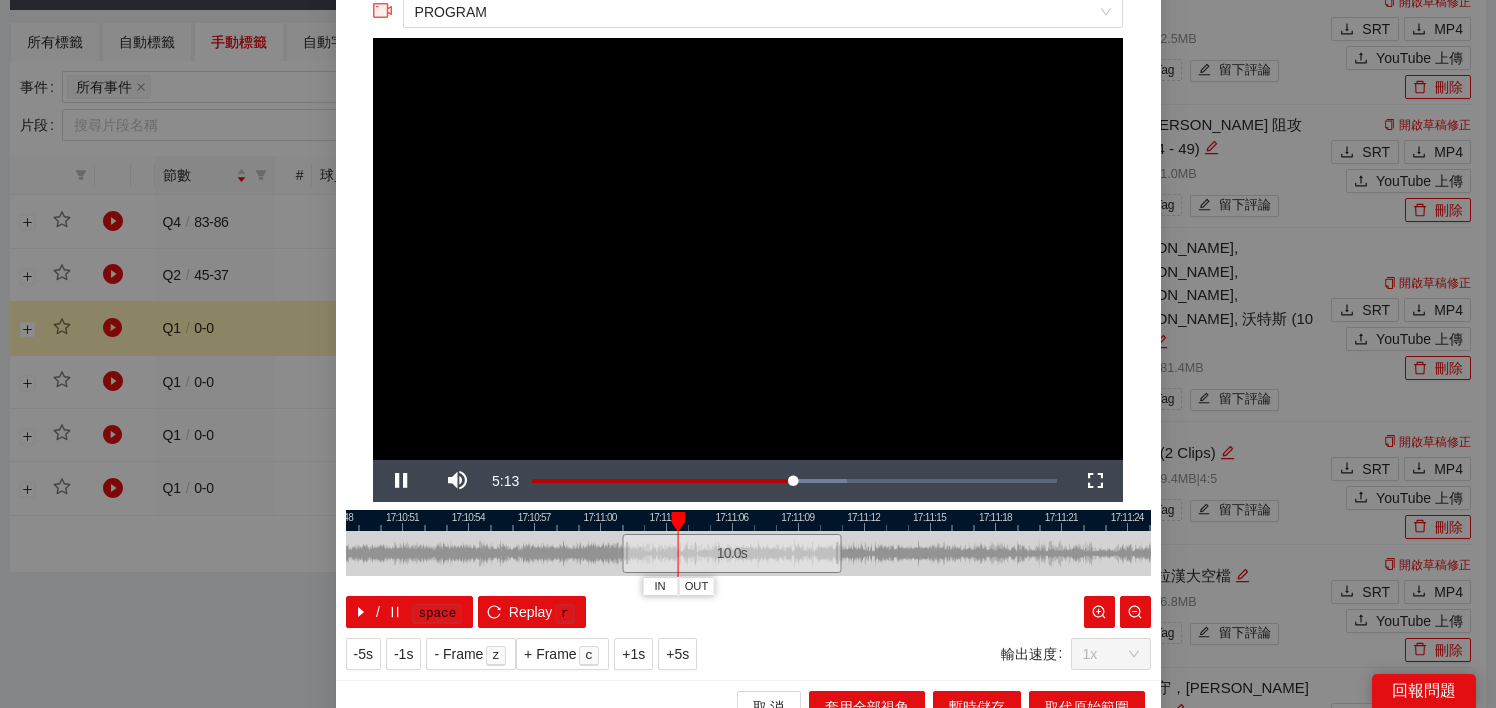 click at bounding box center [748, 520] 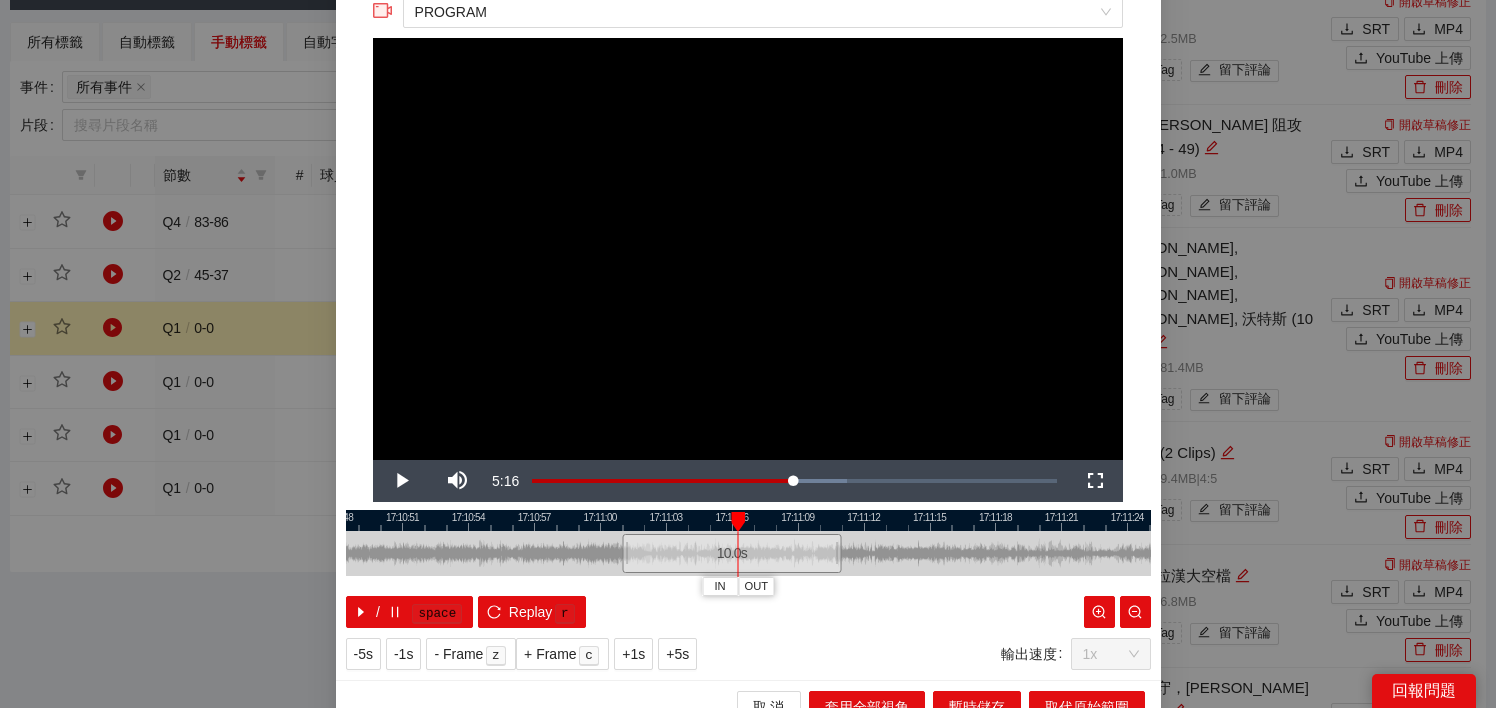 click at bounding box center (748, 520) 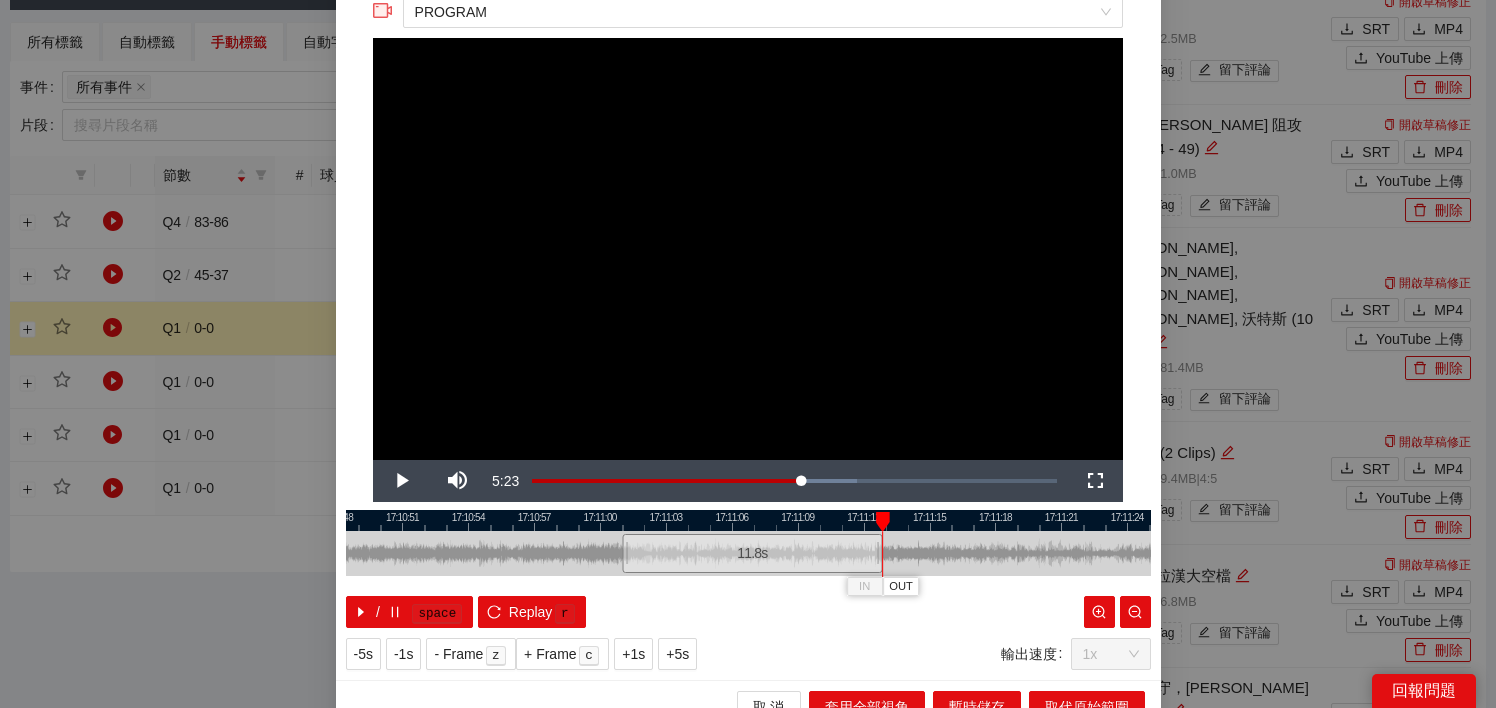 drag, startPoint x: 838, startPoint y: 548, endPoint x: 880, endPoint y: 550, distance: 42.047592 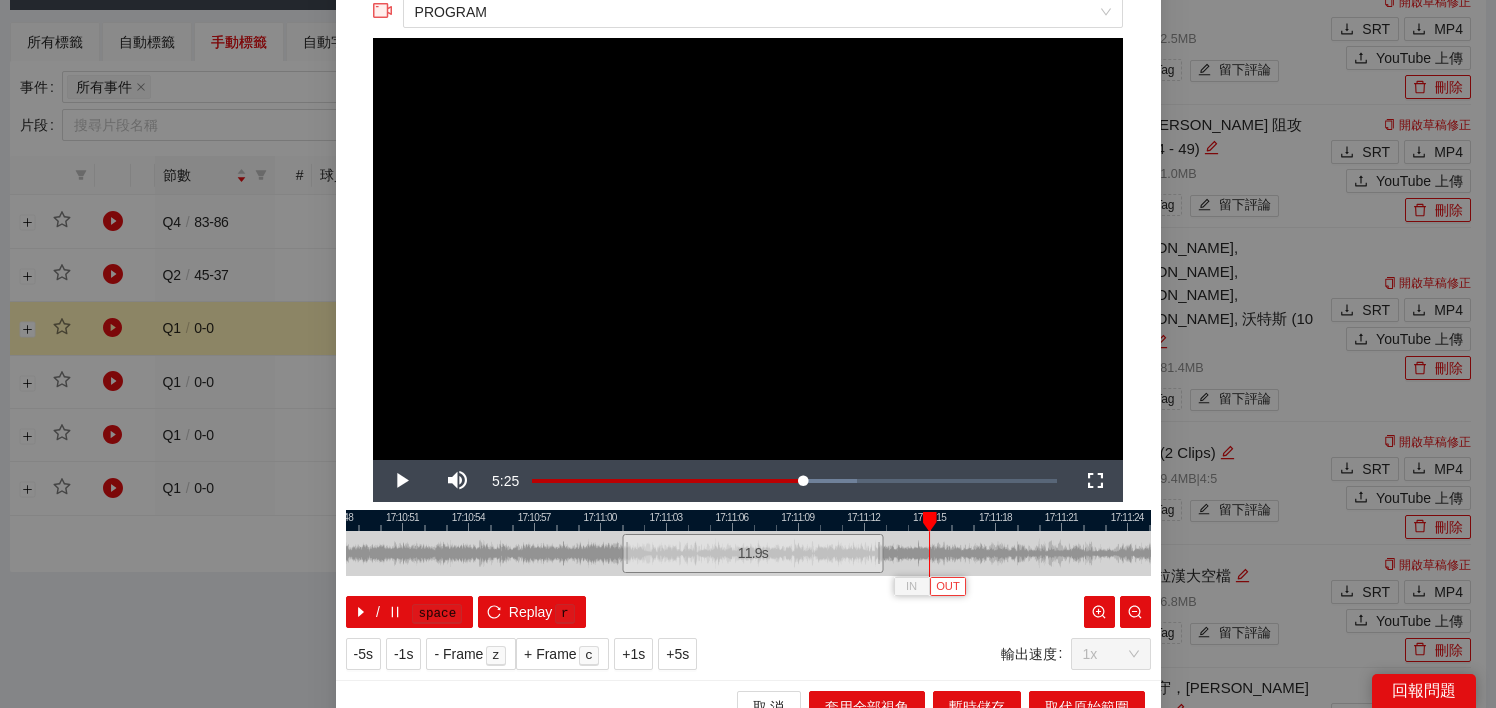click on "OUT" at bounding box center [948, 587] 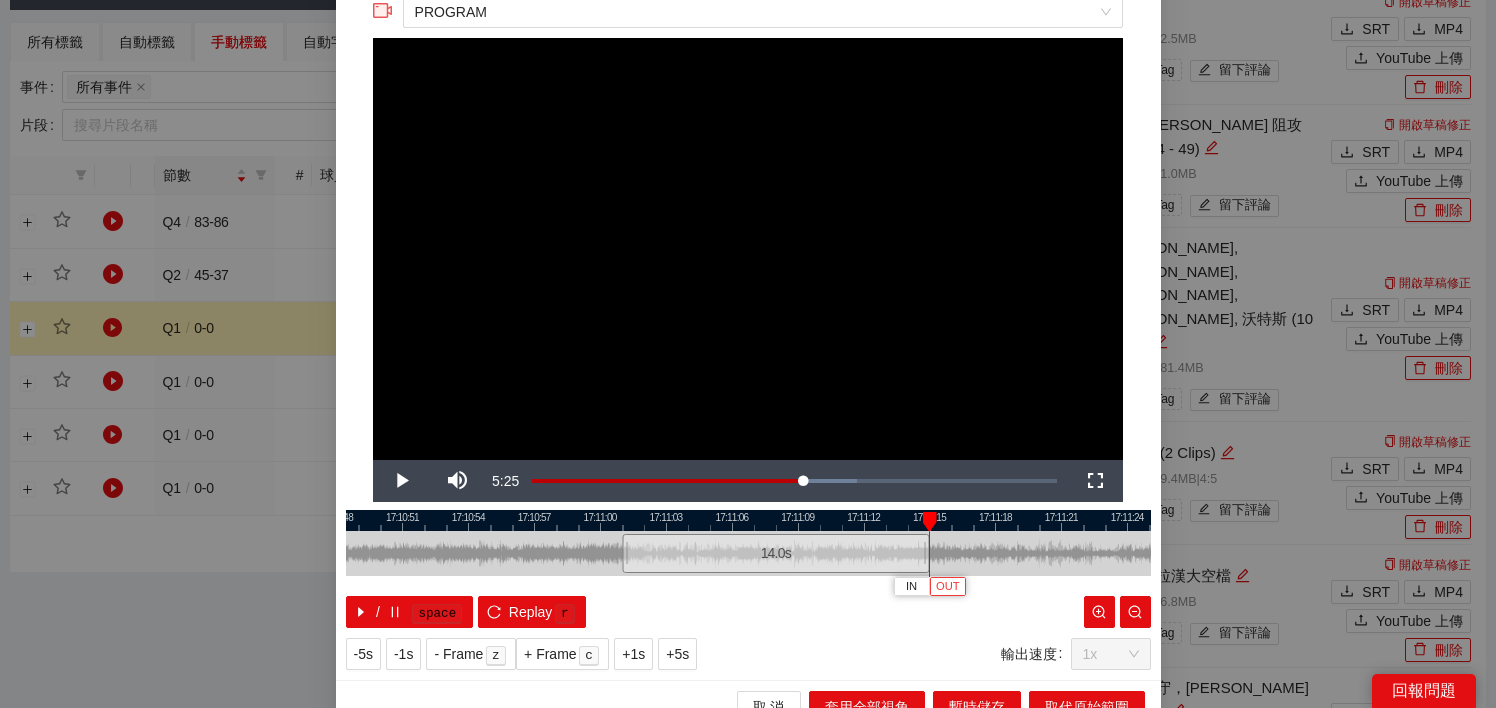 type 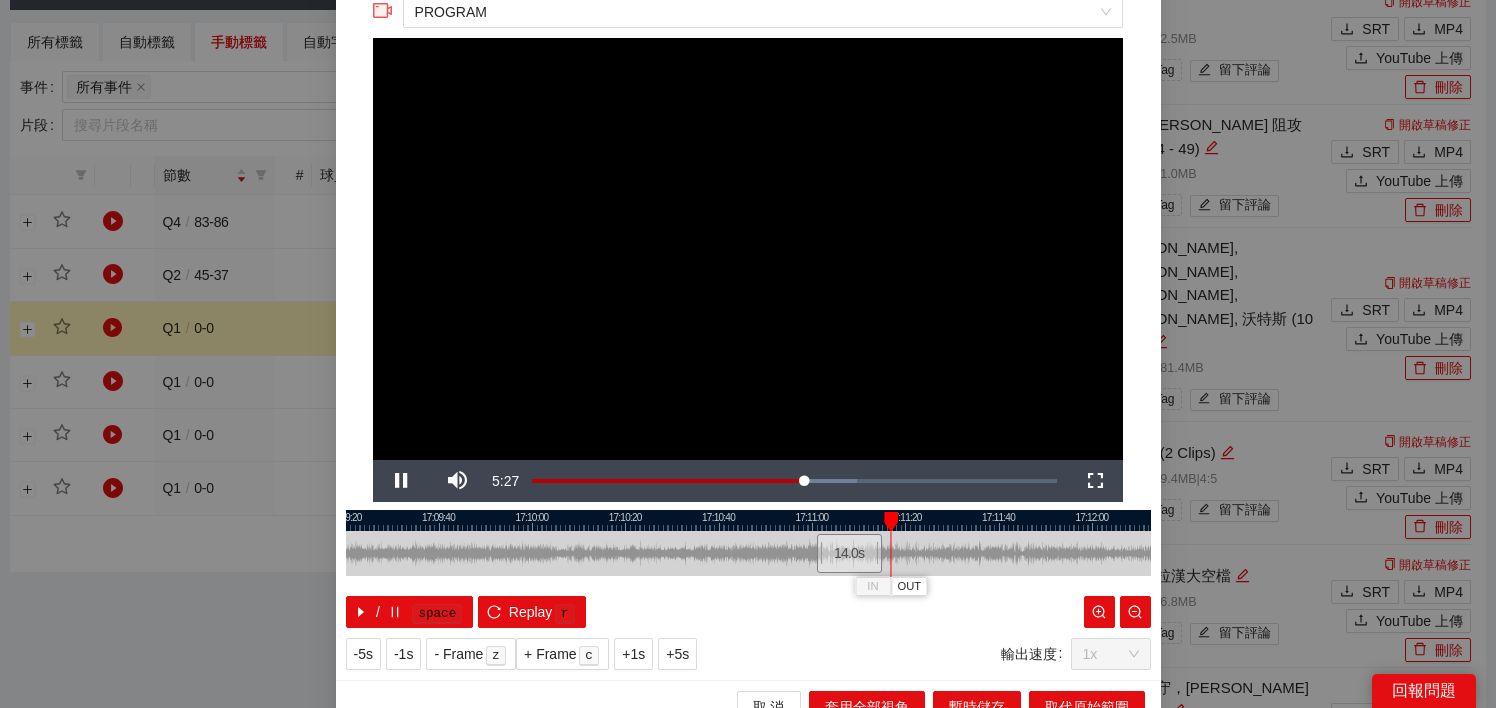 click at bounding box center (748, 520) 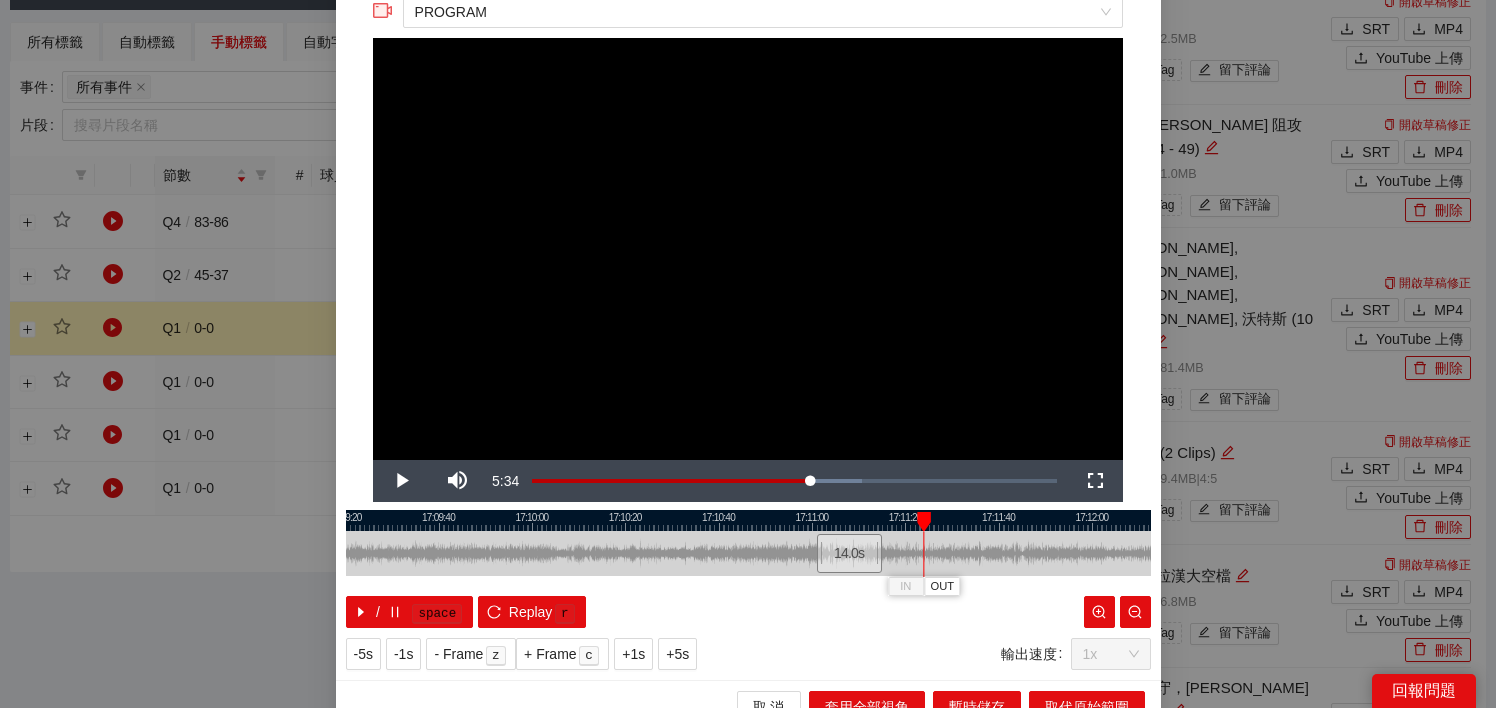 click at bounding box center (748, 520) 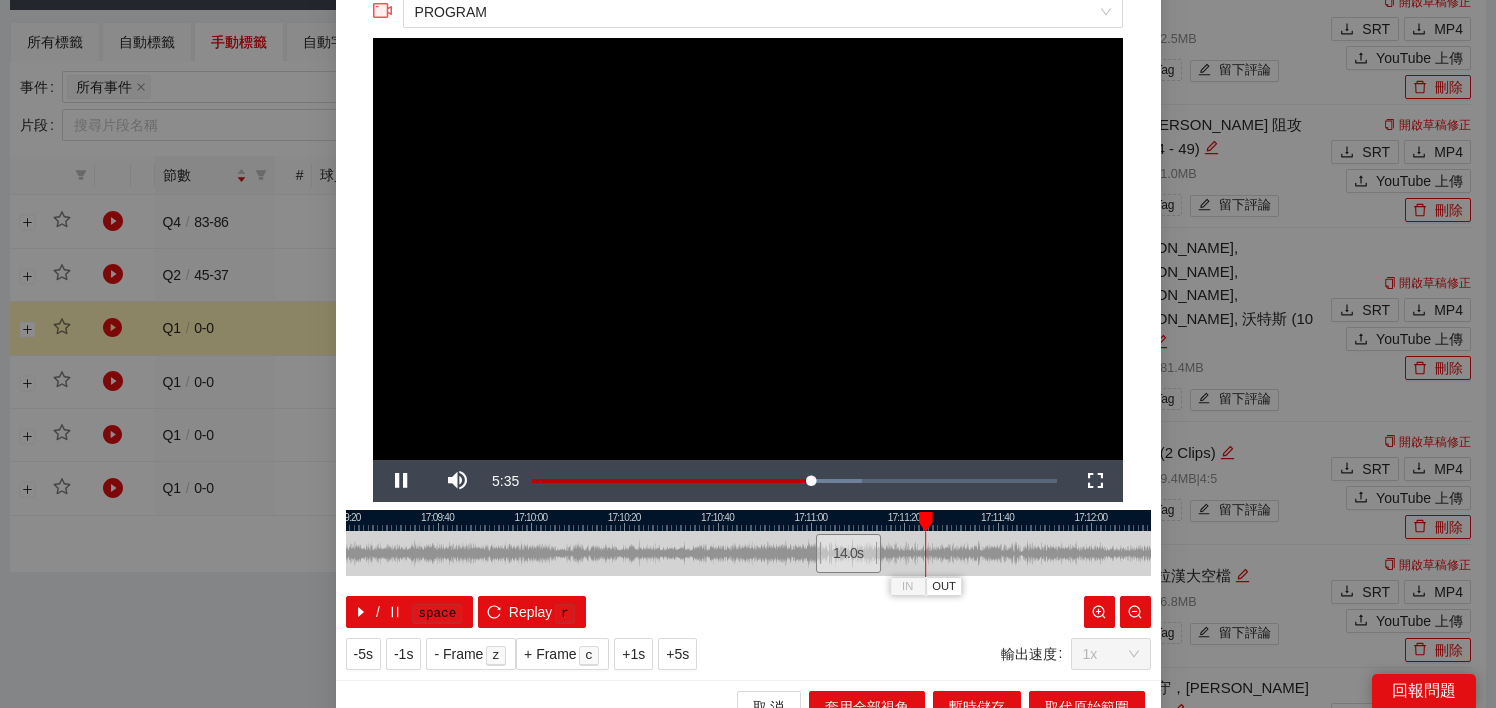 click at bounding box center (748, 520) 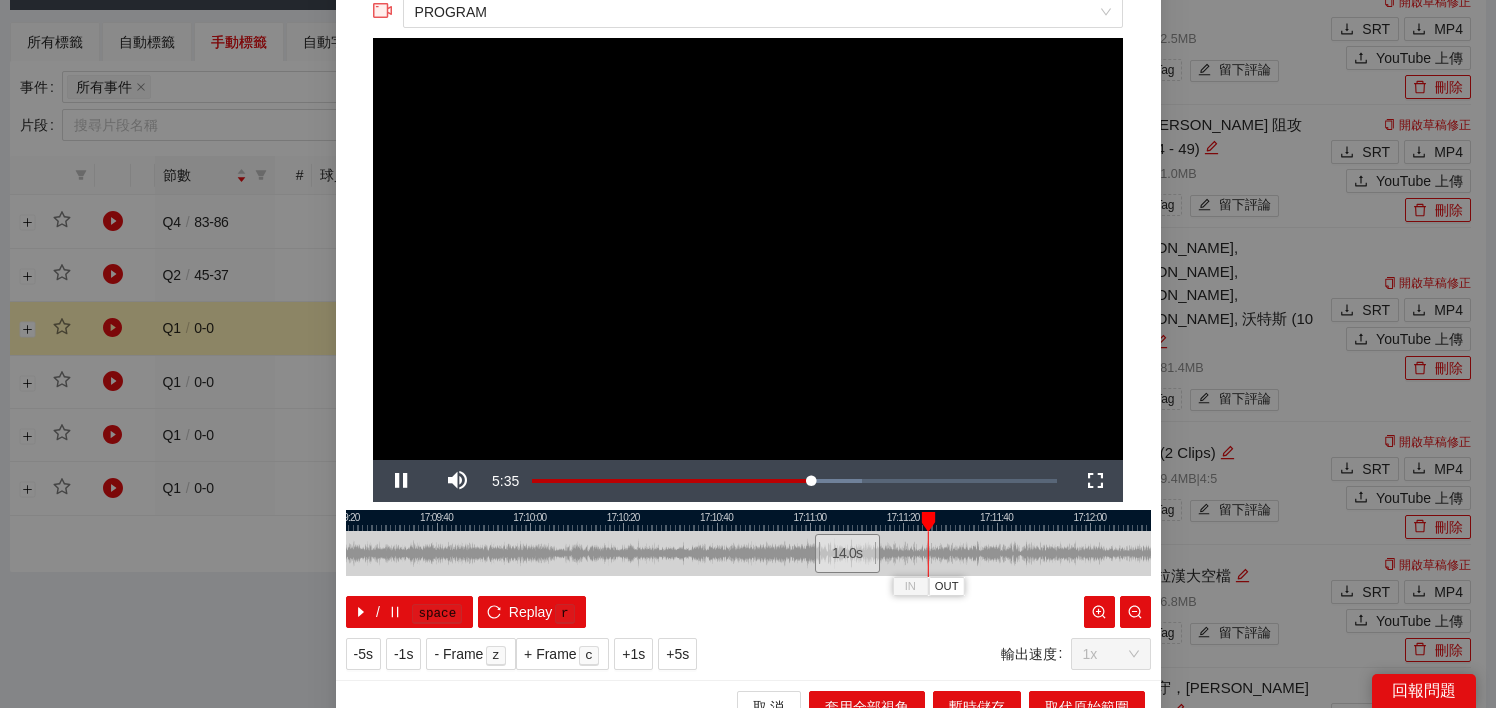 click at bounding box center (748, 520) 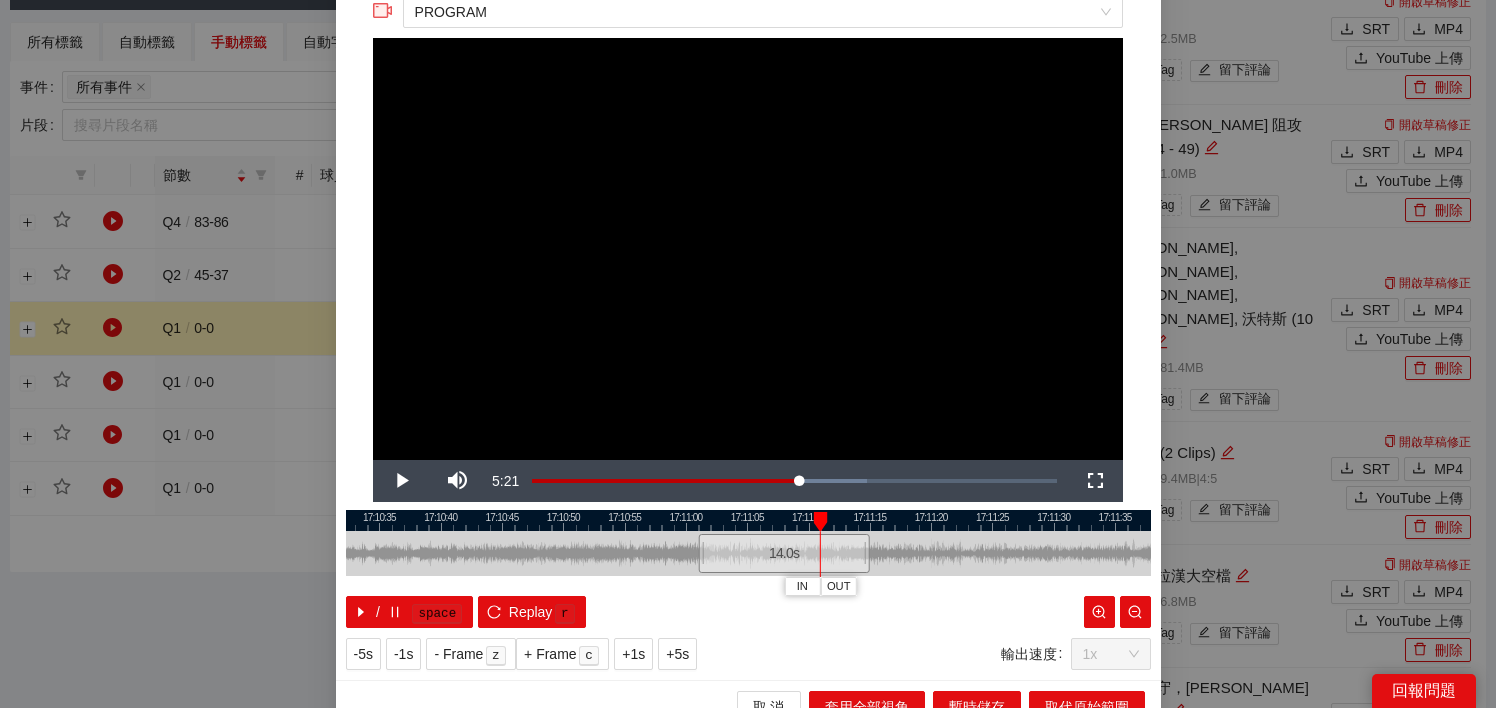 click at bounding box center [748, 520] 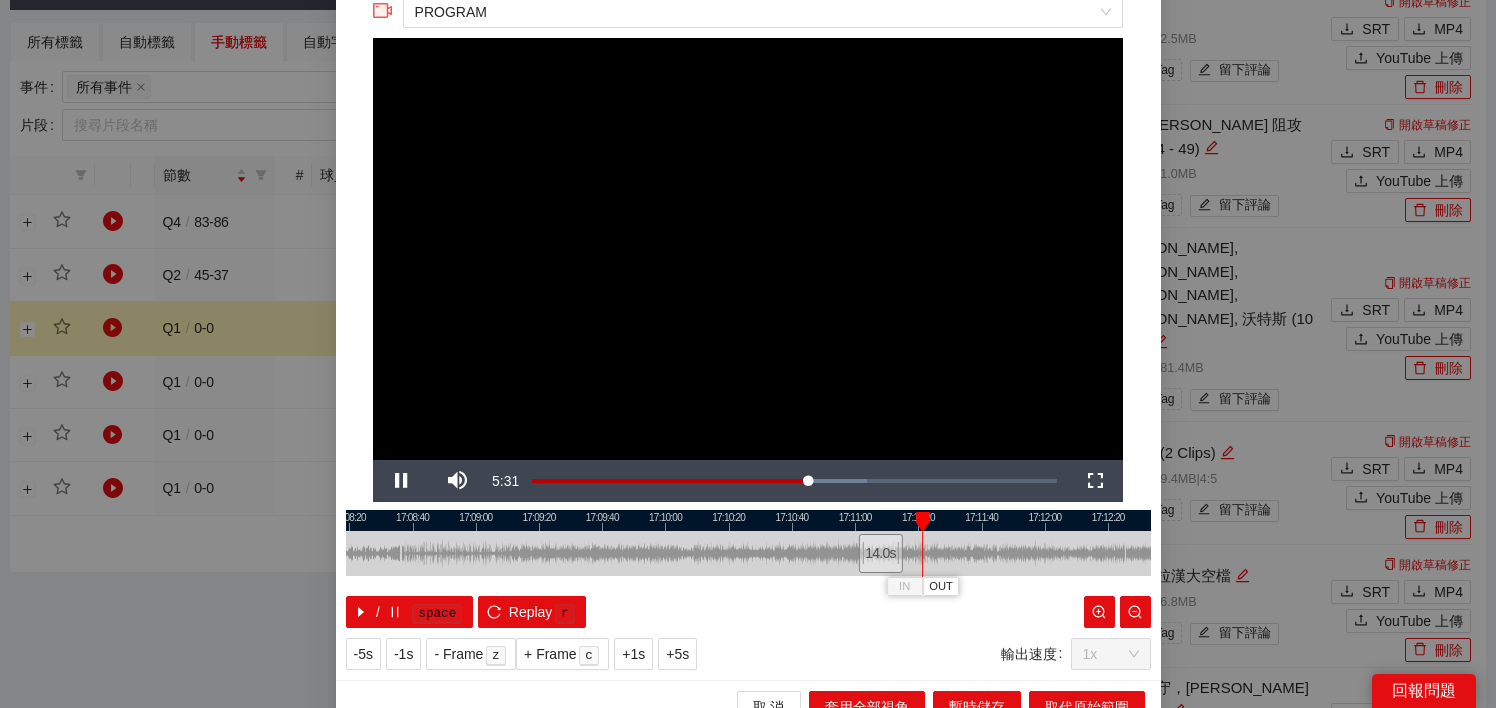 click at bounding box center (748, 520) 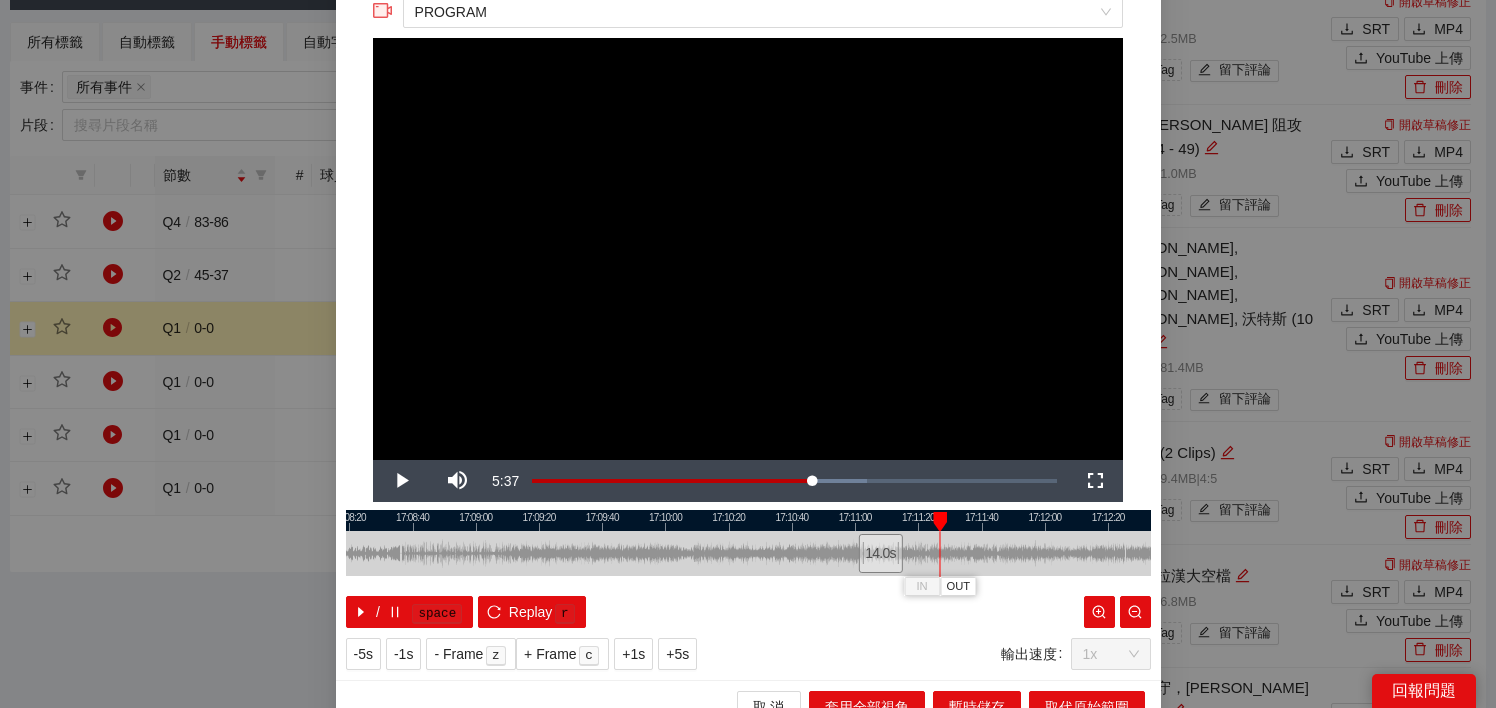 click at bounding box center (748, 520) 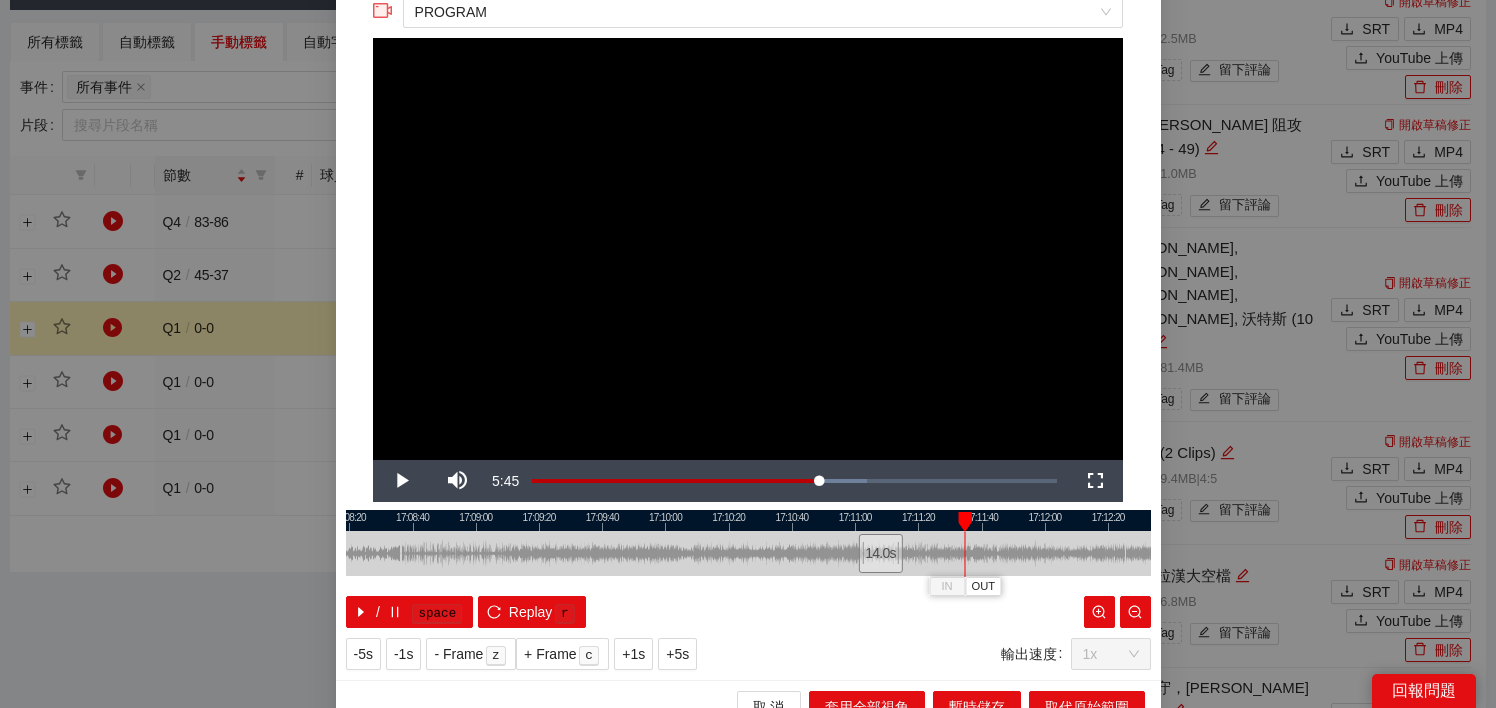 click at bounding box center (748, 520) 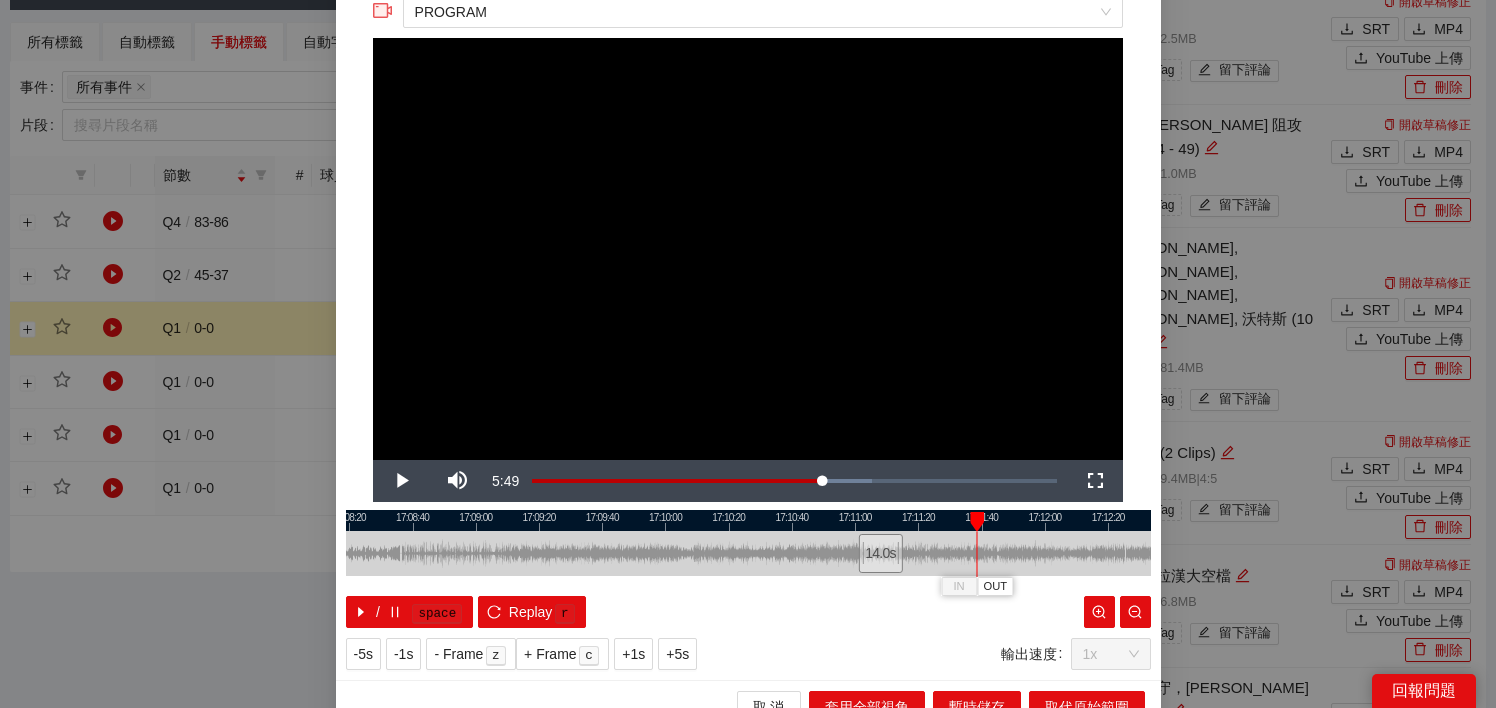 click at bounding box center (748, 520) 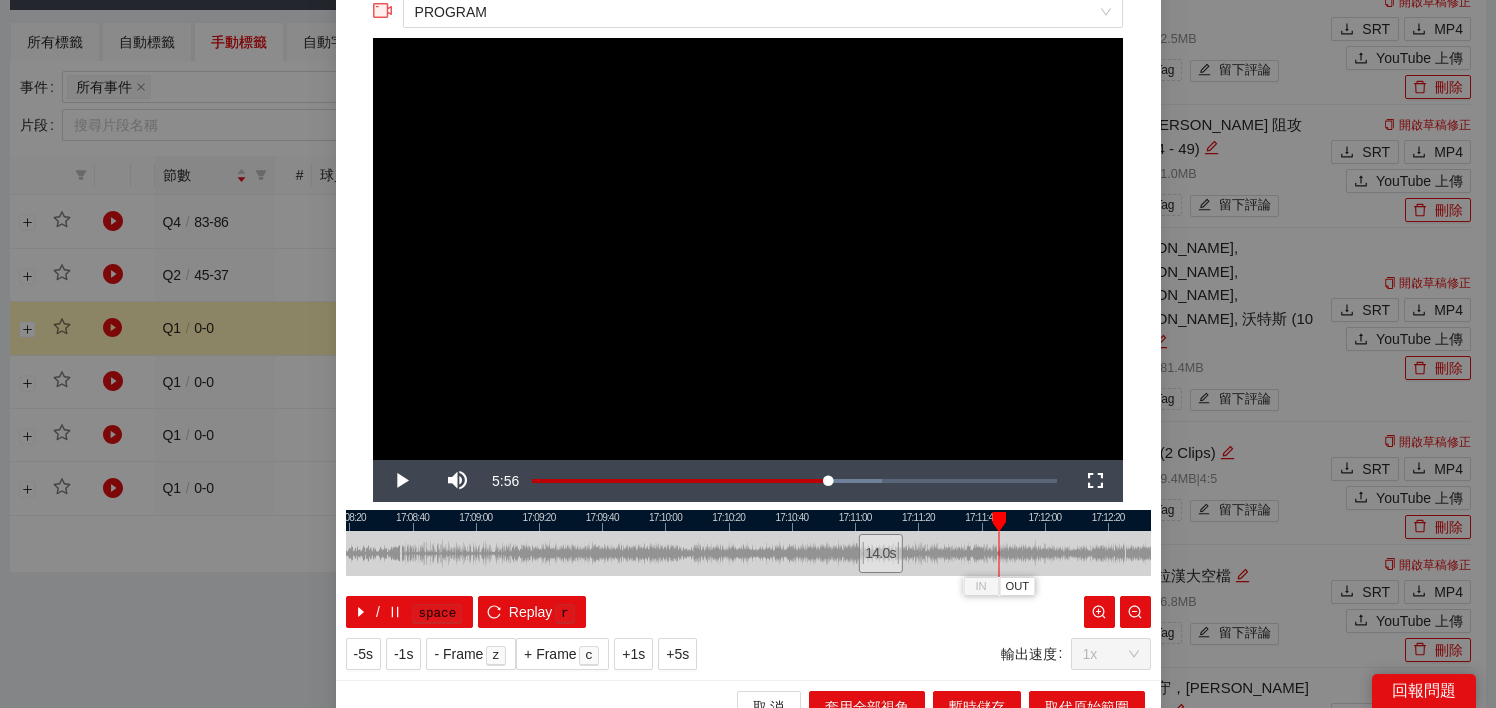 click at bounding box center [748, 520] 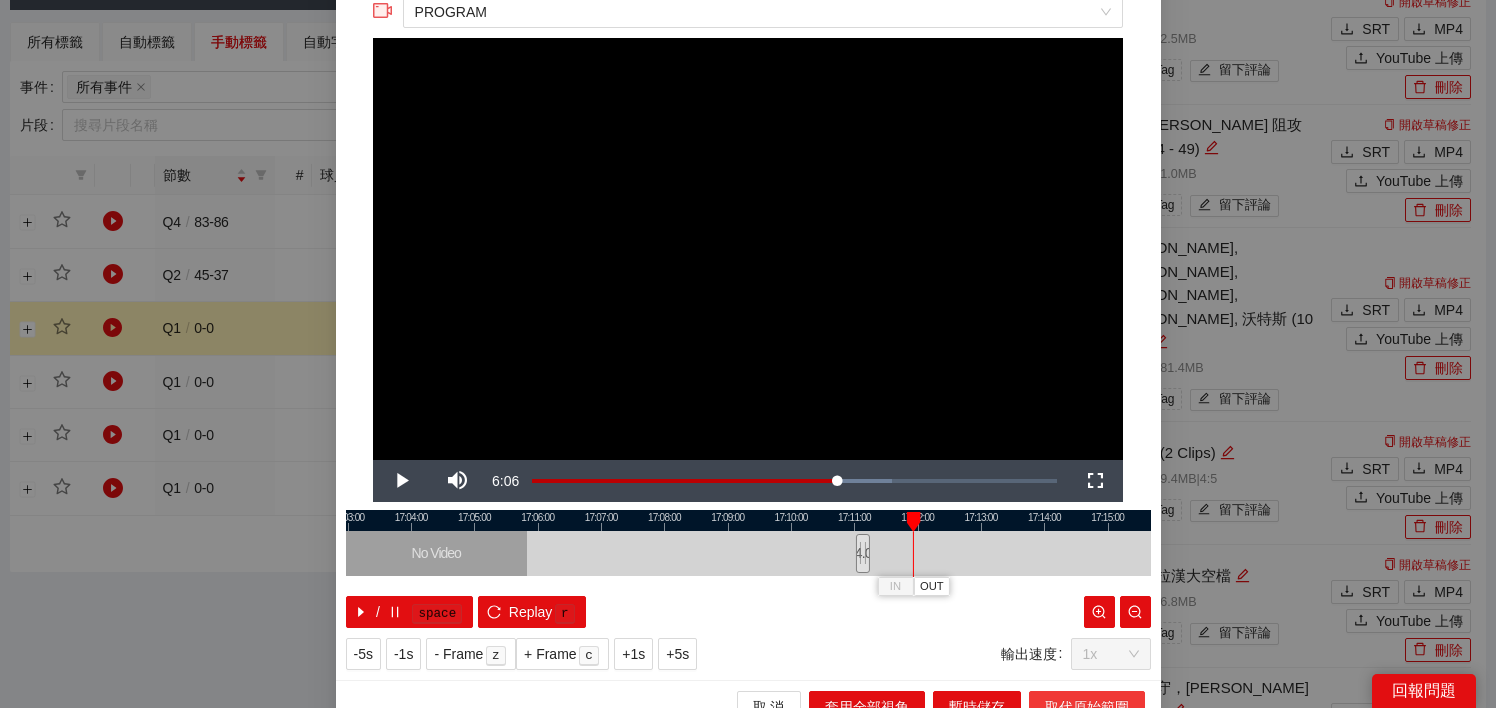 click on "取代原始範圍" at bounding box center (1087, 707) 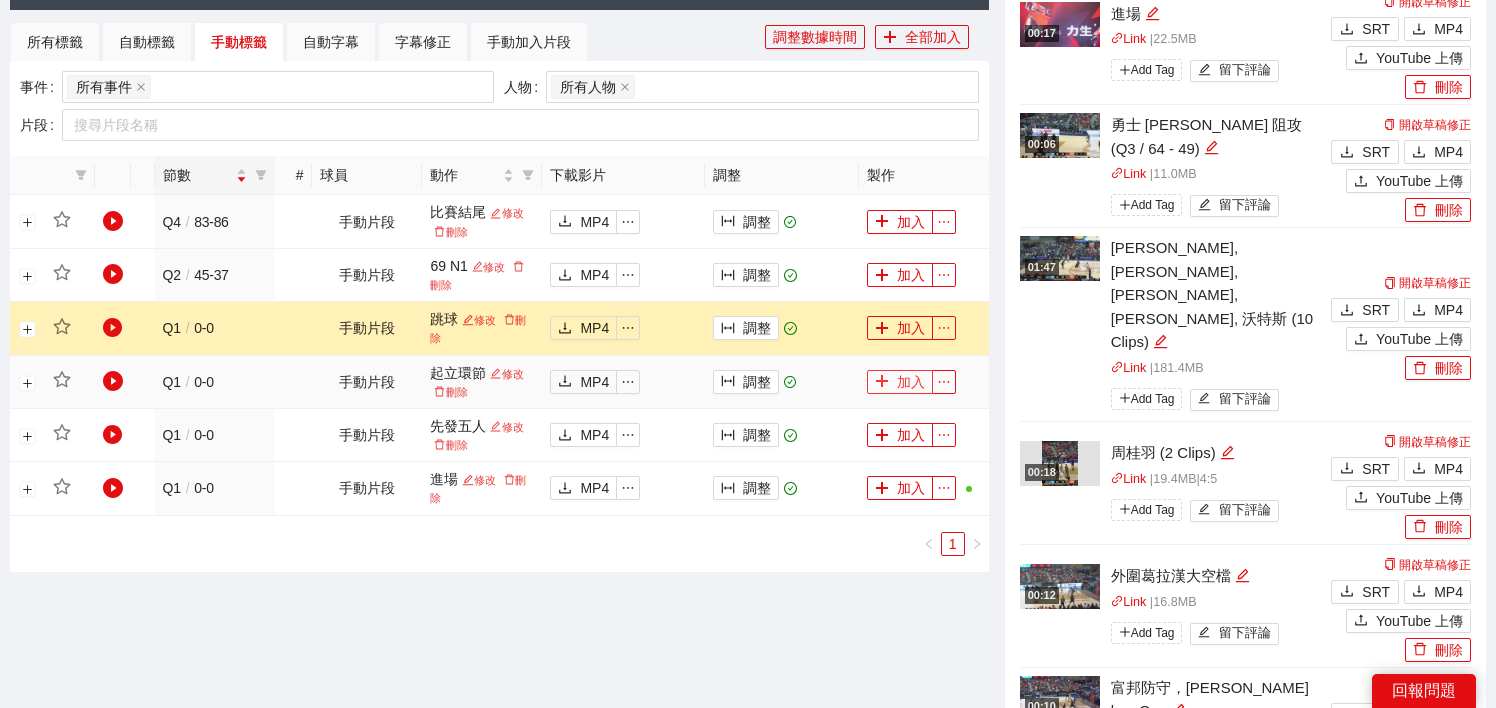 click on "加入" at bounding box center (900, 382) 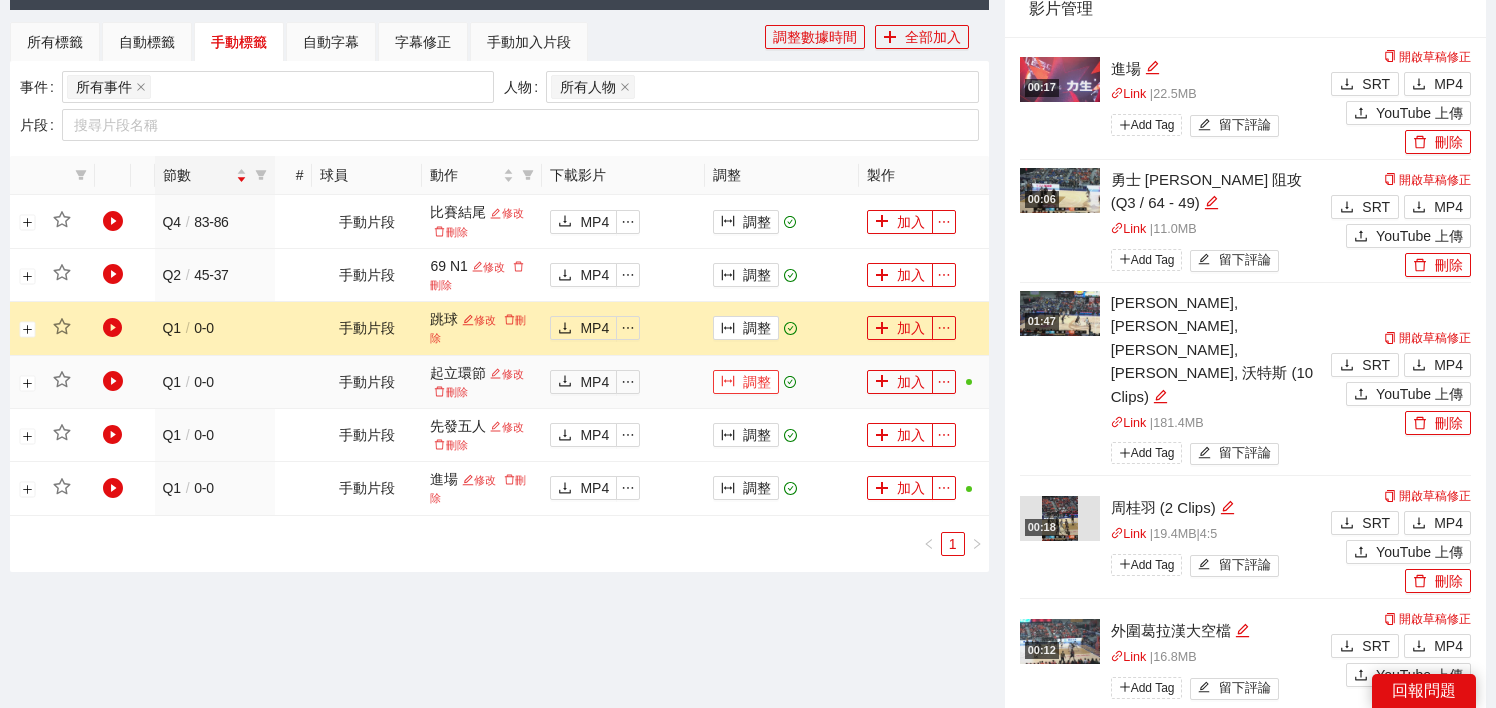 click on "調整" at bounding box center [746, 382] 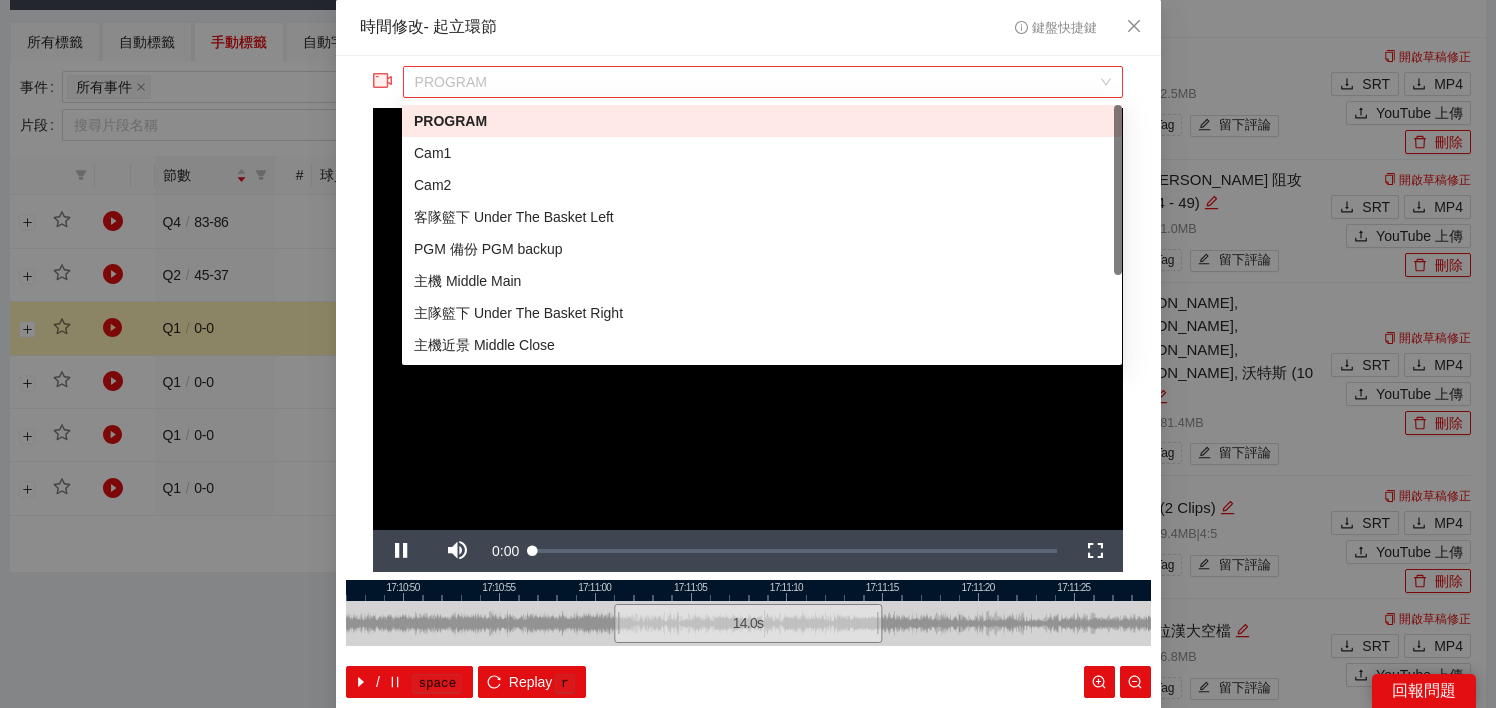 click on "PROGRAM" at bounding box center [763, 82] 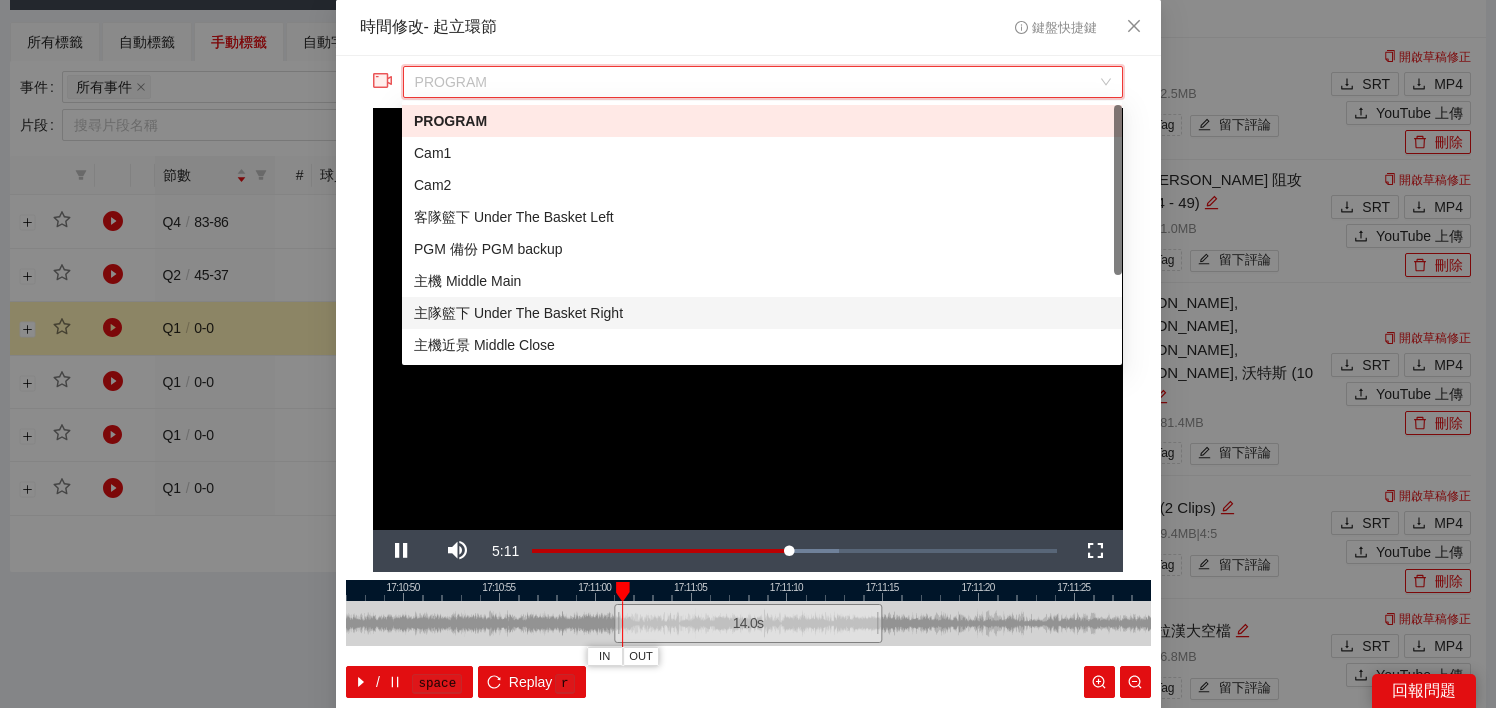 scroll, scrollTop: 52, scrollLeft: 0, axis: vertical 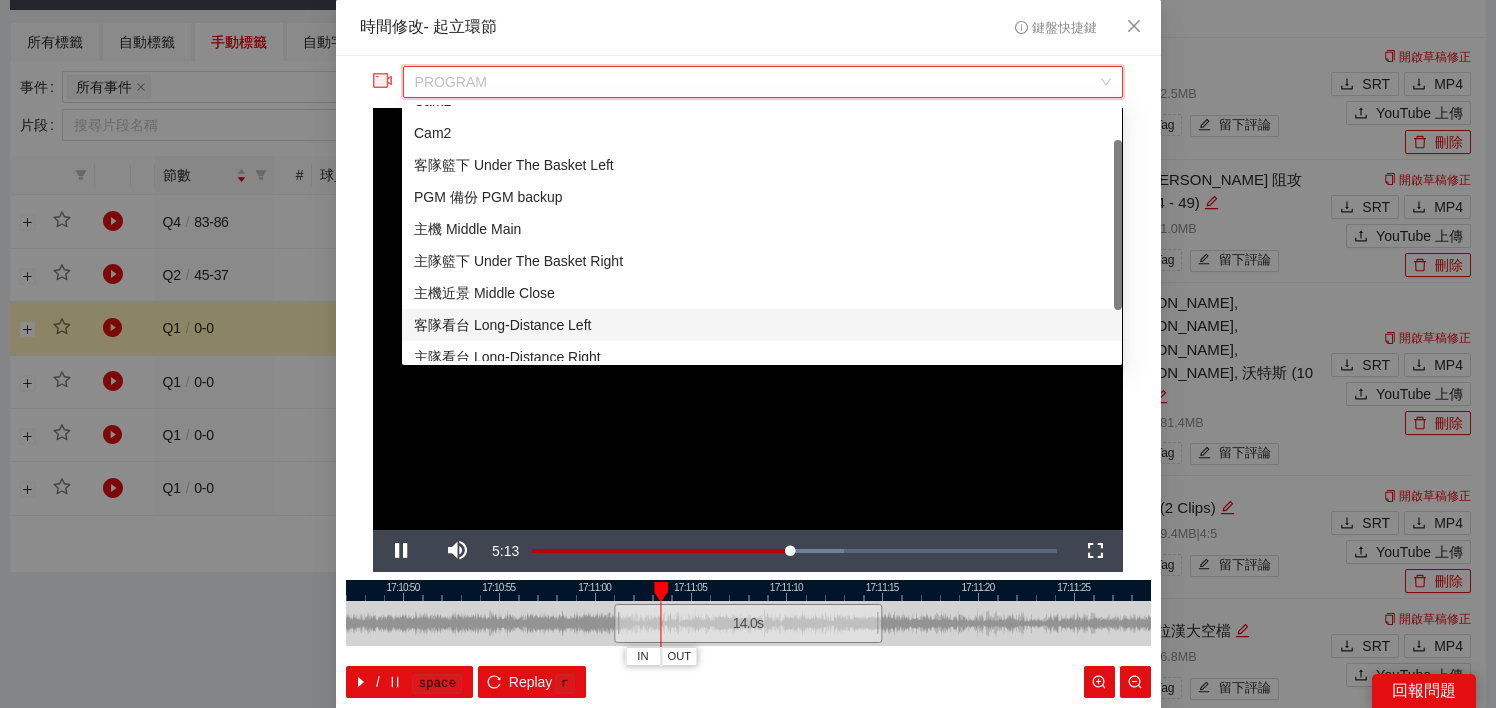 click on "客隊看台 Long-Distance Left" at bounding box center (762, 325) 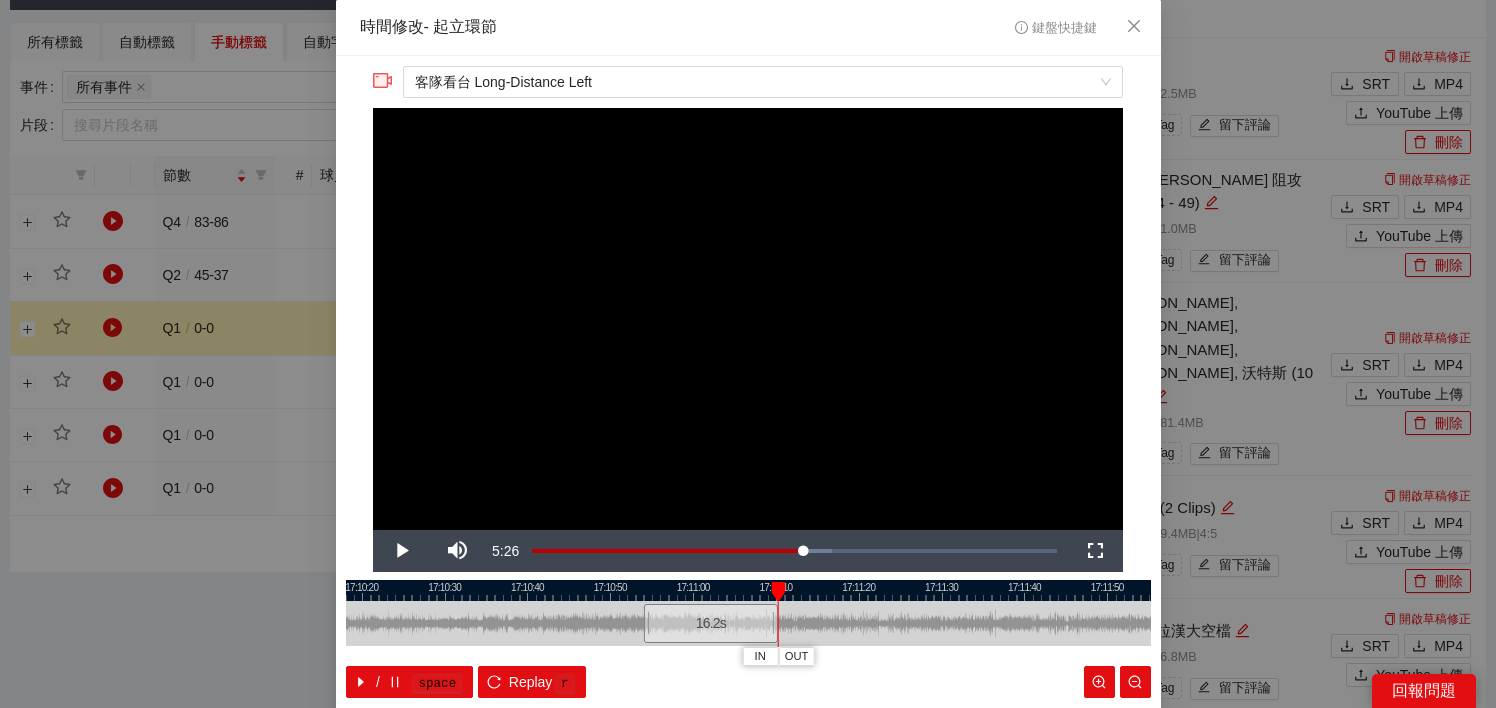 drag, startPoint x: 724, startPoint y: 624, endPoint x: 776, endPoint y: 624, distance: 52 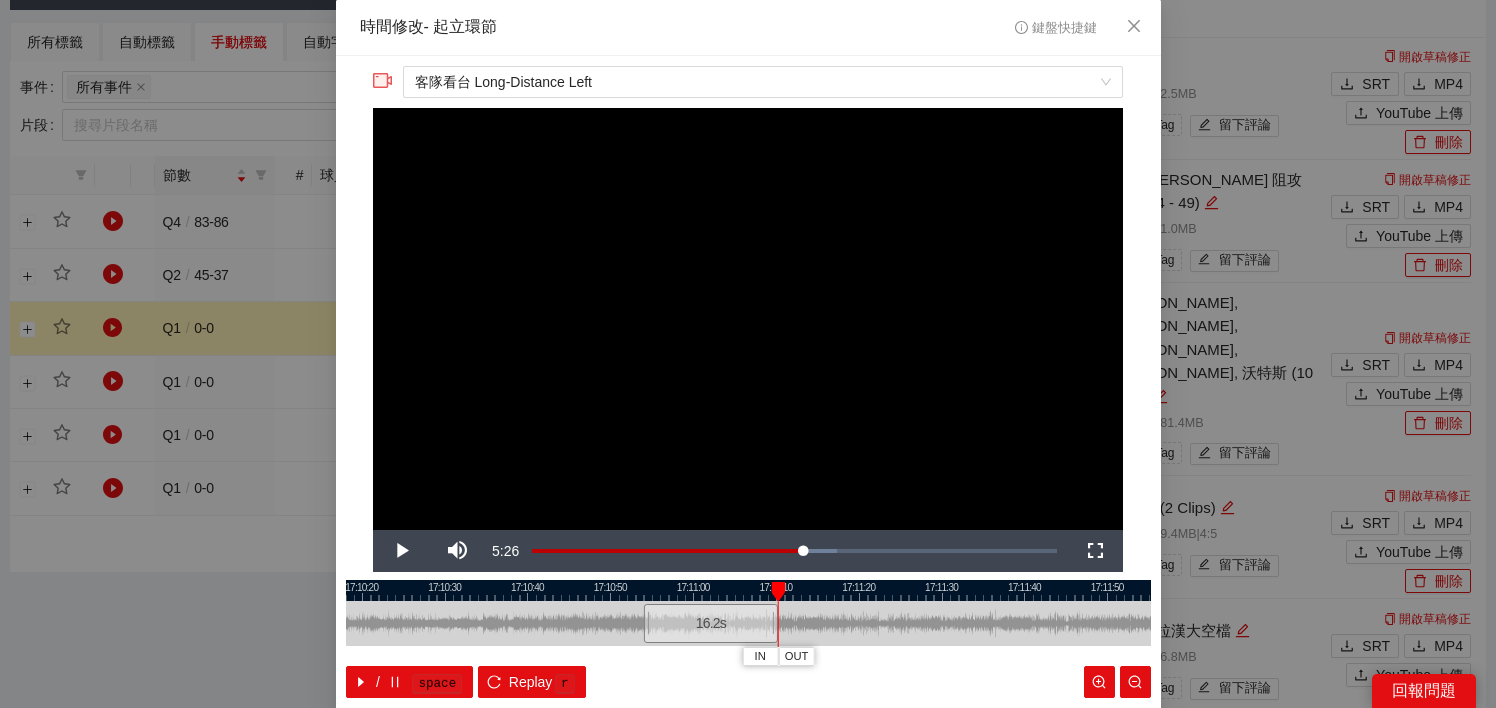 scroll, scrollTop: 94, scrollLeft: 0, axis: vertical 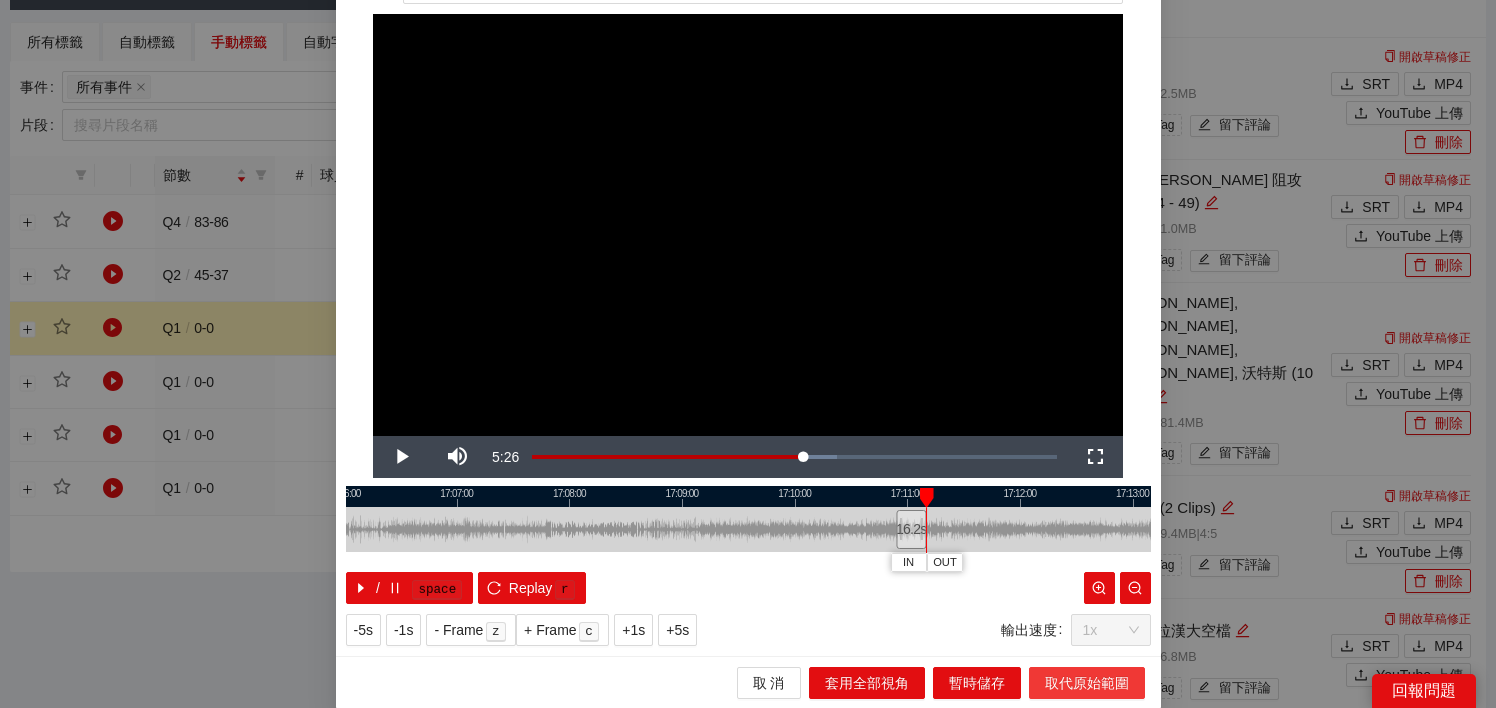 click on "取代原始範圍" at bounding box center [1087, 683] 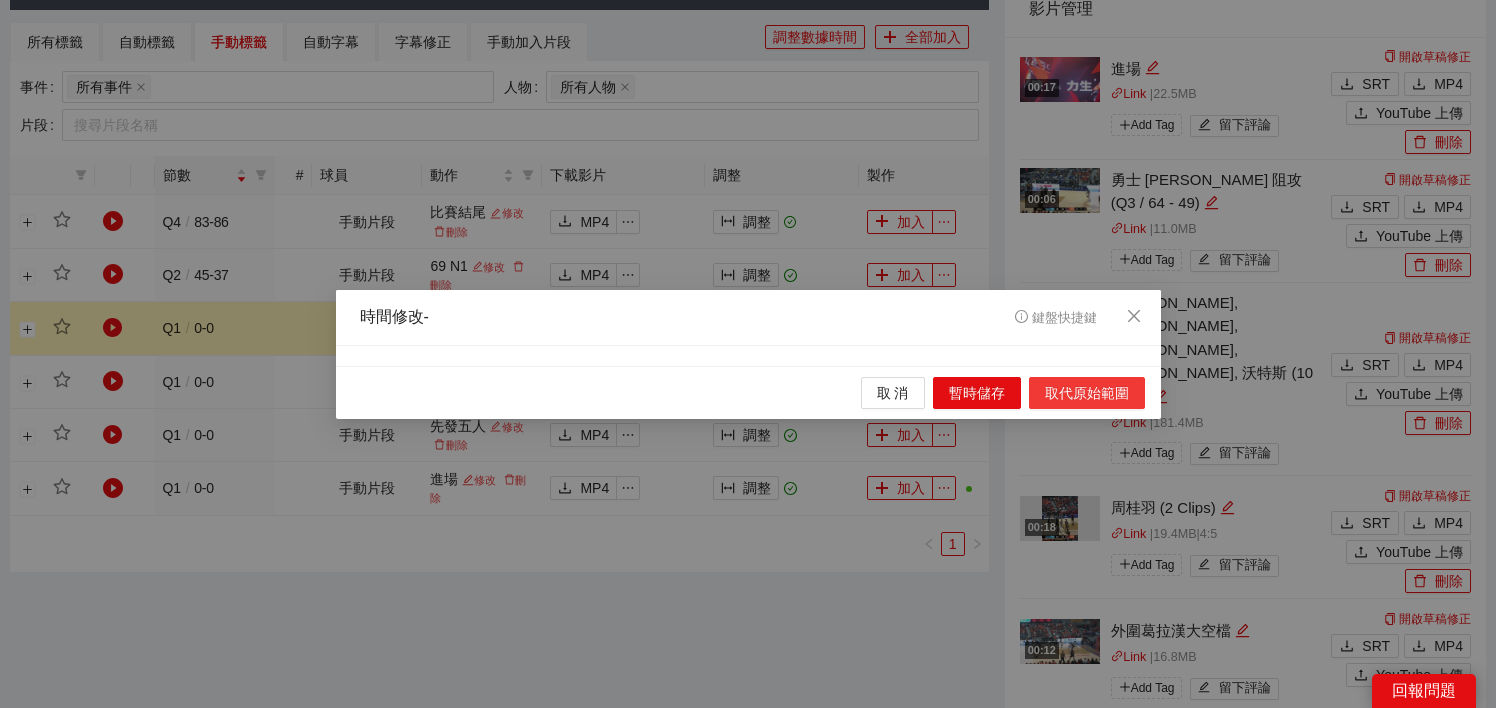 scroll, scrollTop: 0, scrollLeft: 0, axis: both 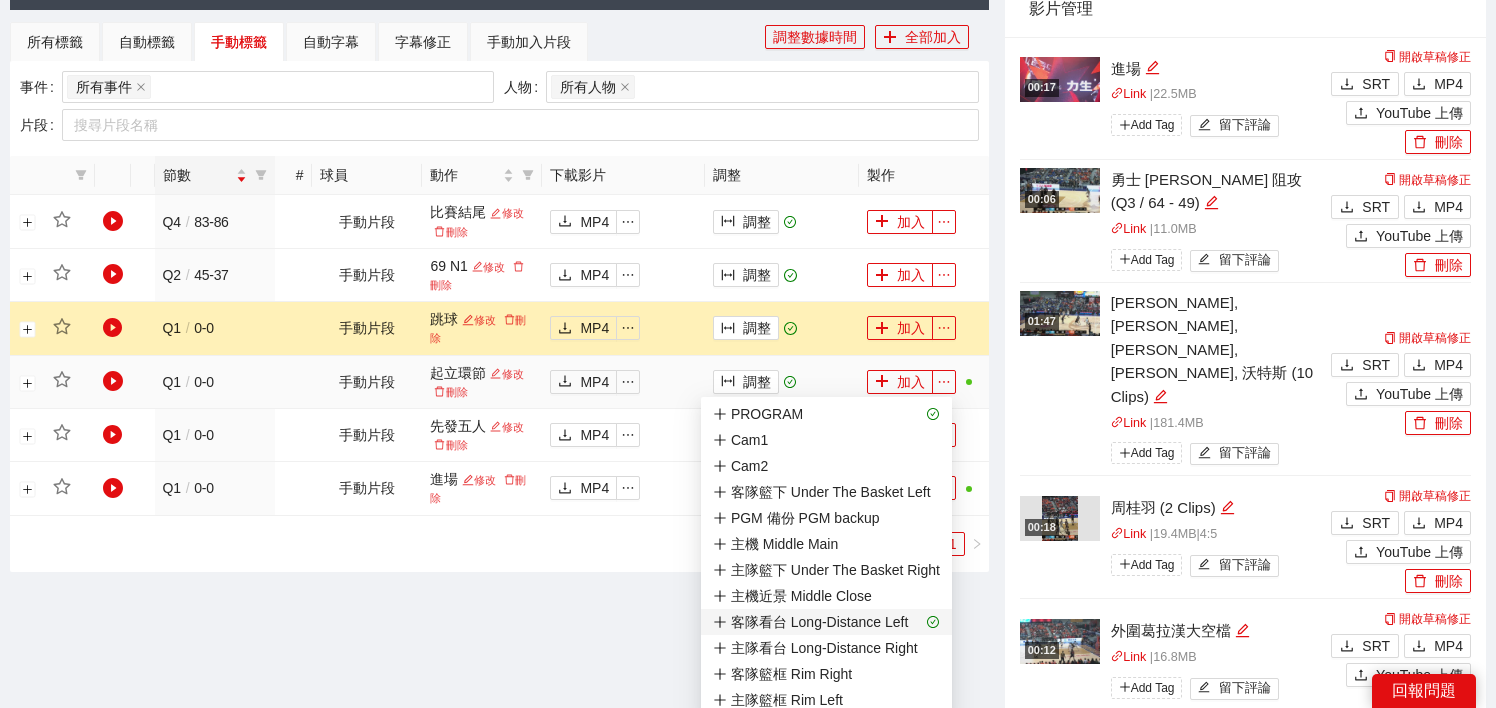 click on "客隊看台 Long-Distance Left" at bounding box center (810, 622) 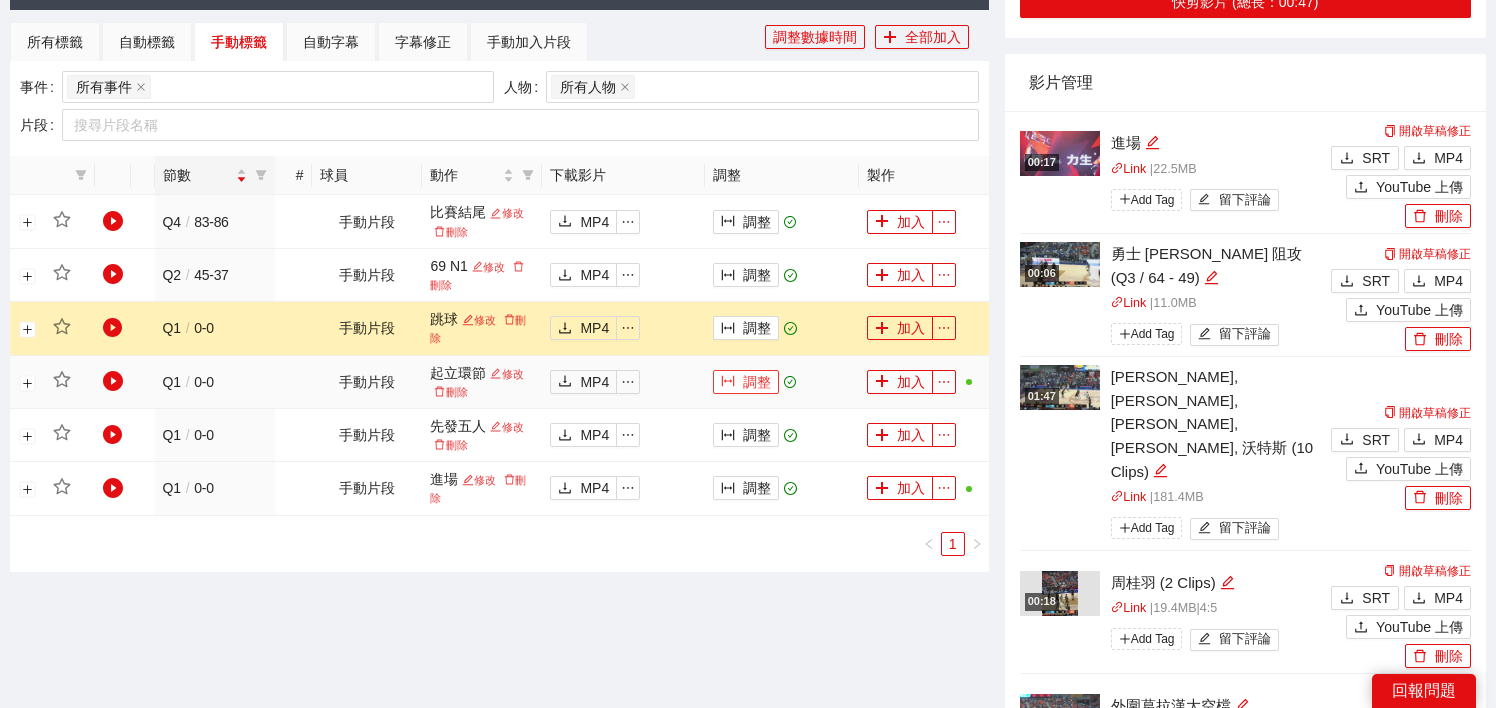 click on "調整" at bounding box center (746, 382) 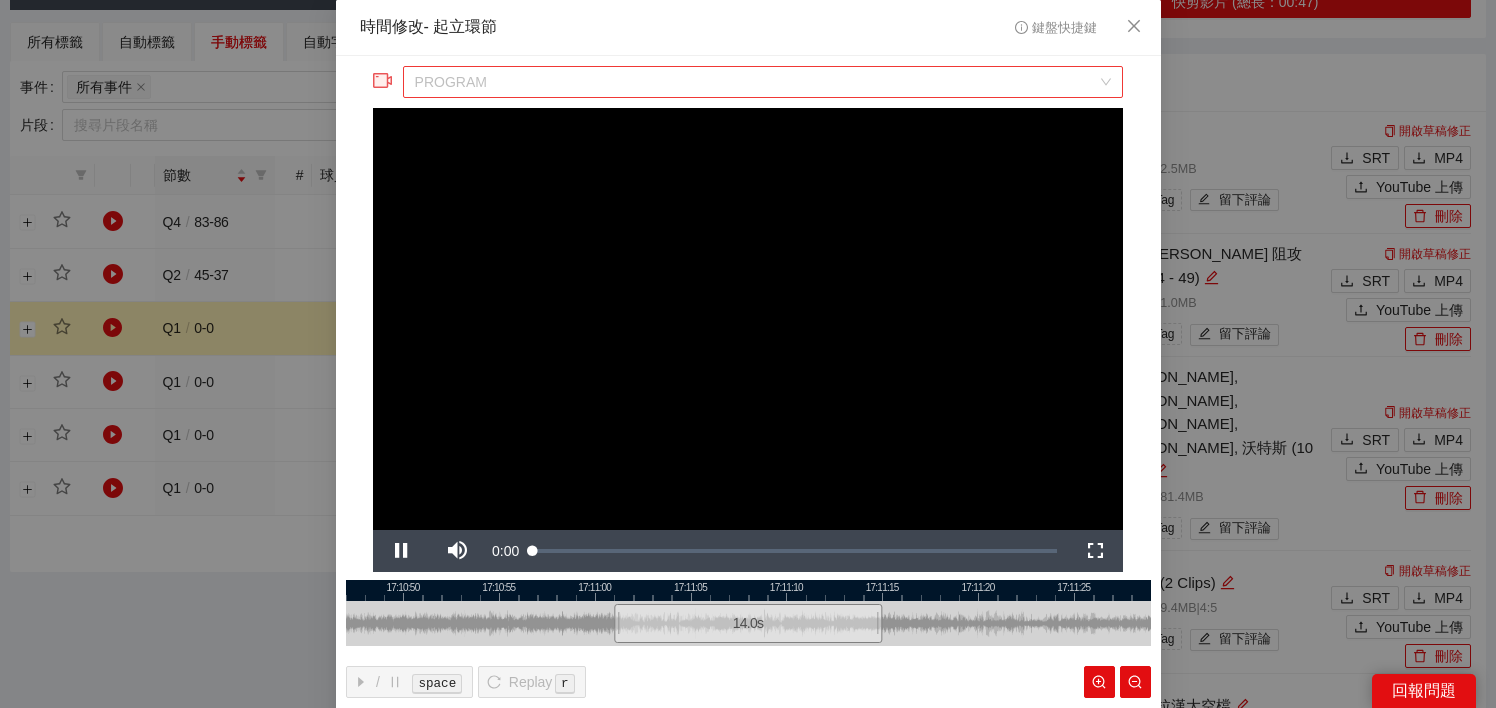 click on "PROGRAM" at bounding box center [763, 82] 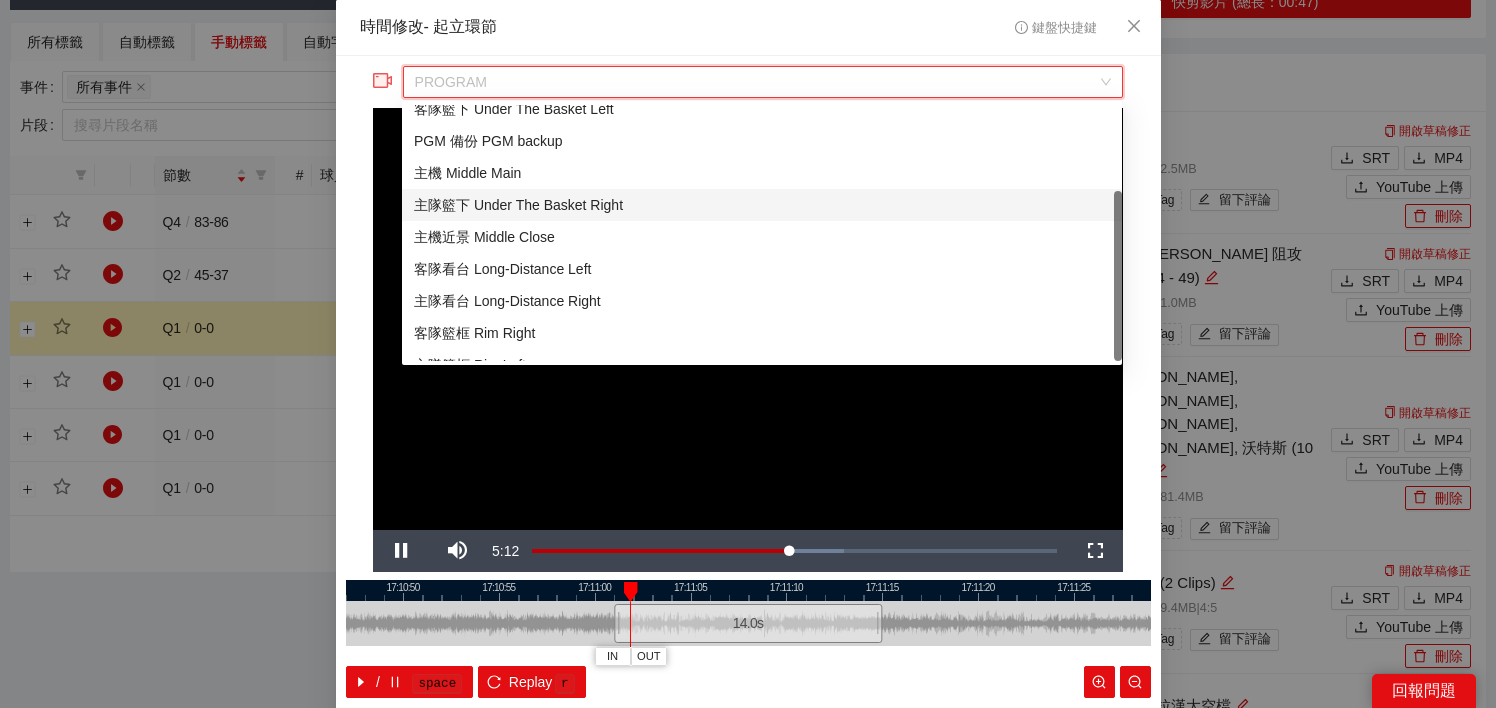 scroll, scrollTop: 128, scrollLeft: 0, axis: vertical 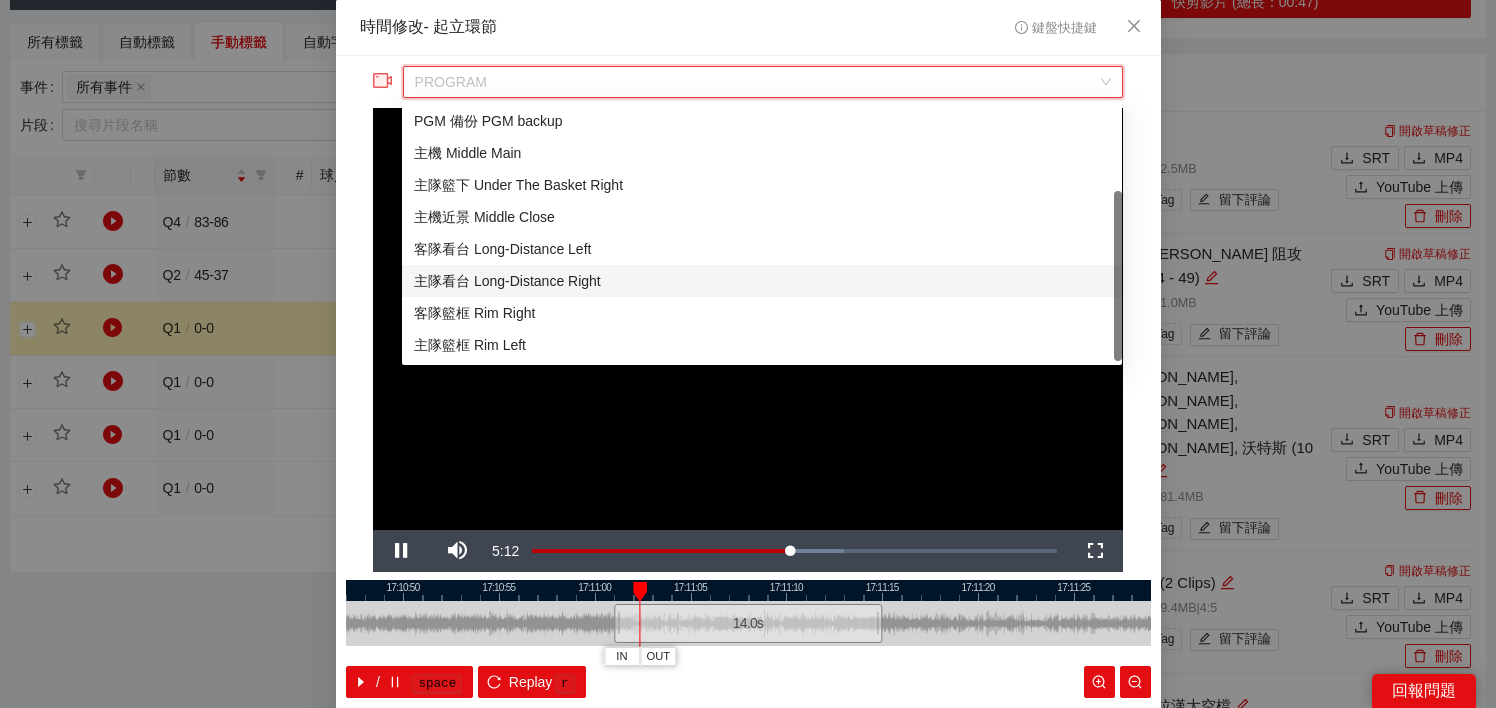 click on "主隊看台 Long-Distance Right" at bounding box center (762, 281) 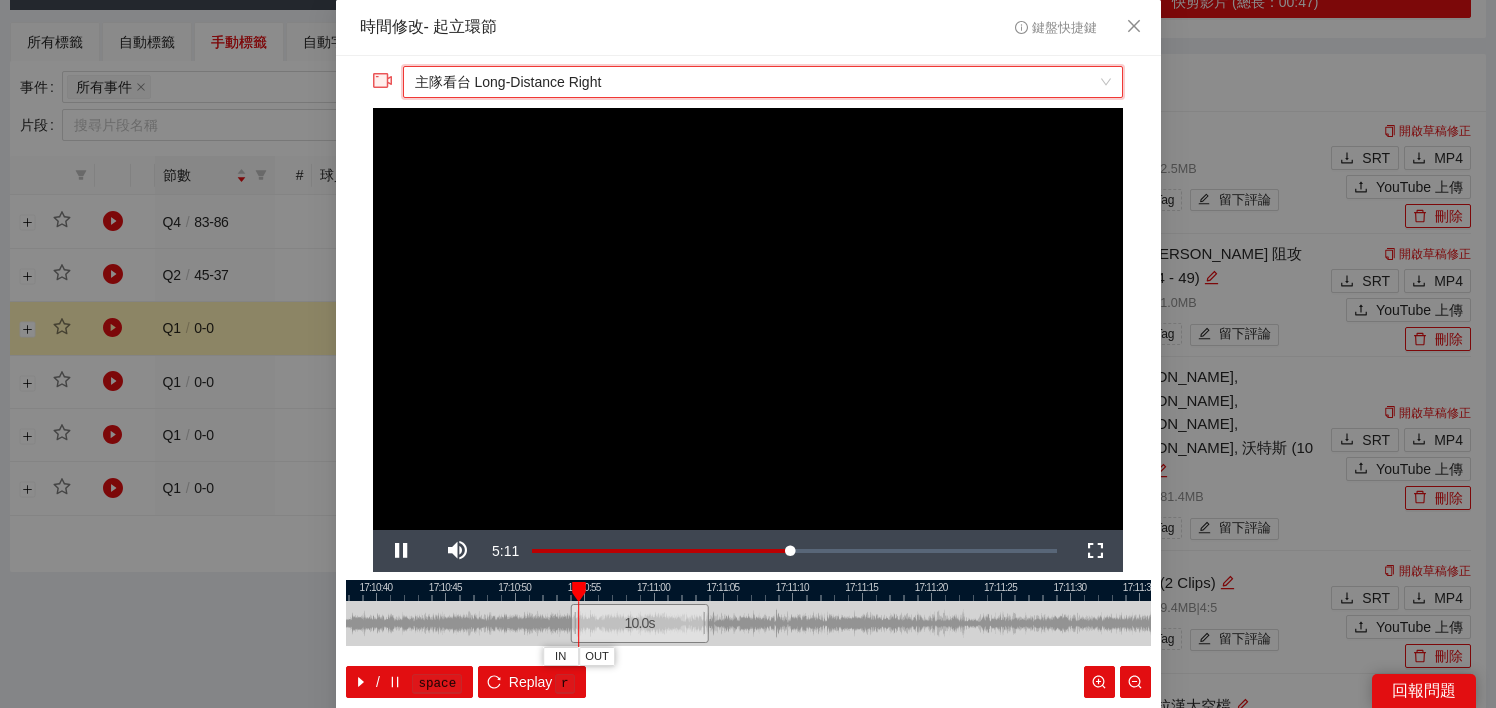 scroll, scrollTop: 62, scrollLeft: 0, axis: vertical 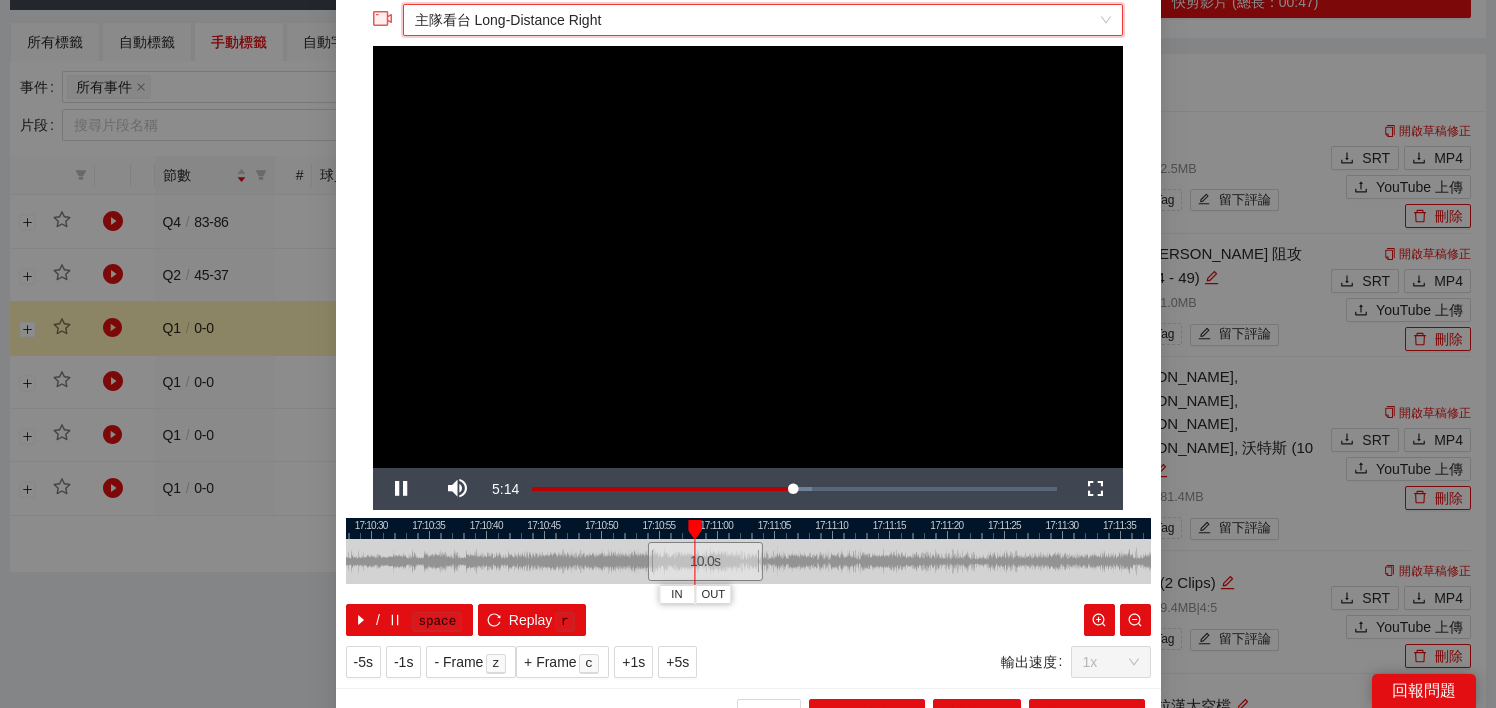 click at bounding box center [748, 528] 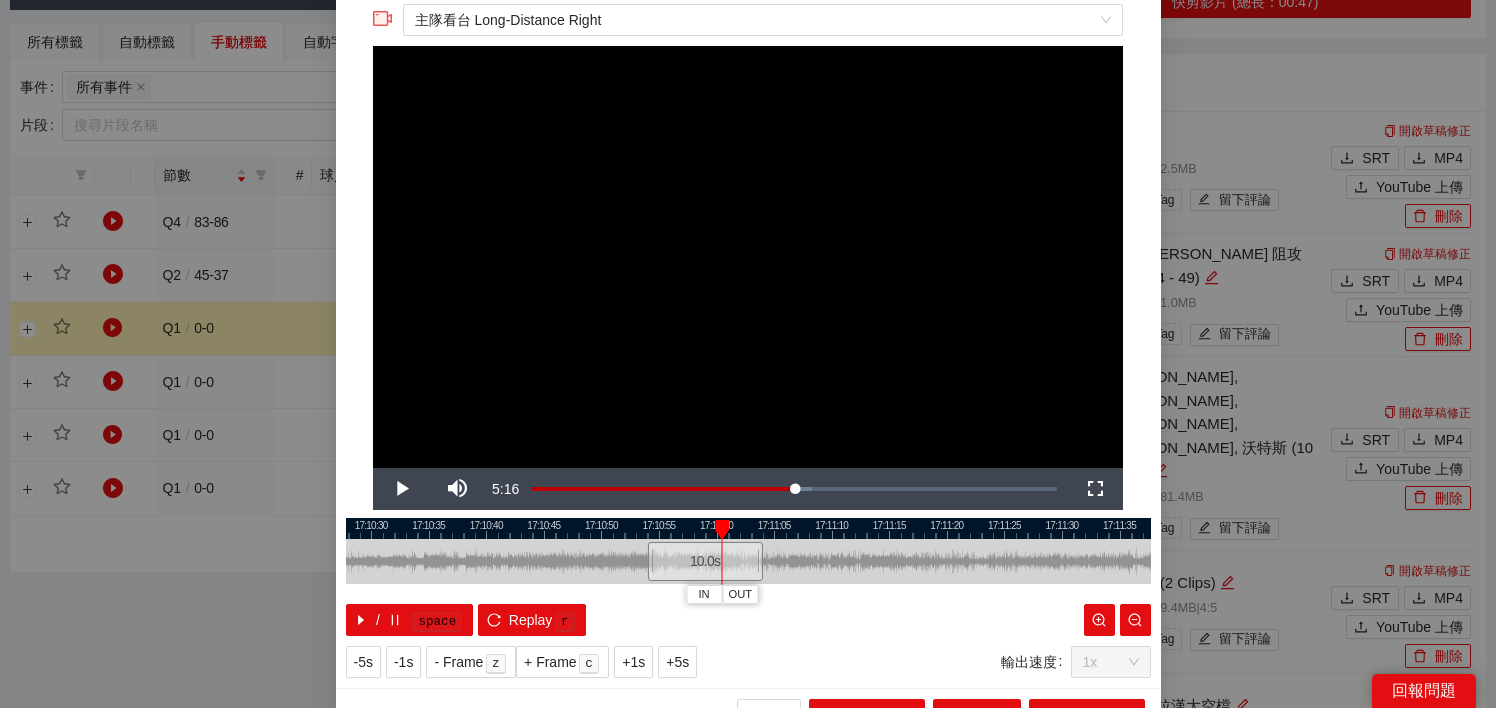 click at bounding box center (748, 528) 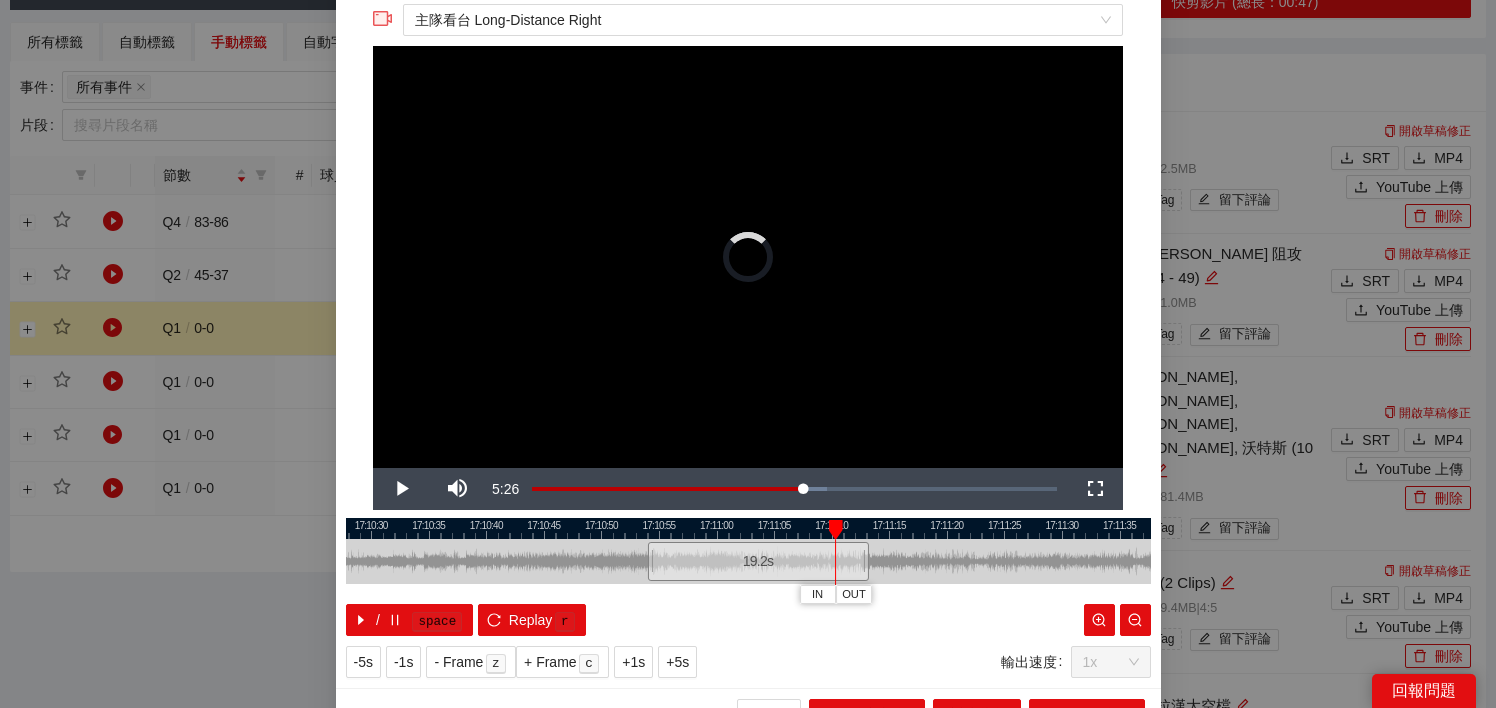 drag, startPoint x: 762, startPoint y: 555, endPoint x: 881, endPoint y: 558, distance: 119.03781 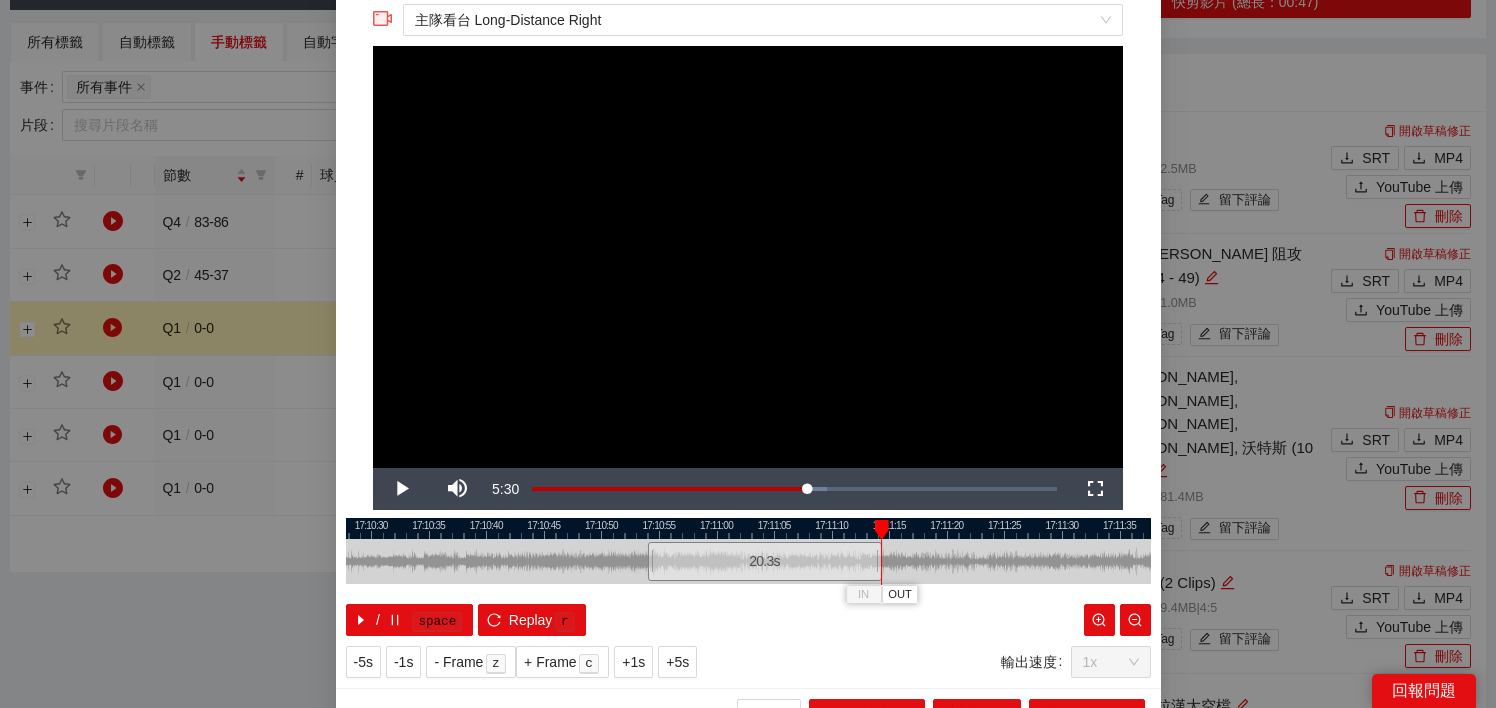 scroll, scrollTop: 94, scrollLeft: 0, axis: vertical 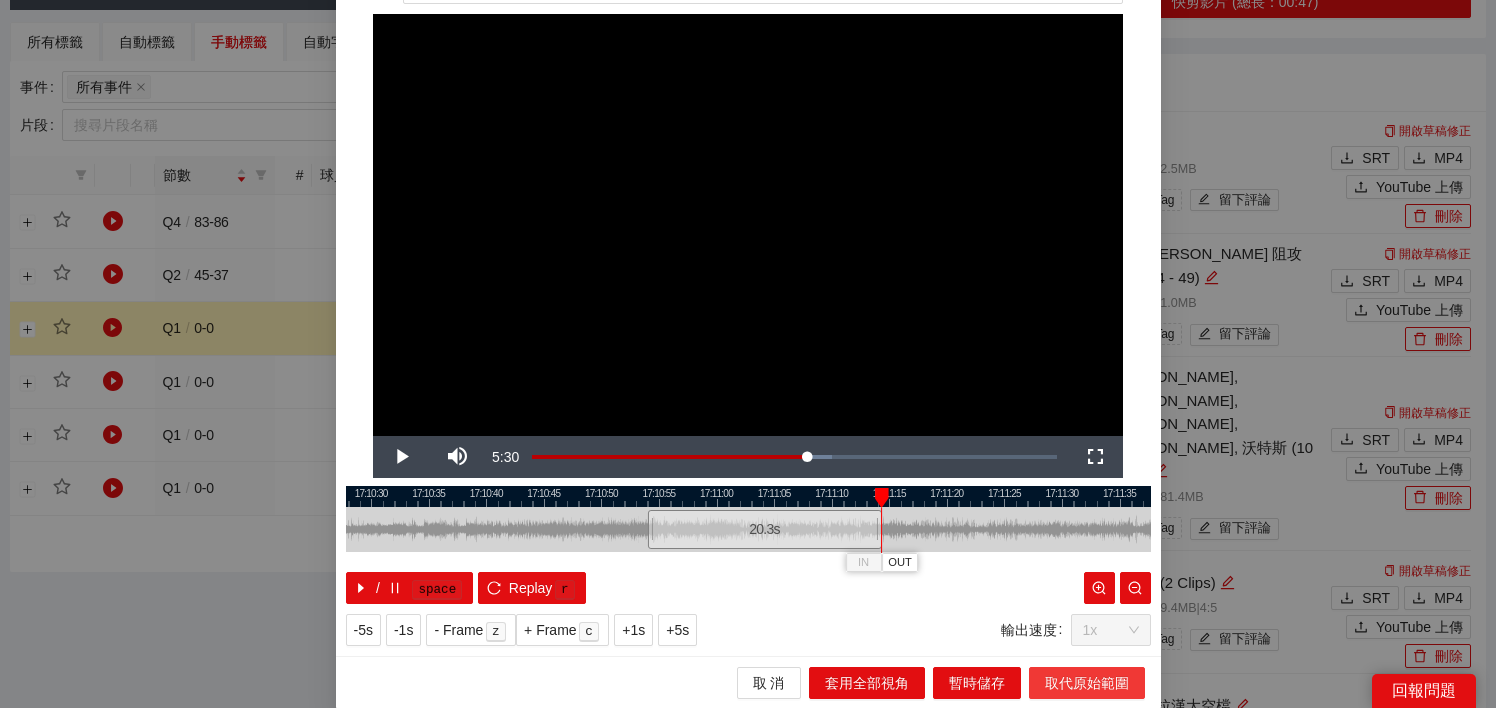 click on "取代原始範圍" at bounding box center [1087, 683] 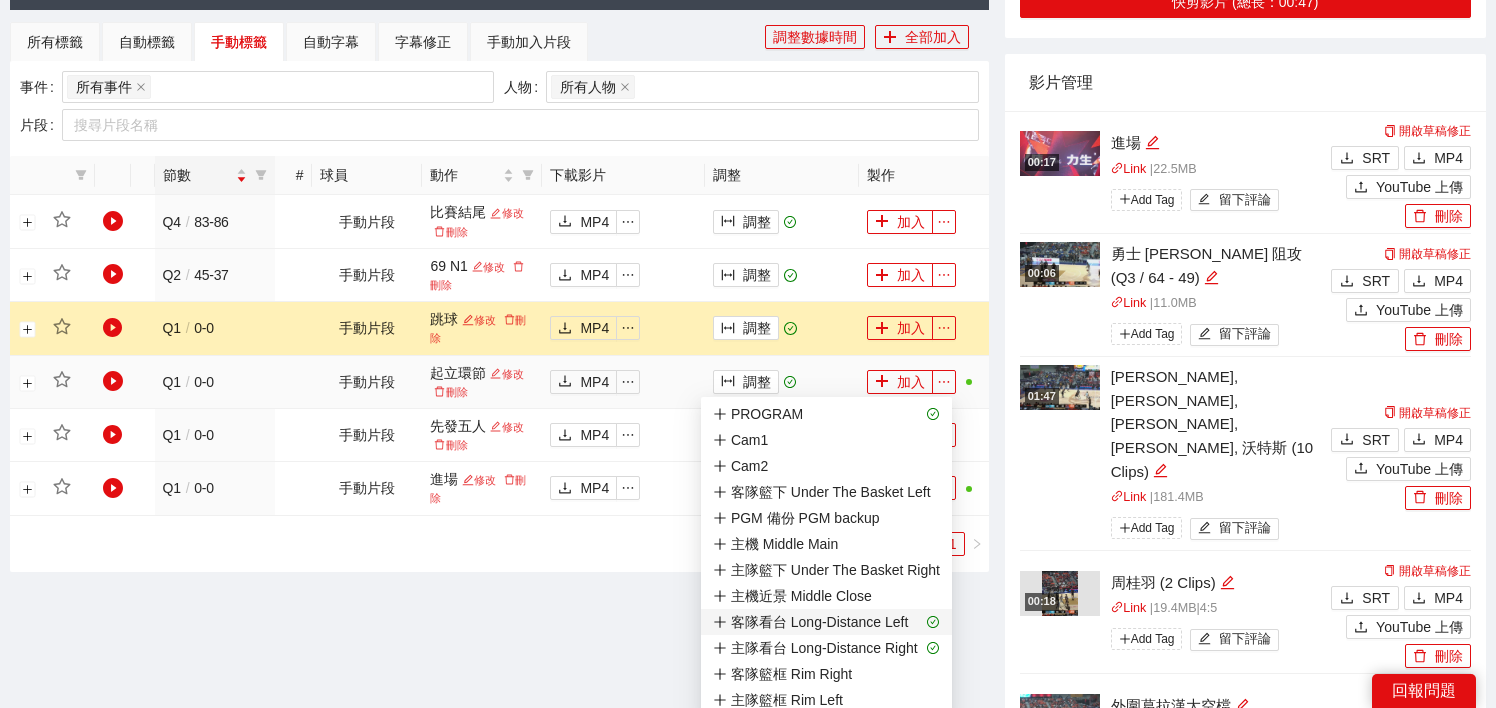 click on "客隊看台 Long-Distance Left" at bounding box center [810, 622] 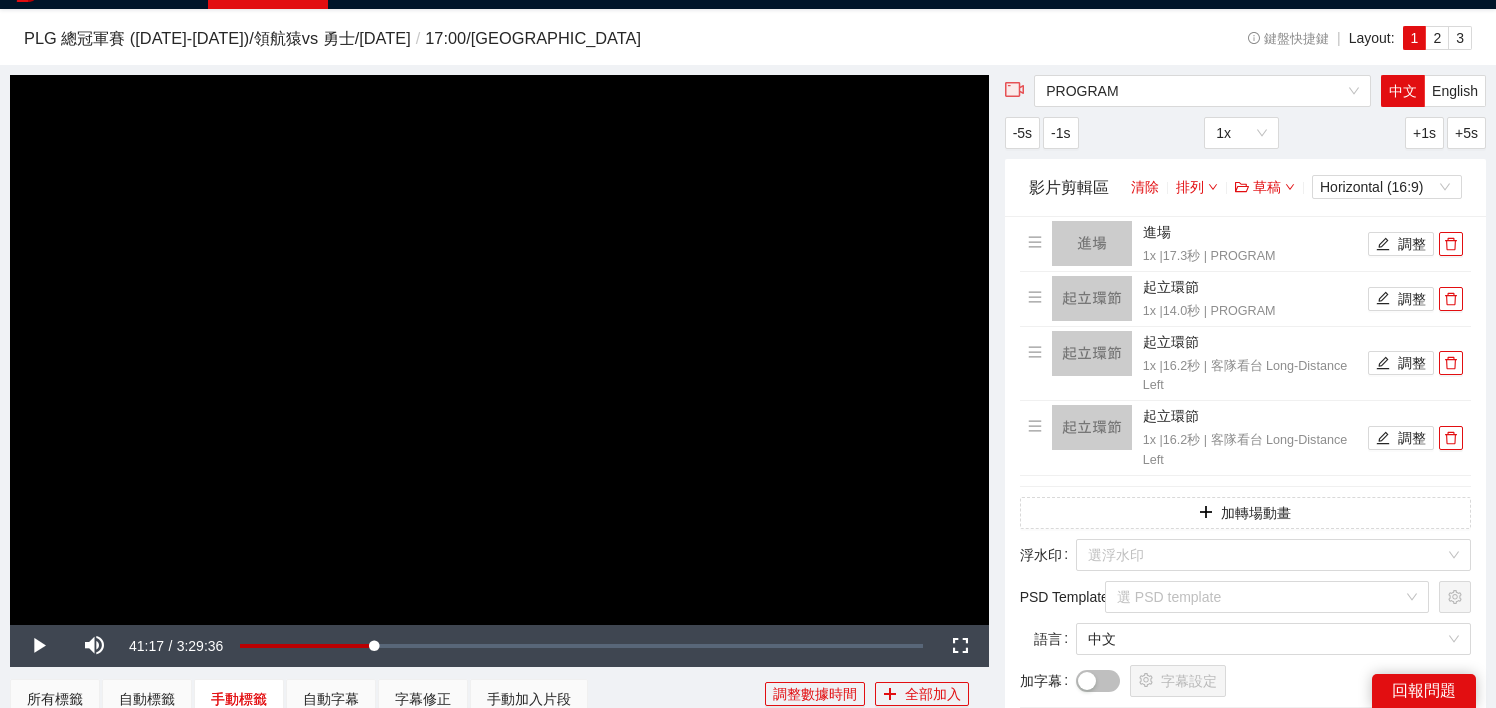 scroll, scrollTop: 0, scrollLeft: 0, axis: both 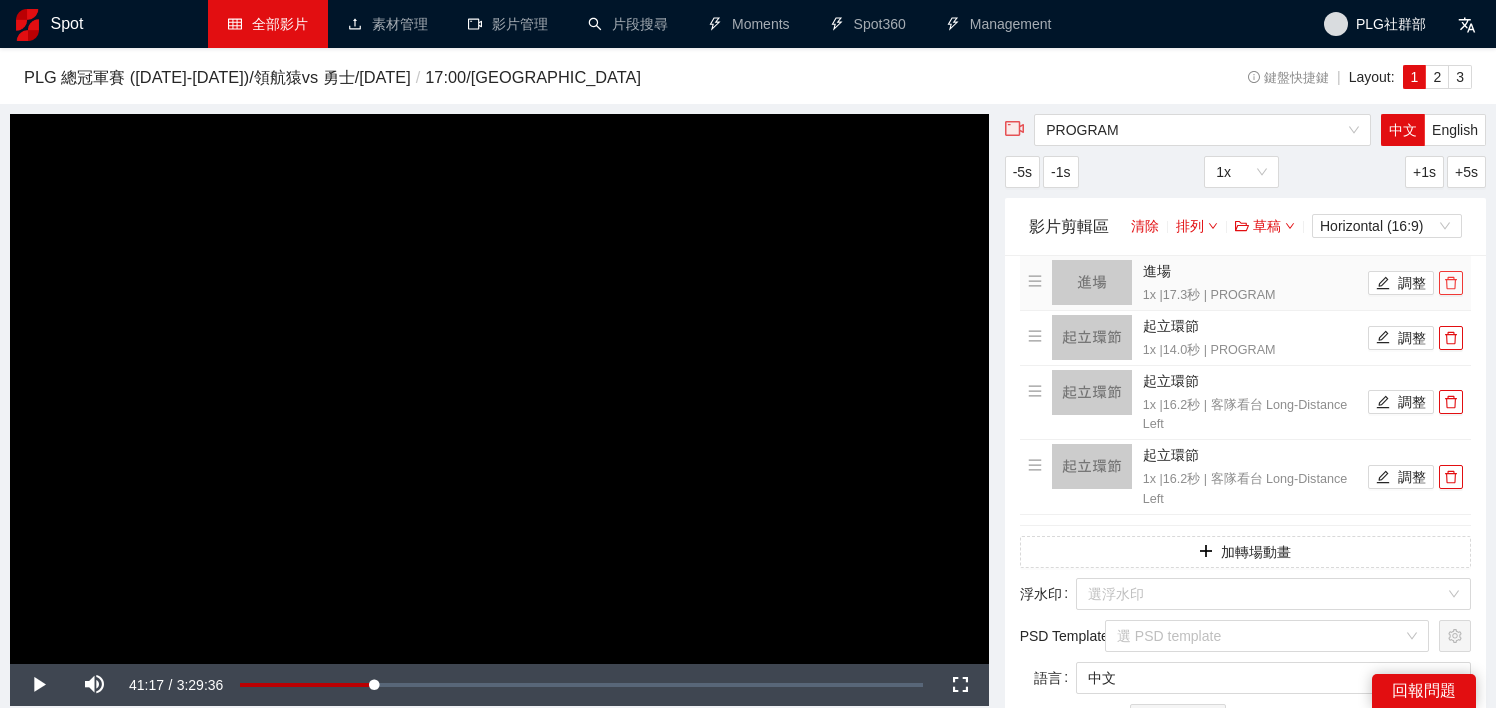 click at bounding box center [1451, 283] 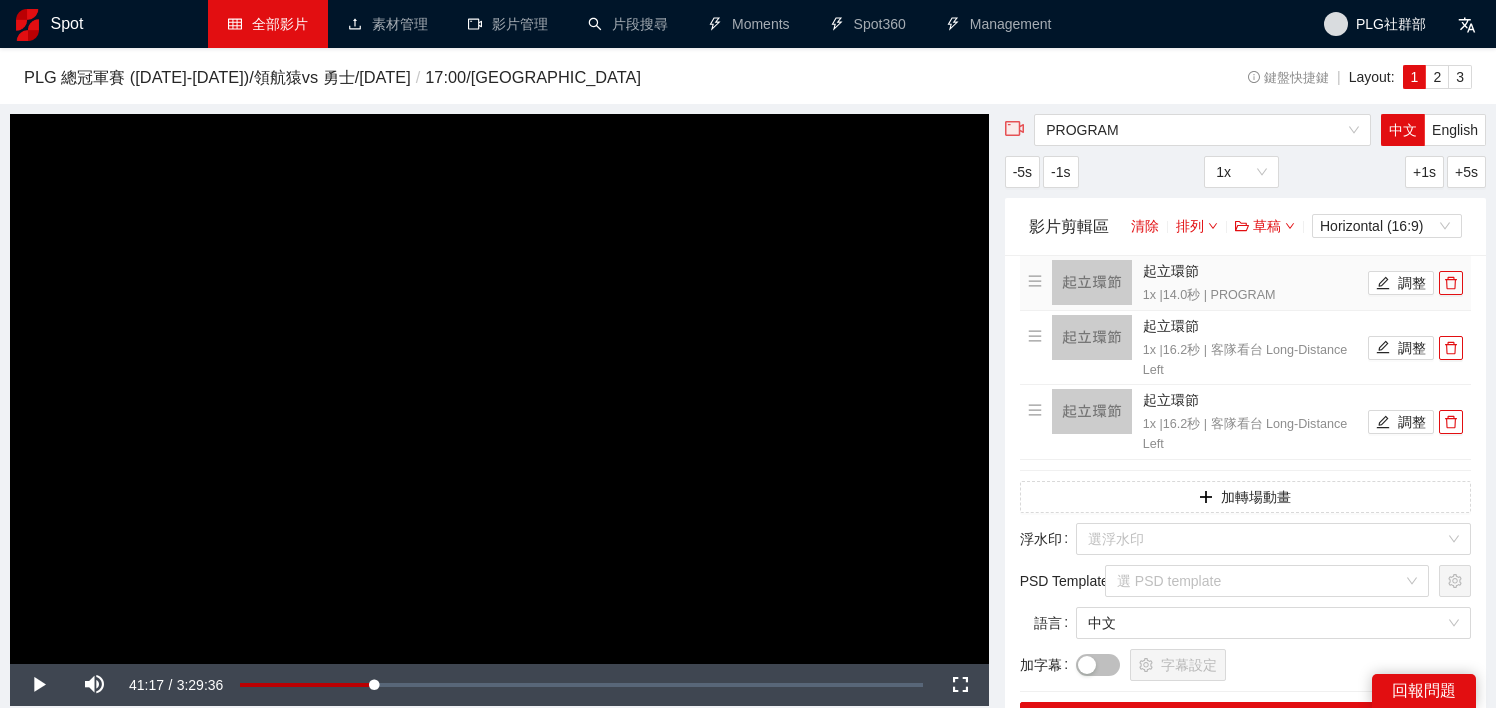 click at bounding box center [1451, 283] 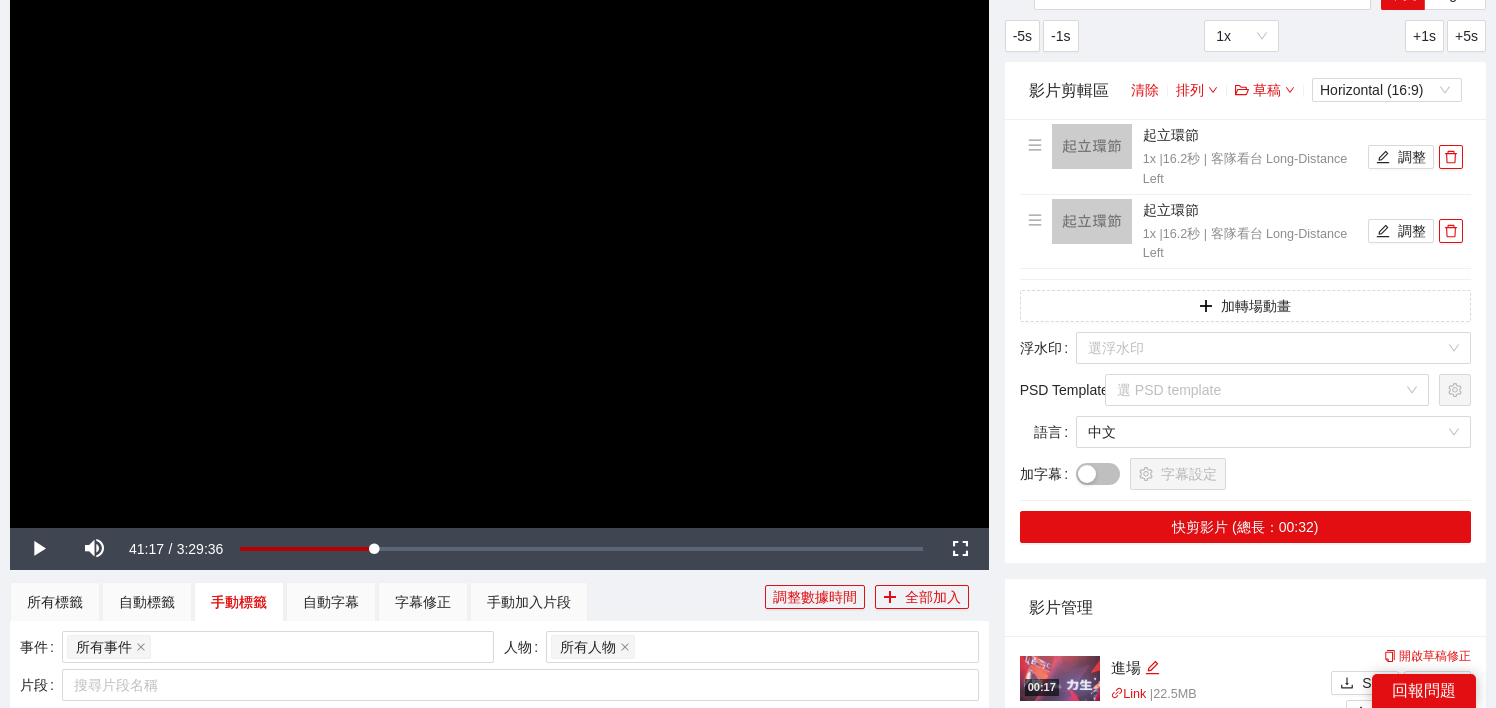 scroll, scrollTop: 162, scrollLeft: 0, axis: vertical 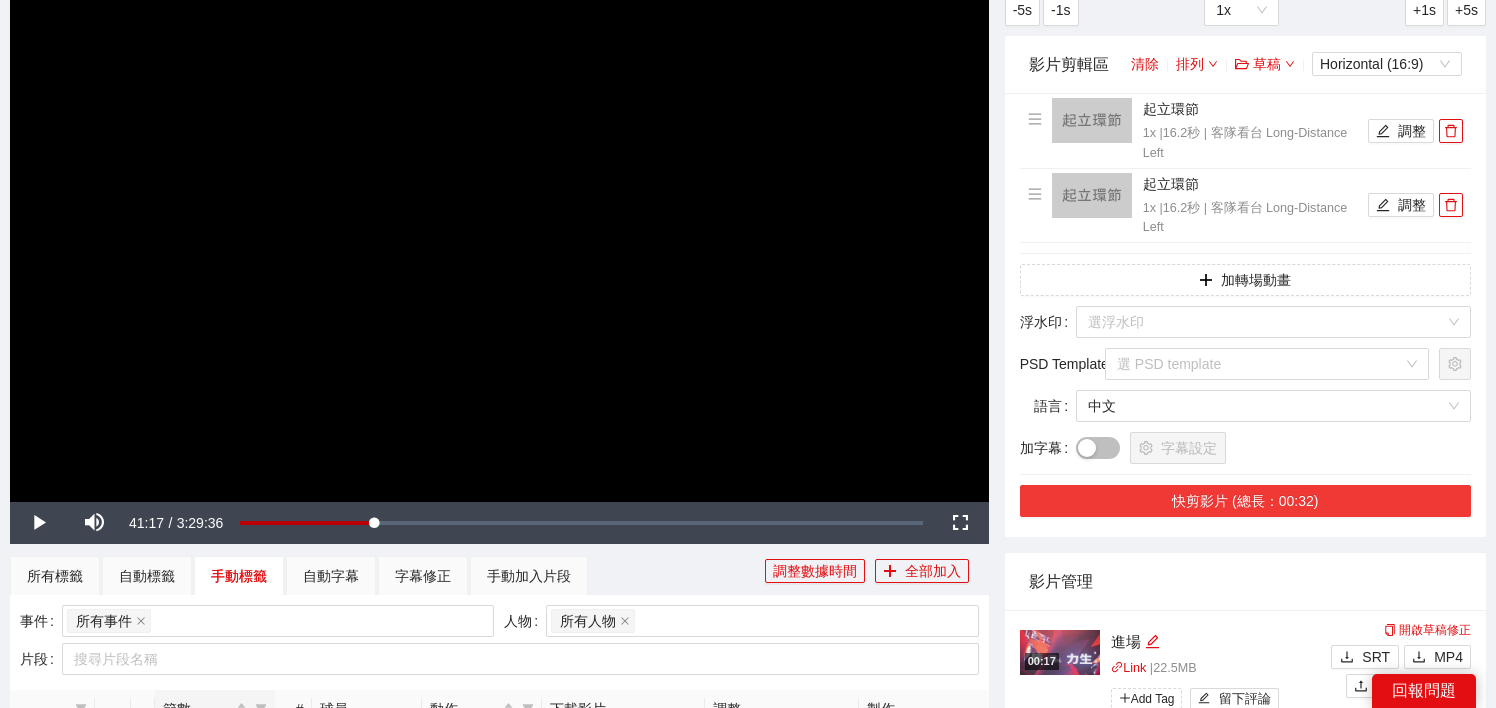click on "快剪影片 (總長：00:32)" at bounding box center [1245, 501] 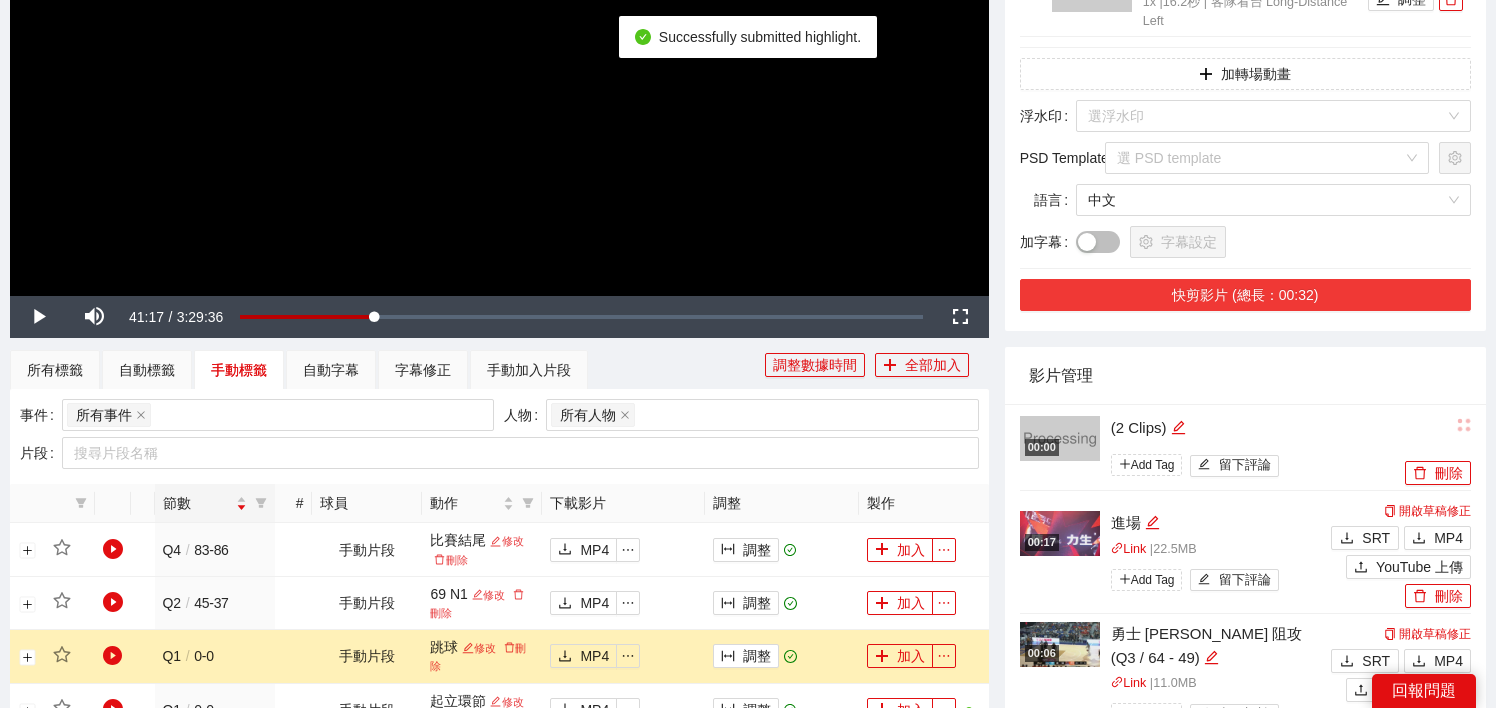 scroll, scrollTop: 424, scrollLeft: 0, axis: vertical 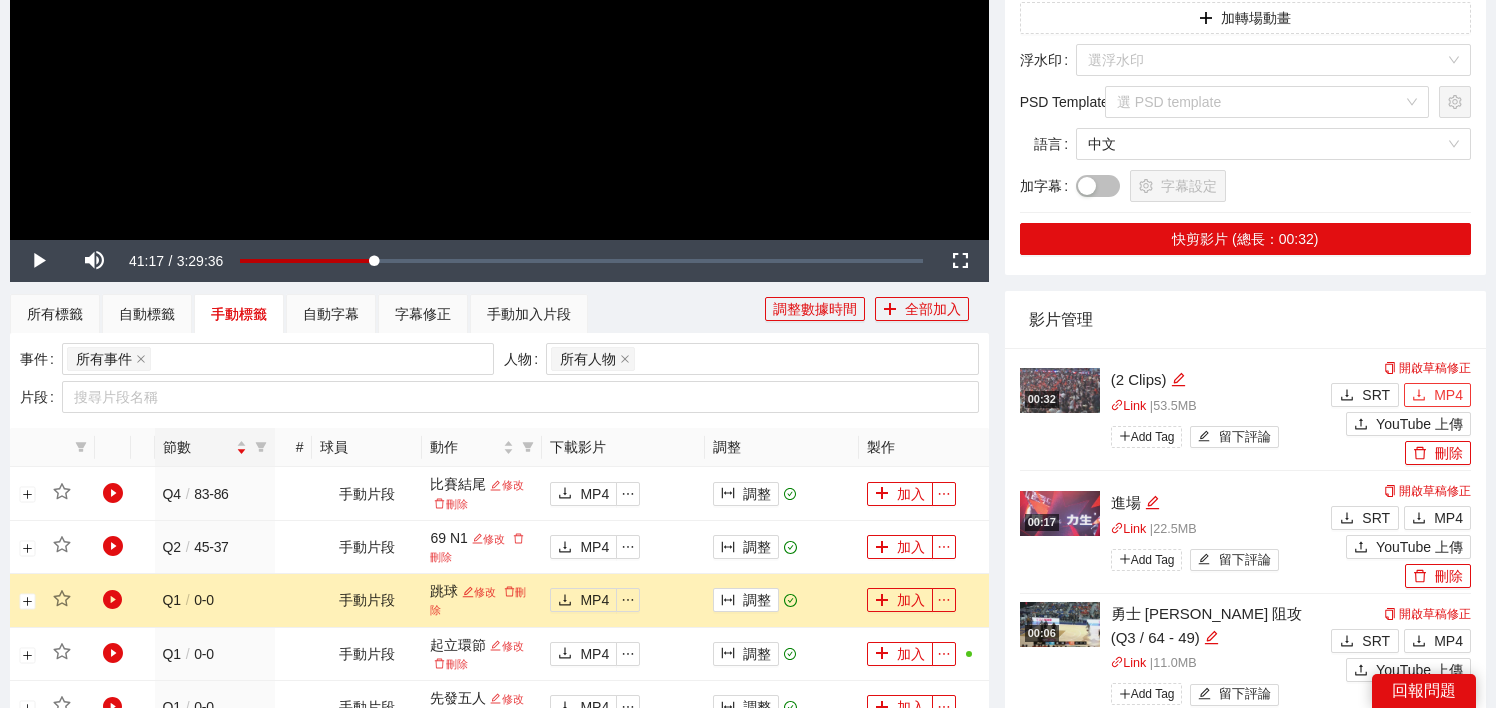 click on "MP4" at bounding box center (1437, 395) 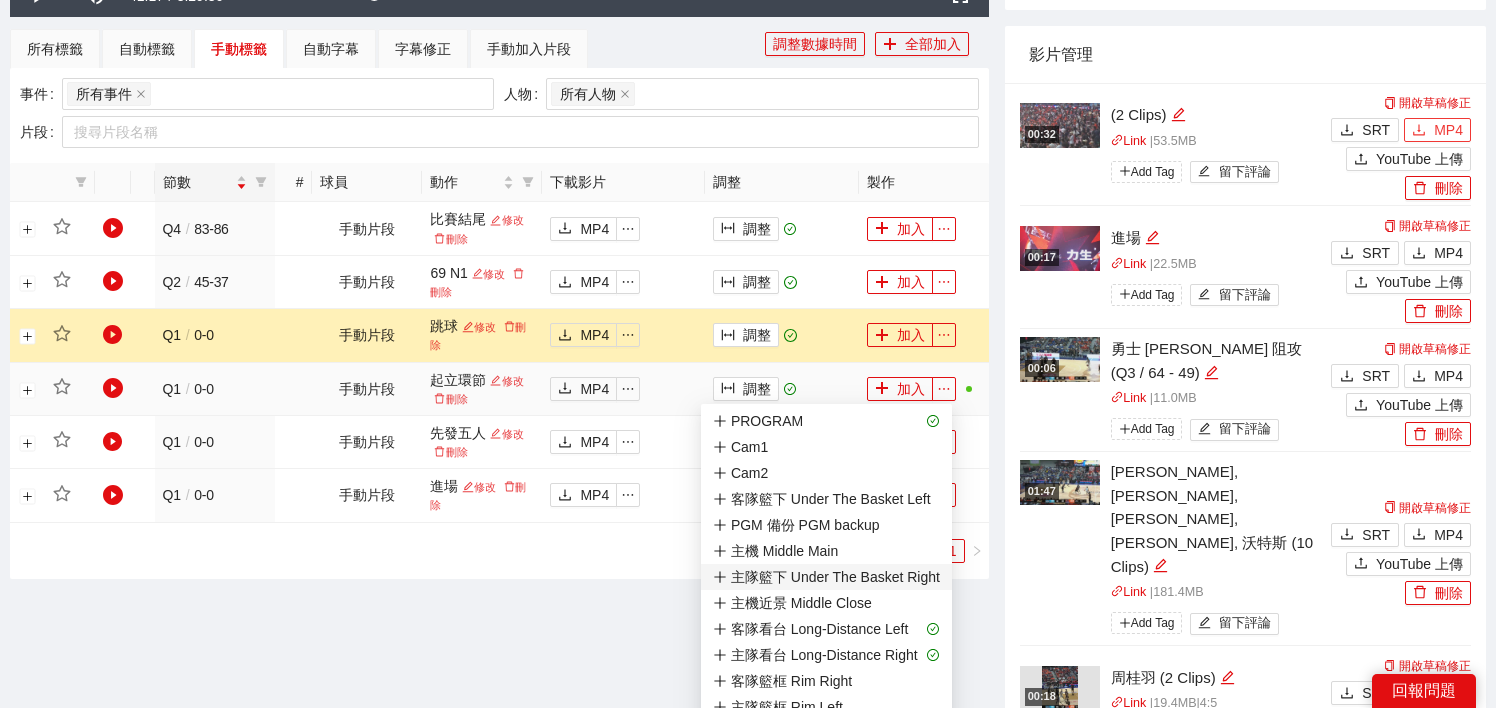scroll, scrollTop: 718, scrollLeft: 0, axis: vertical 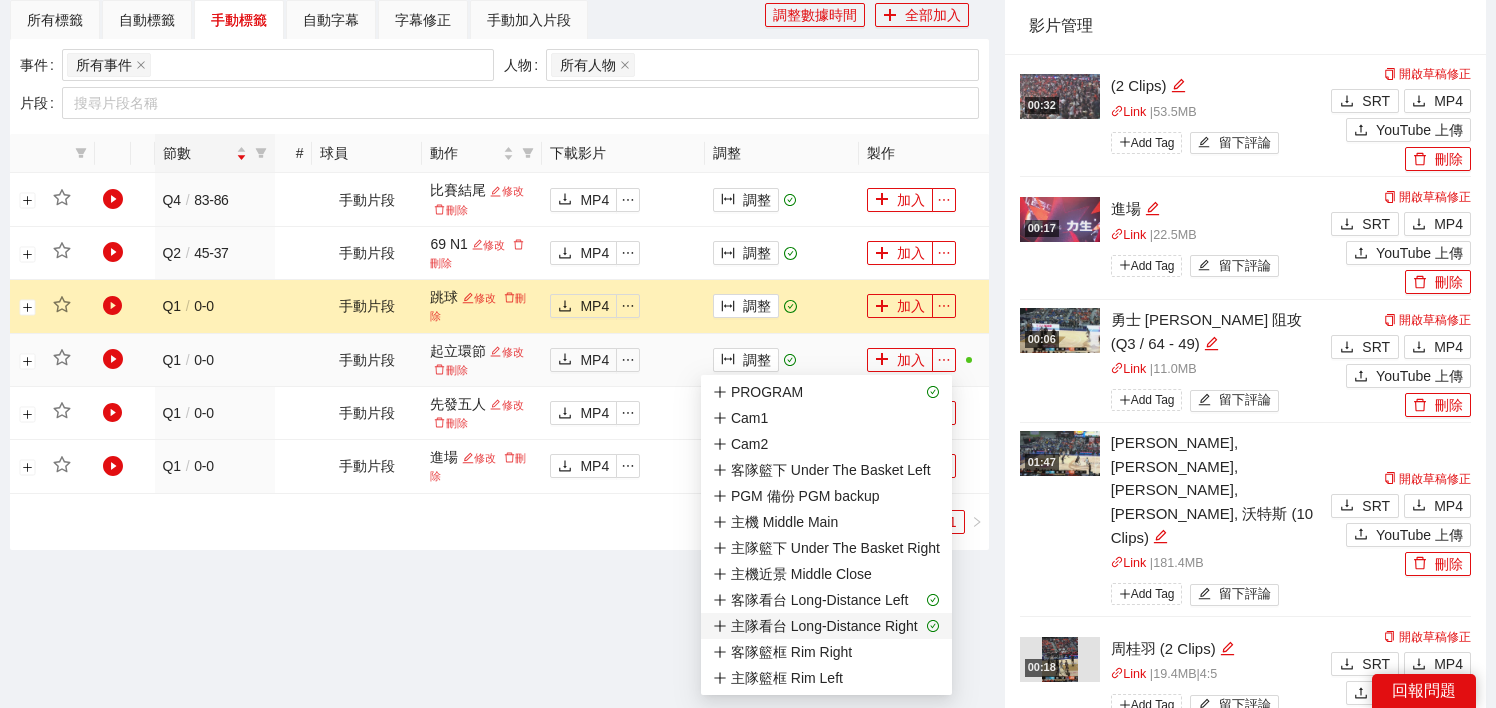 click on "主隊看台 Long-Distance Right" at bounding box center (815, 626) 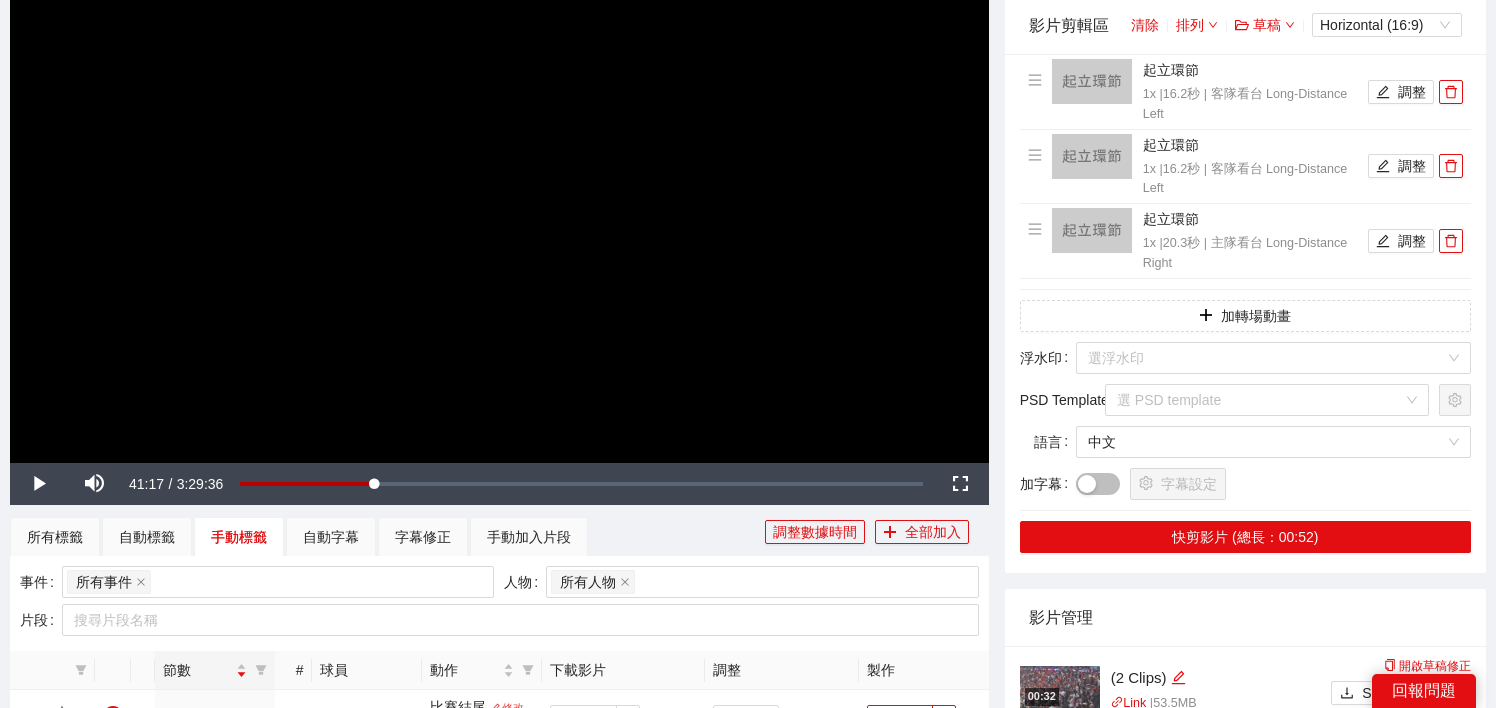 scroll, scrollTop: 0, scrollLeft: 0, axis: both 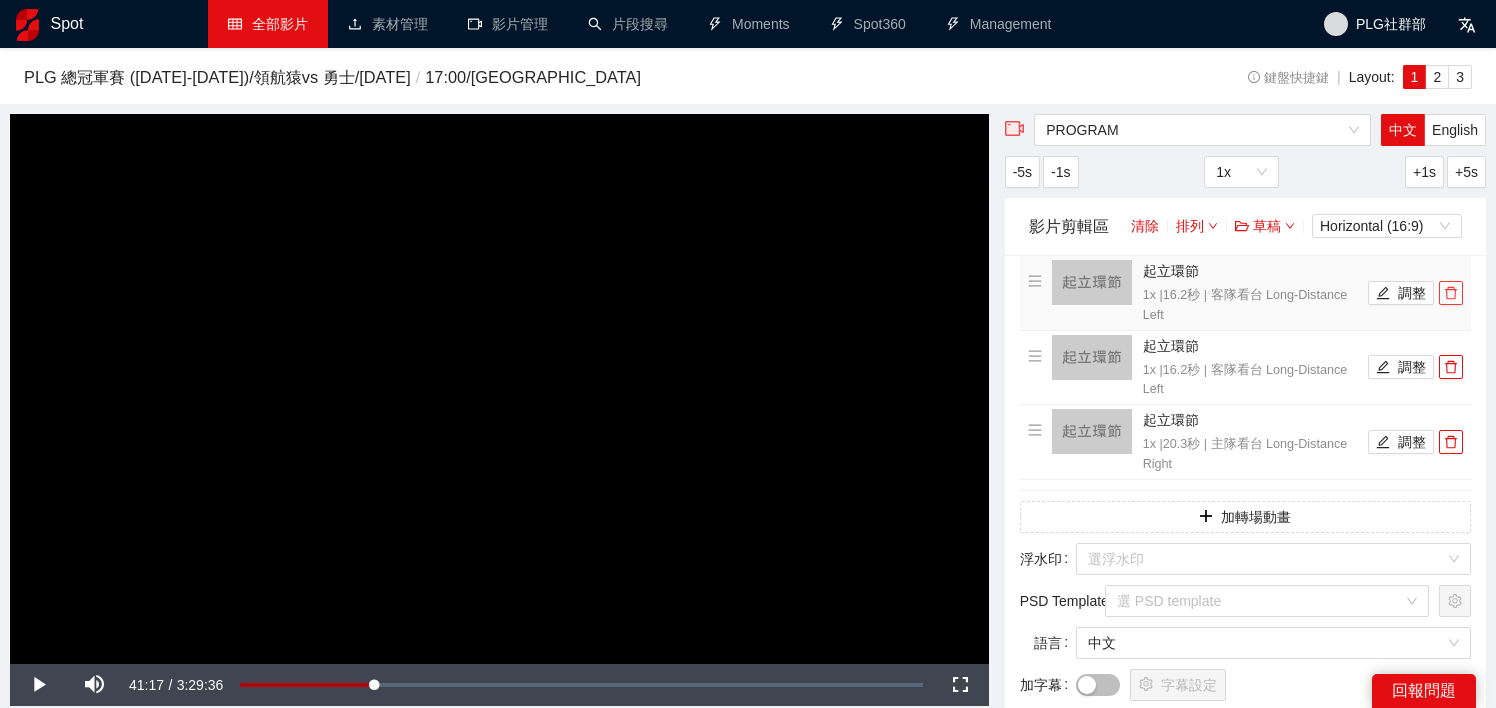 click at bounding box center [1451, 293] 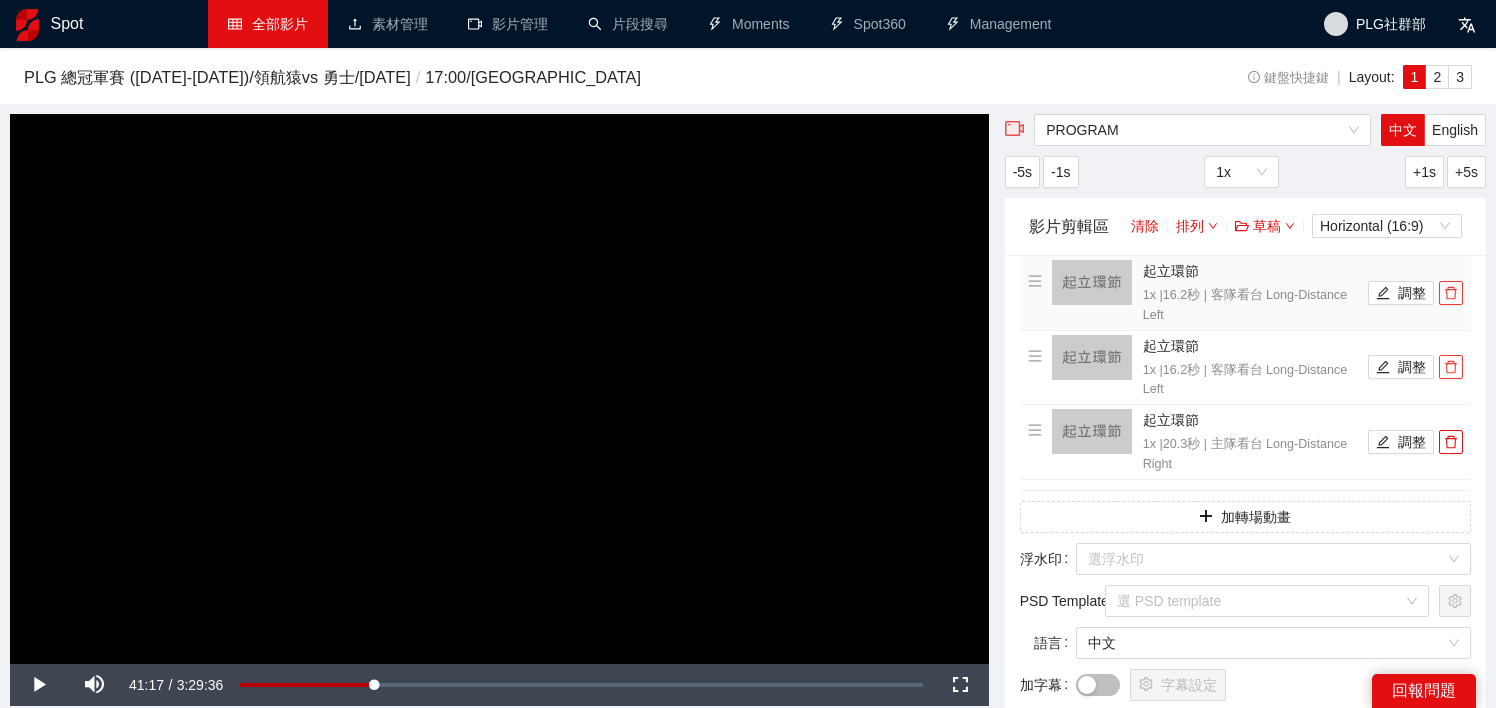 click at bounding box center [1451, 367] 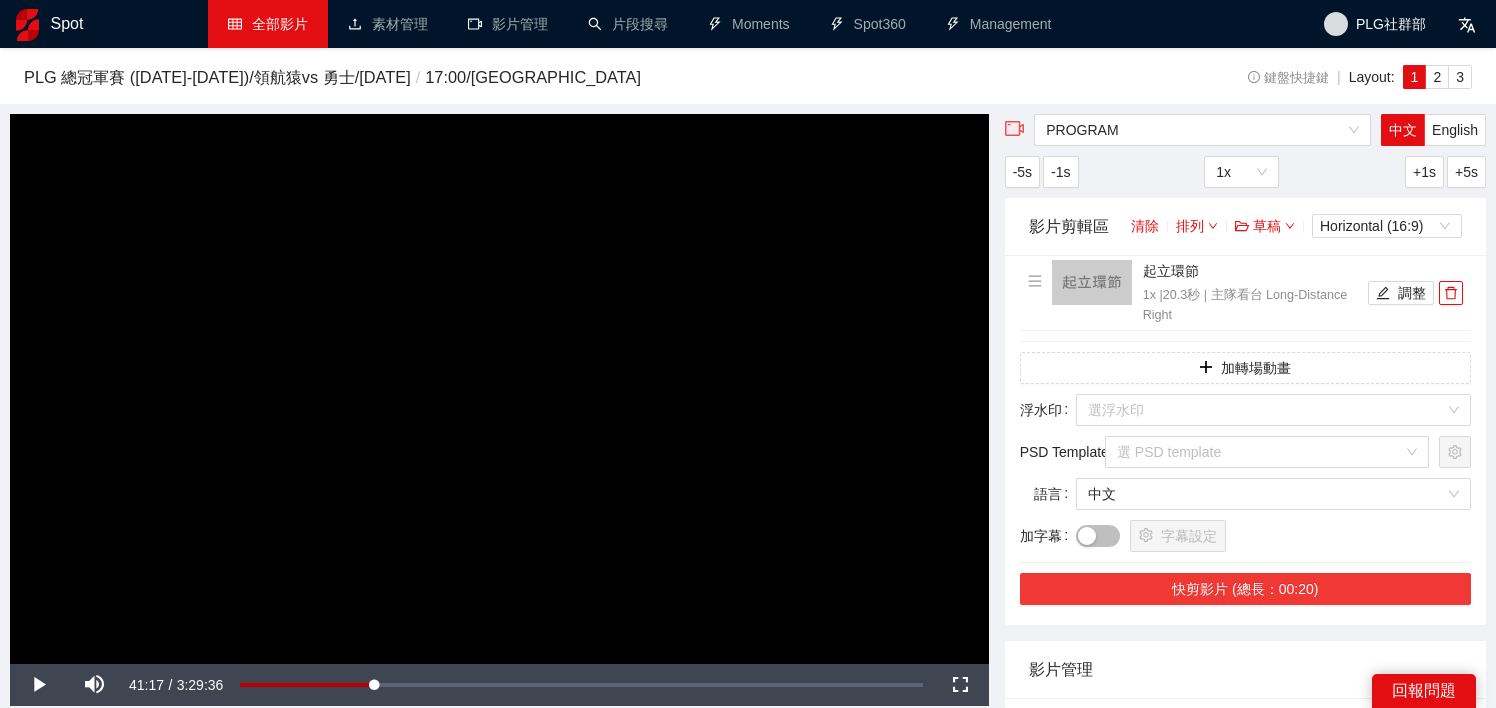 click on "快剪影片 (總長：00:20)" at bounding box center [1245, 589] 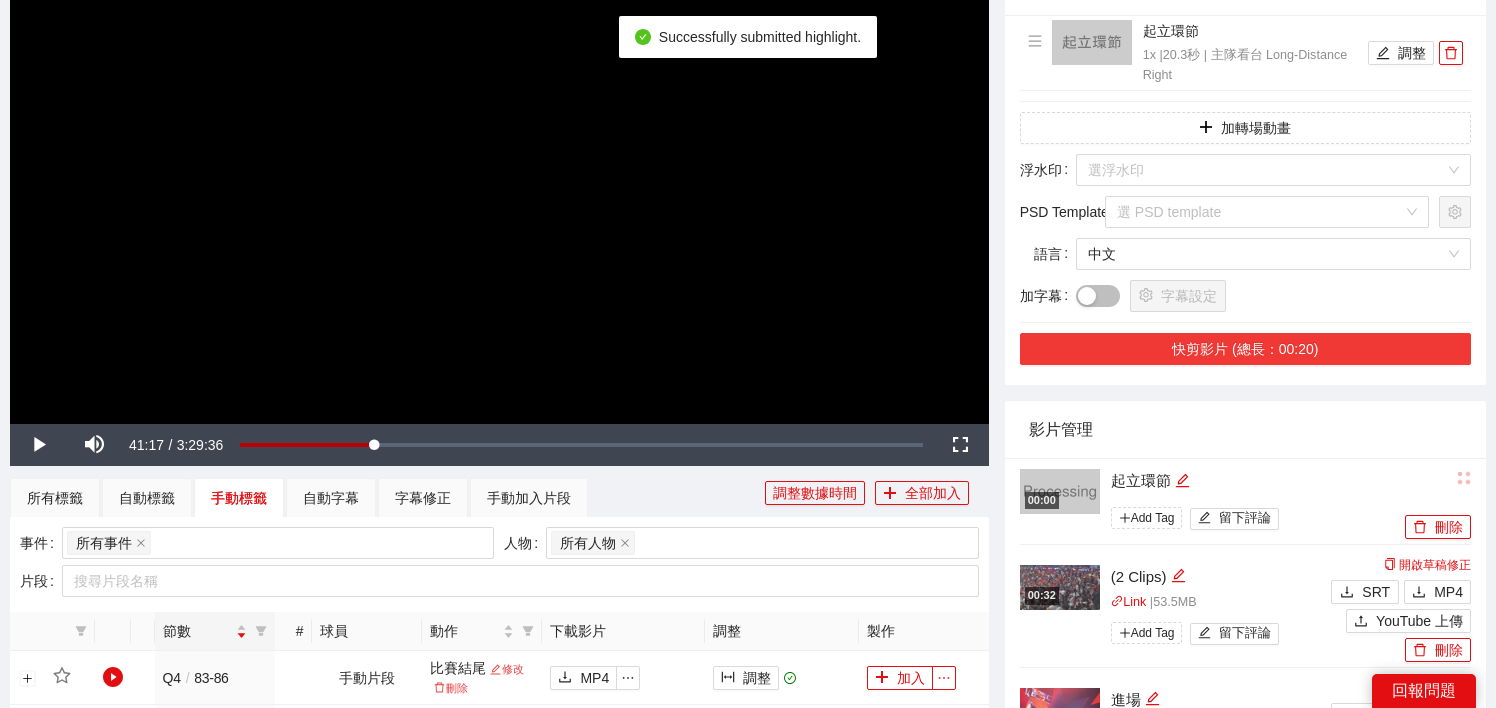 scroll, scrollTop: 239, scrollLeft: 0, axis: vertical 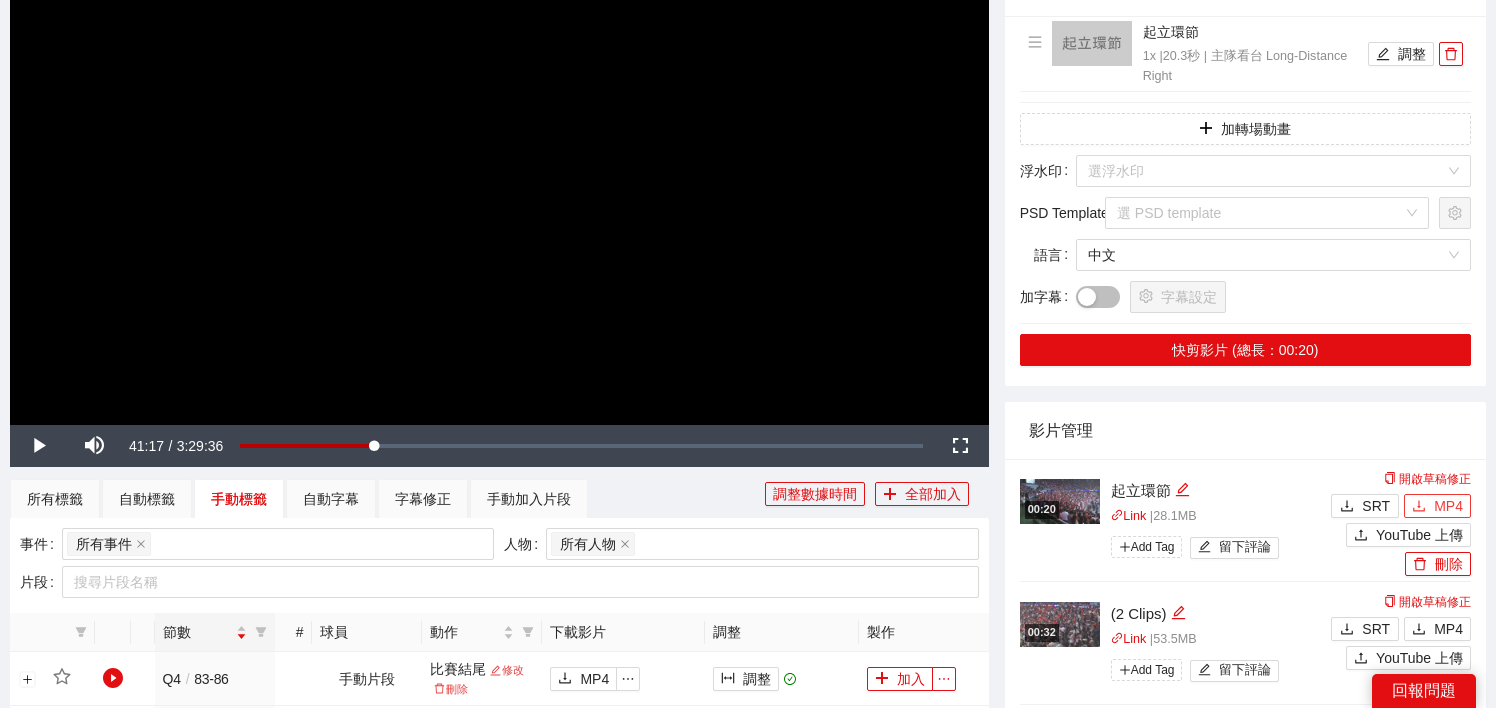 click on "MP4" at bounding box center [1448, 506] 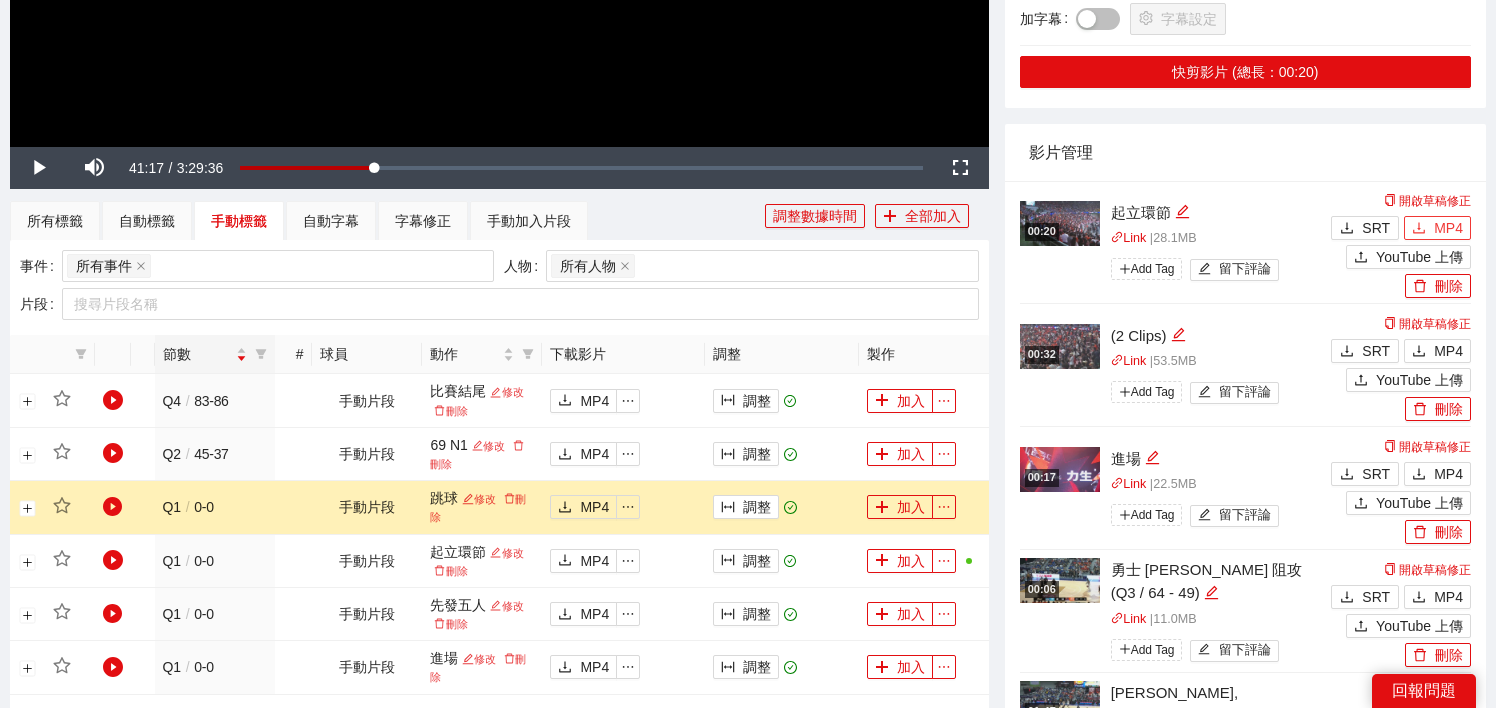 scroll, scrollTop: 672, scrollLeft: 0, axis: vertical 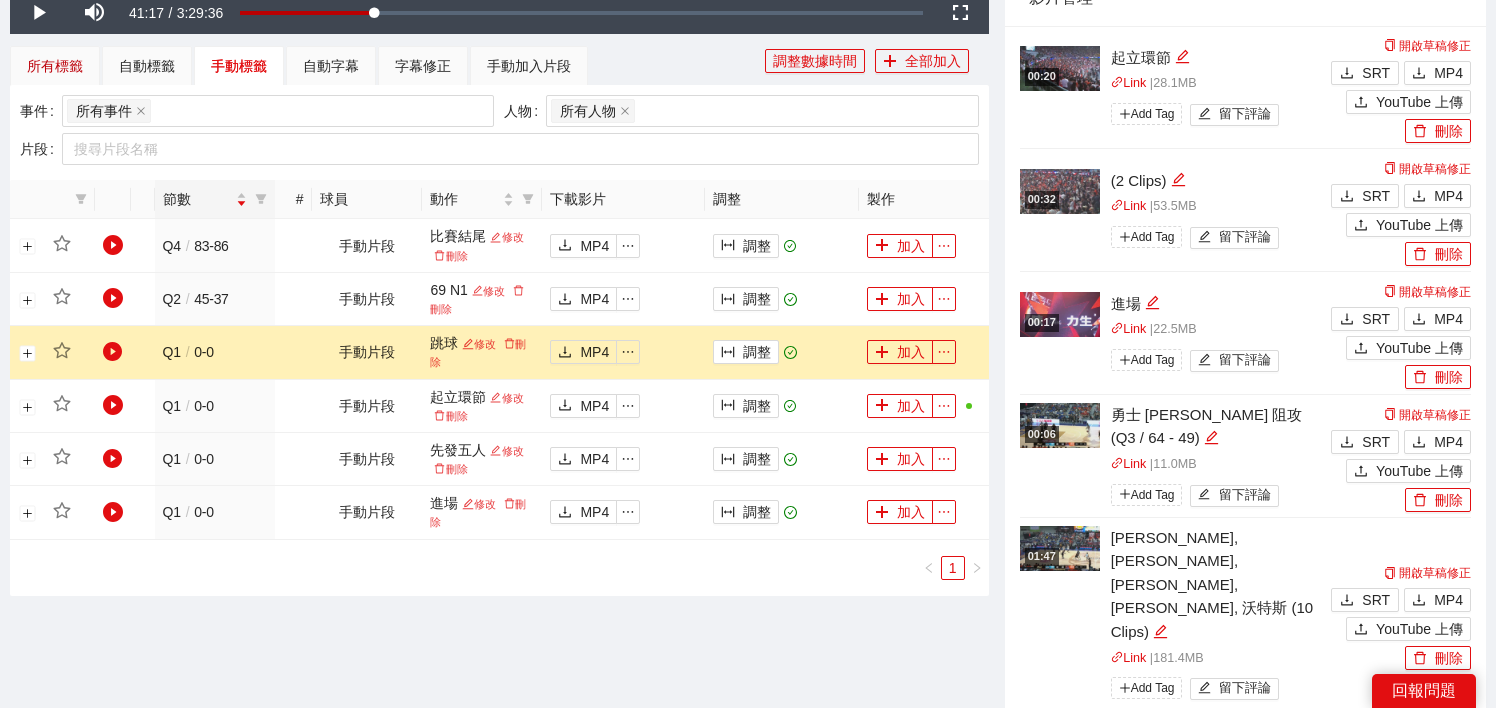 click on "所有標籤" at bounding box center [55, 66] 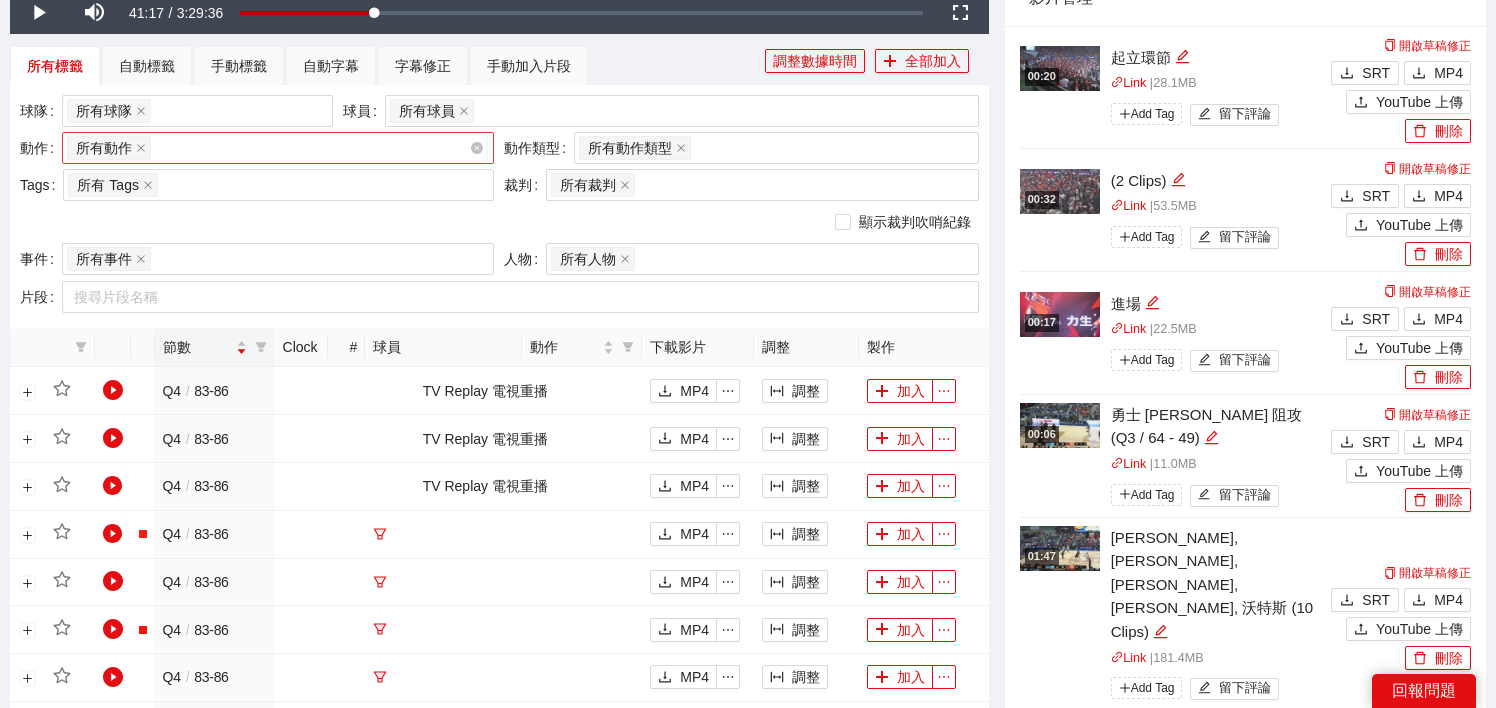 click on "所有動作 + 0 ..." at bounding box center (268, 148) 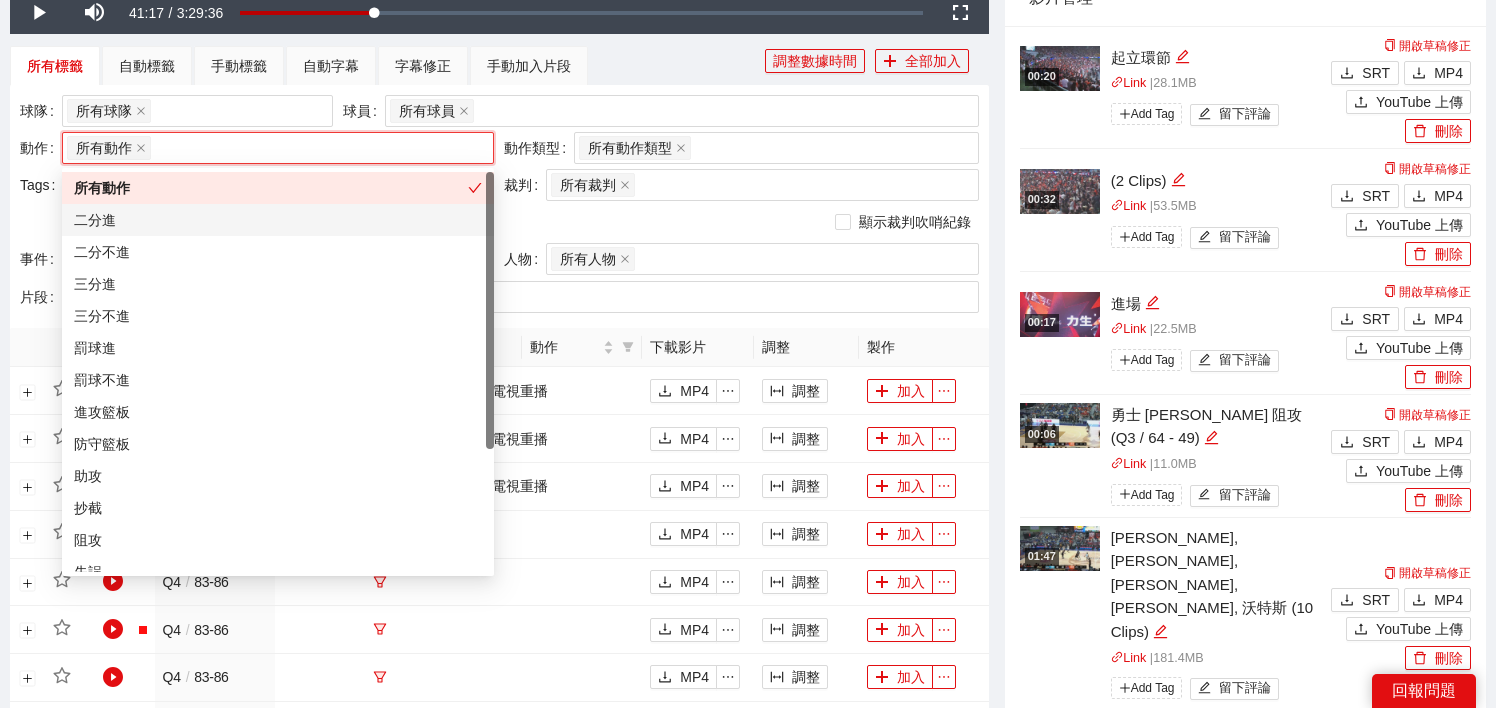 click on "二分進" at bounding box center [278, 220] 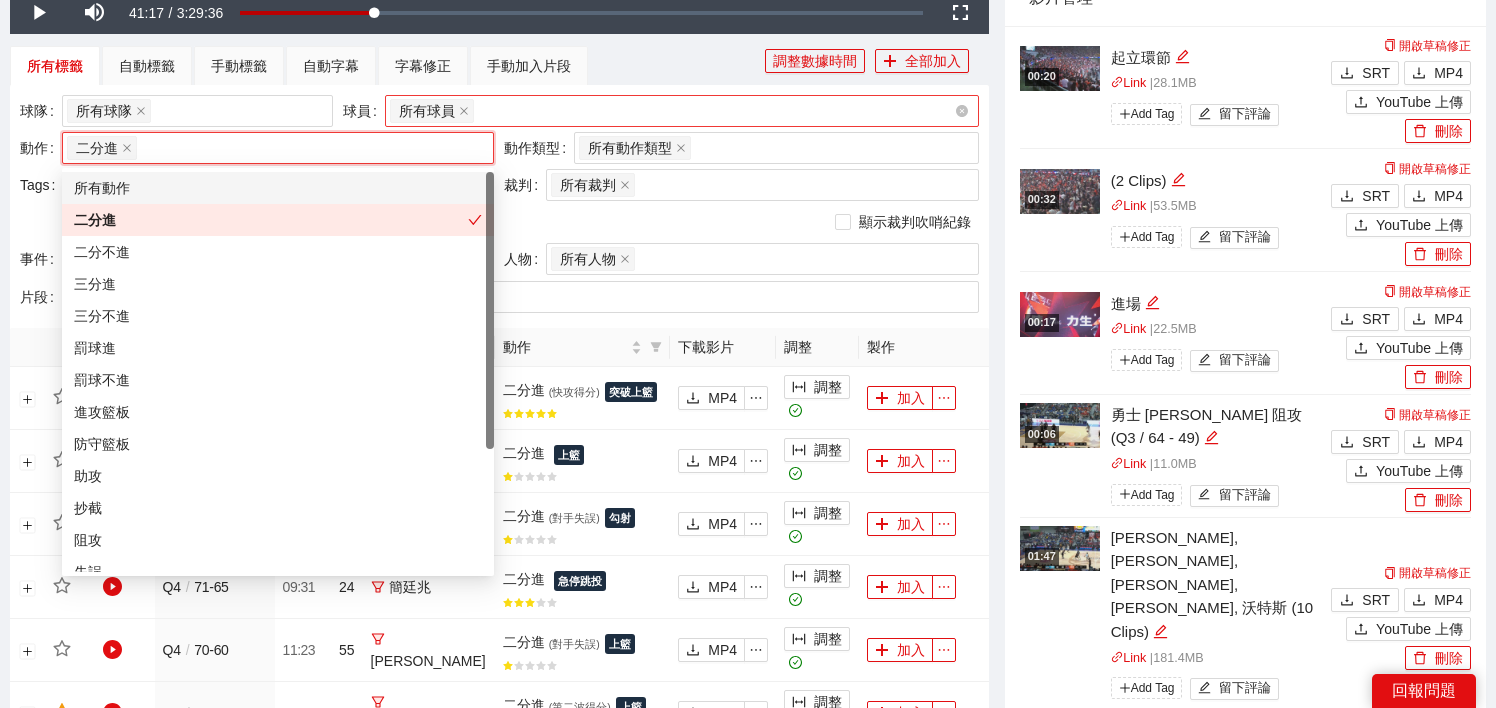 click on "所有球員" at bounding box center (672, 111) 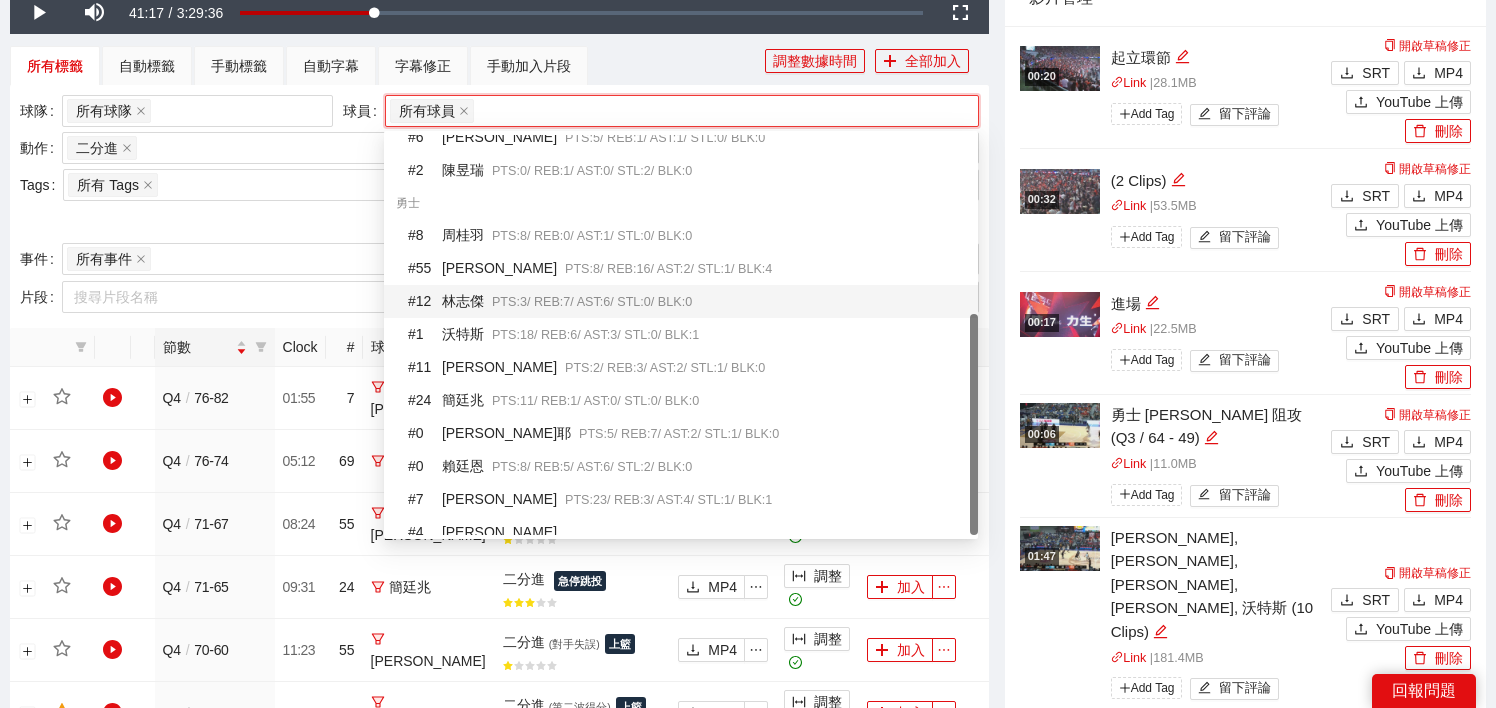 scroll, scrollTop: 322, scrollLeft: 0, axis: vertical 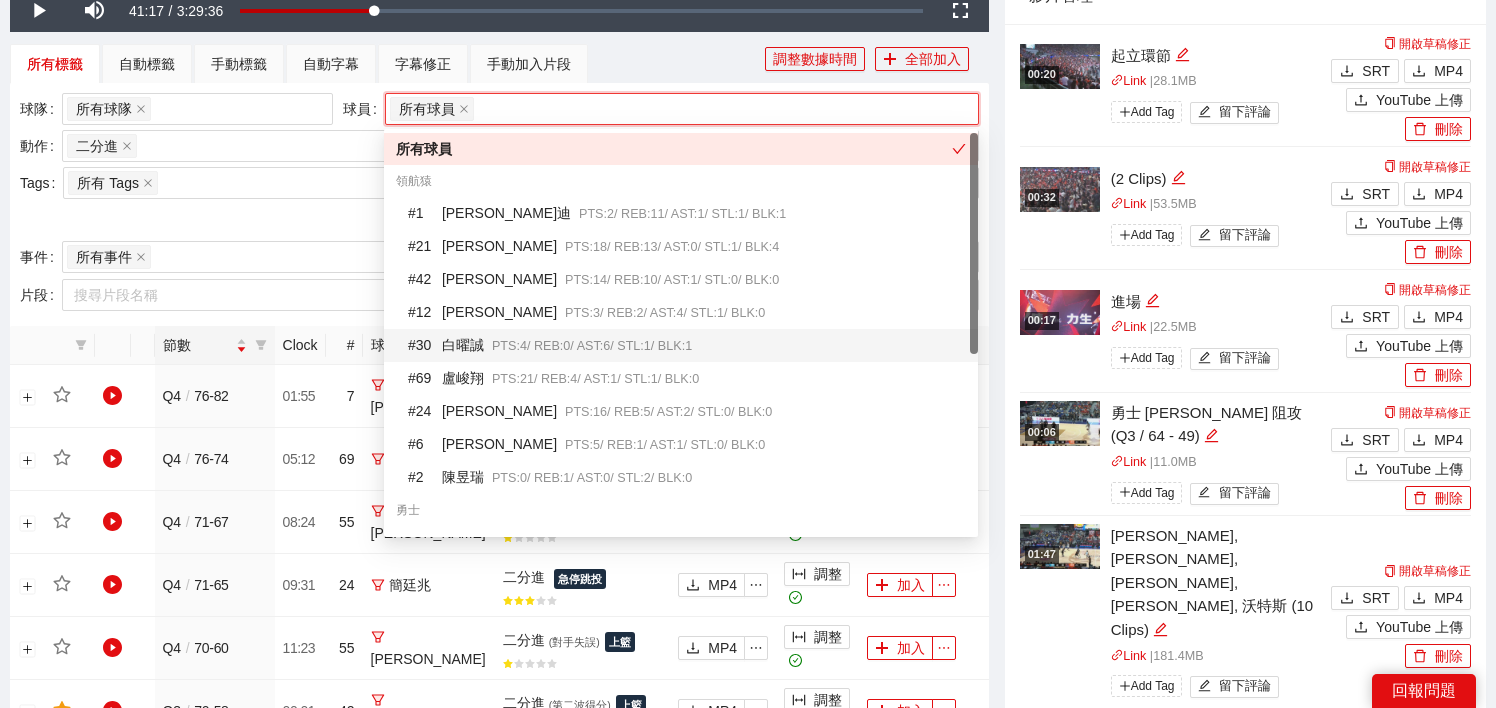 click on "PTS:  4  / REB:  0  / AST:  6  / STL:  1  / BLK:  1" at bounding box center (592, 346) 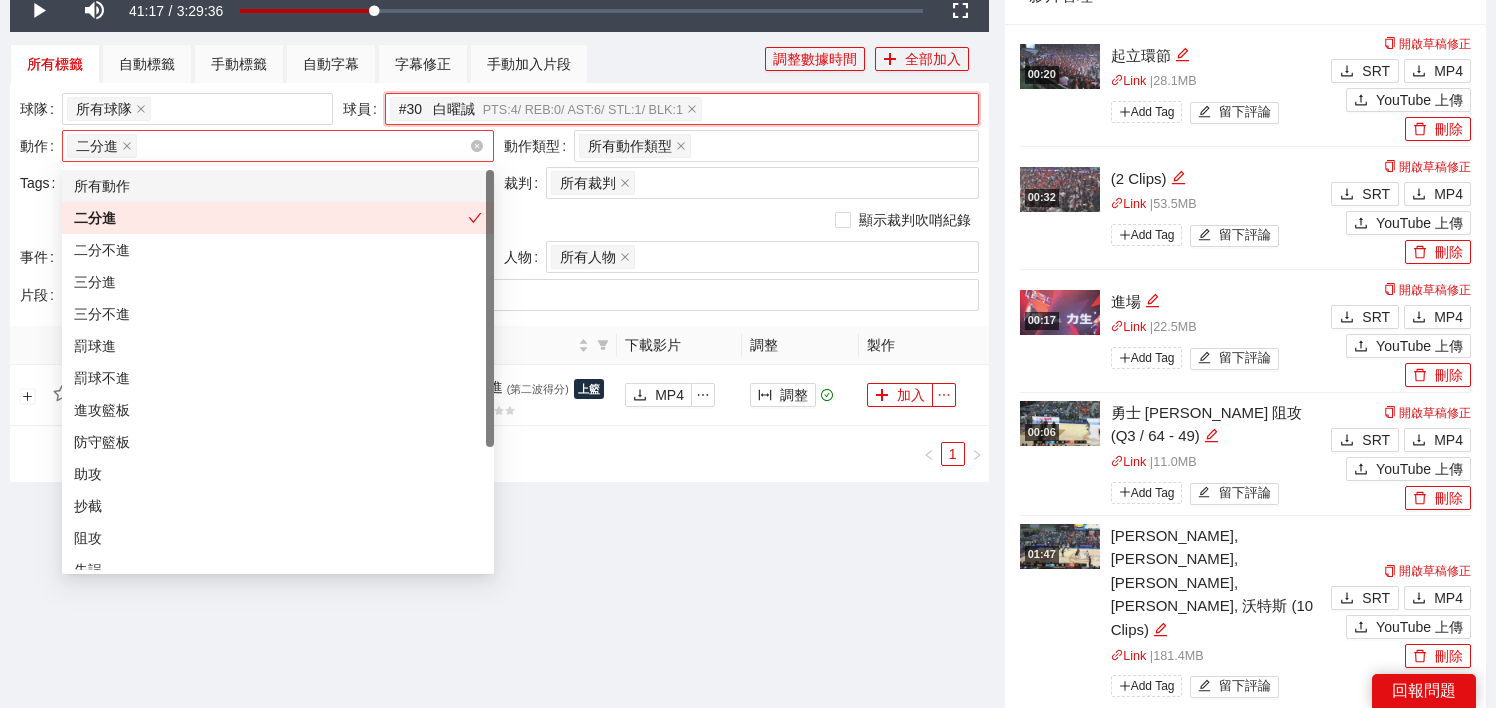 click on "二分進 + 0 ..." at bounding box center (268, 146) 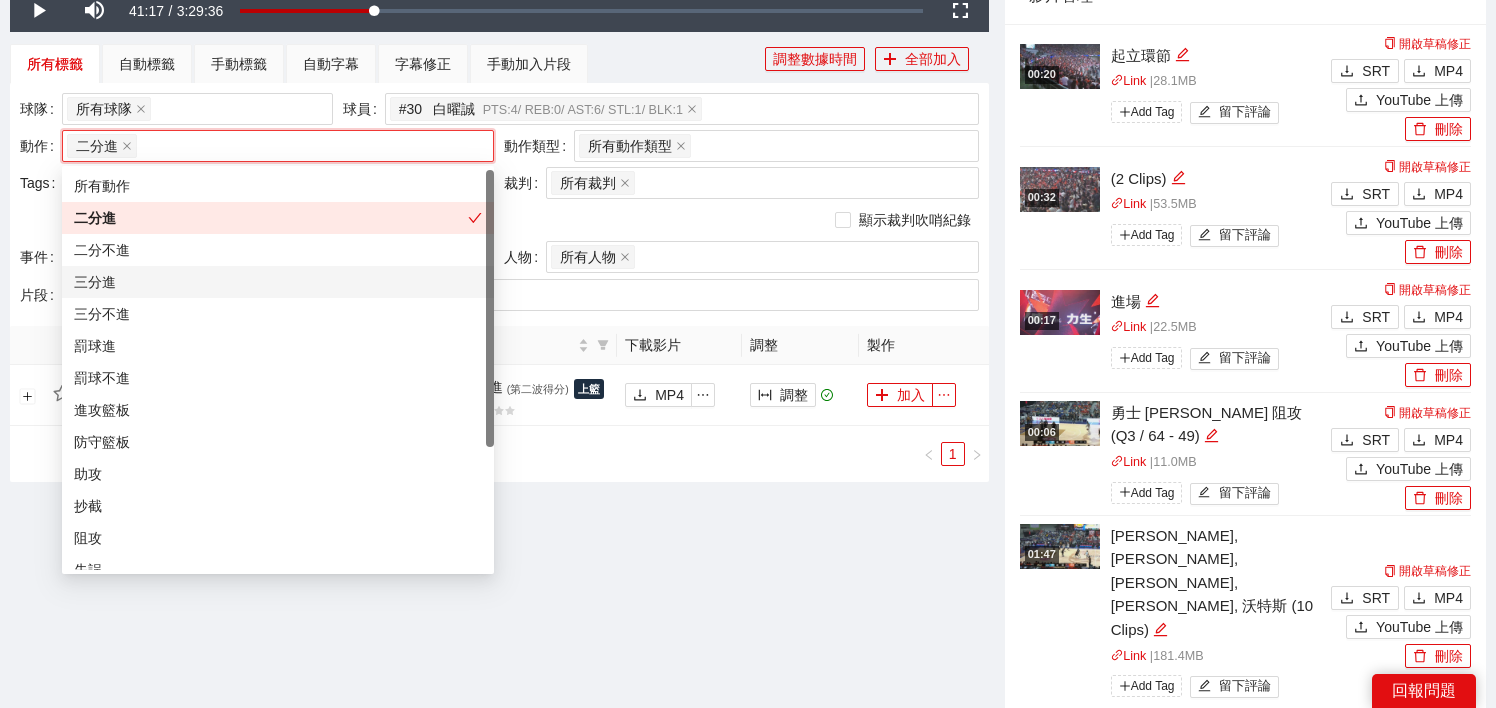 click on "三分進" at bounding box center [278, 282] 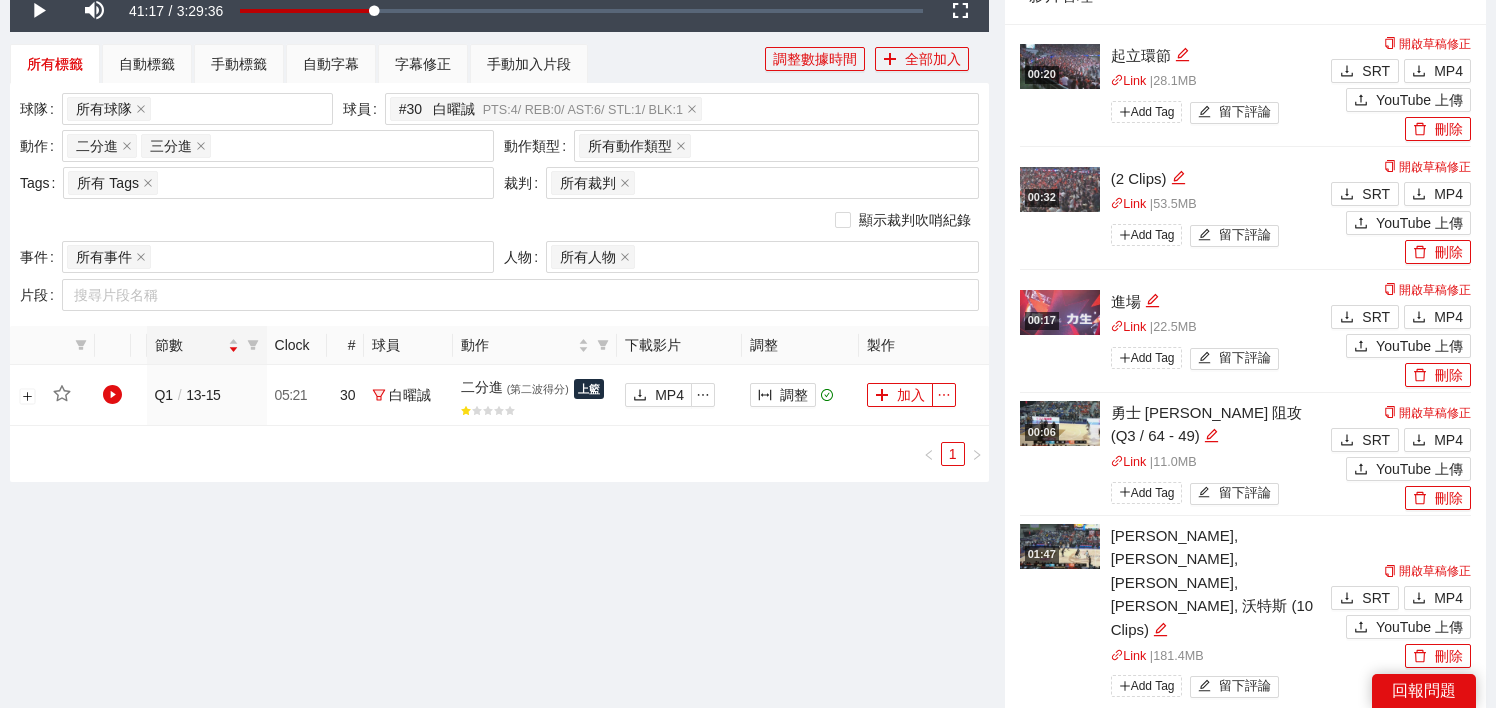 click on "顯示裁判吹哨紀錄" at bounding box center [499, 220] 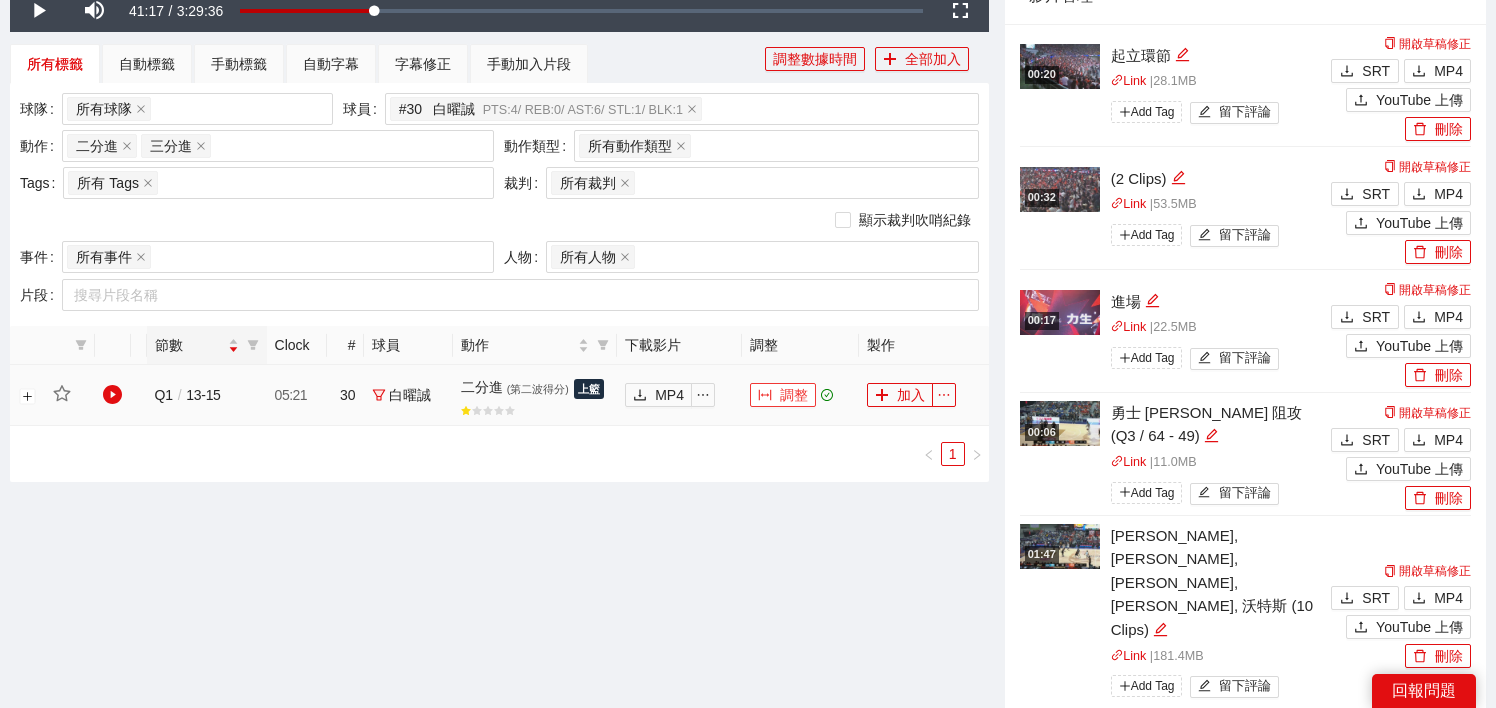 click on "調整" at bounding box center [783, 395] 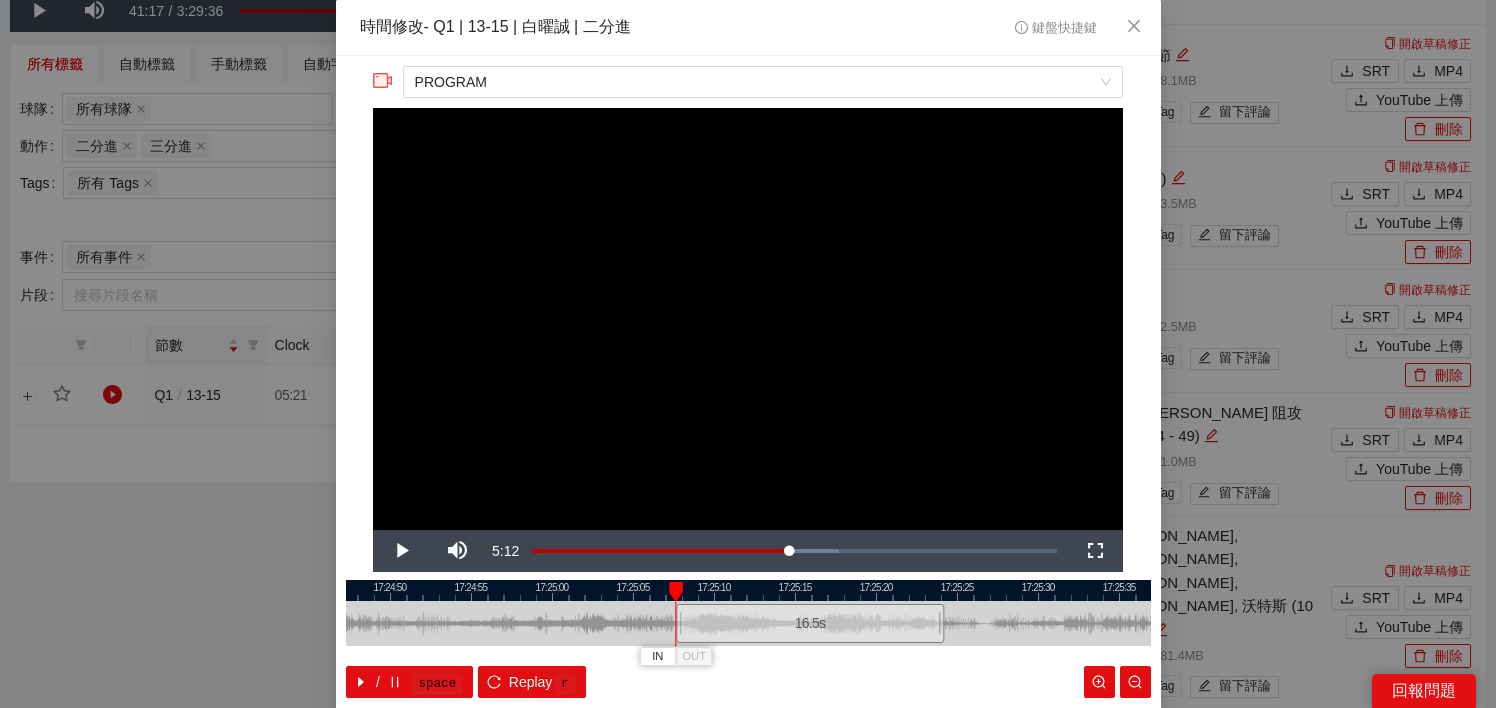drag, startPoint x: 761, startPoint y: 622, endPoint x: 825, endPoint y: 618, distance: 64.12488 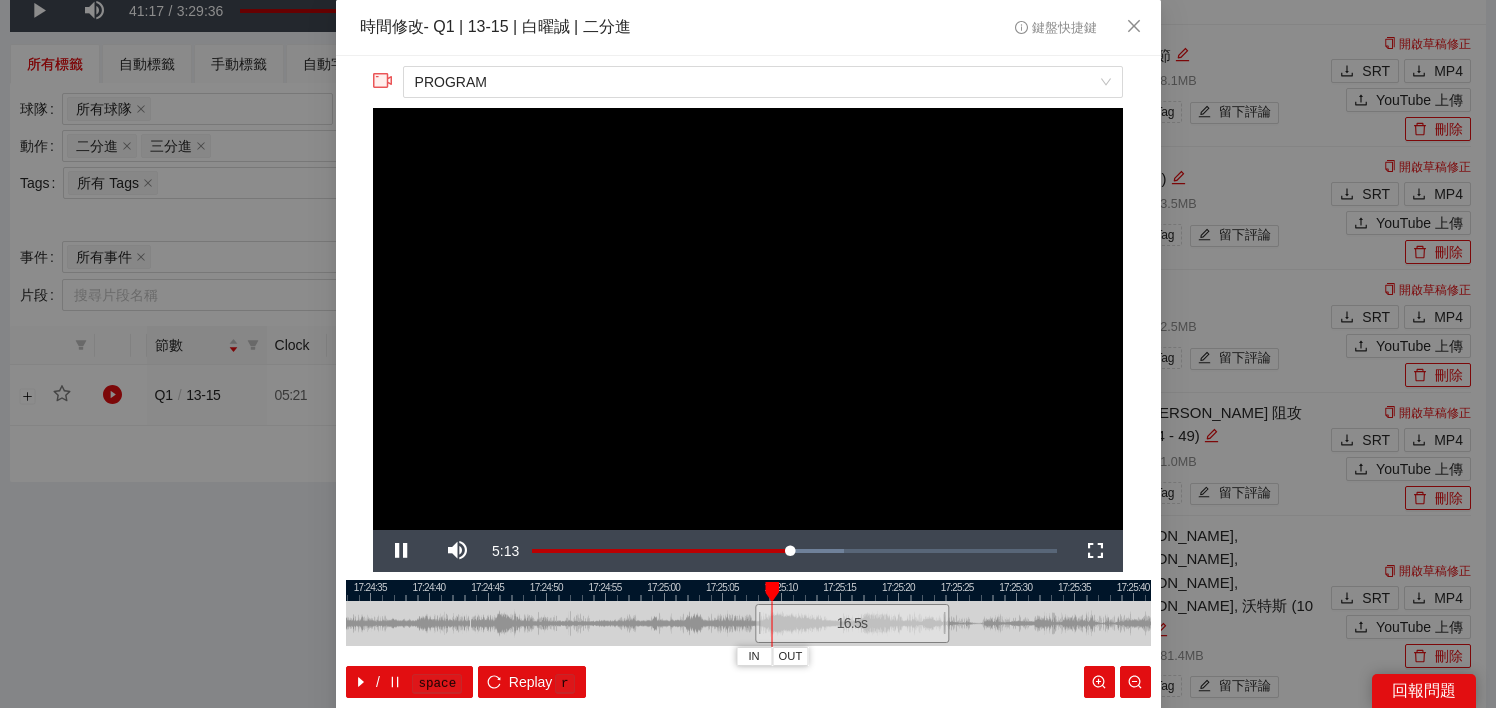 scroll, scrollTop: 94, scrollLeft: 0, axis: vertical 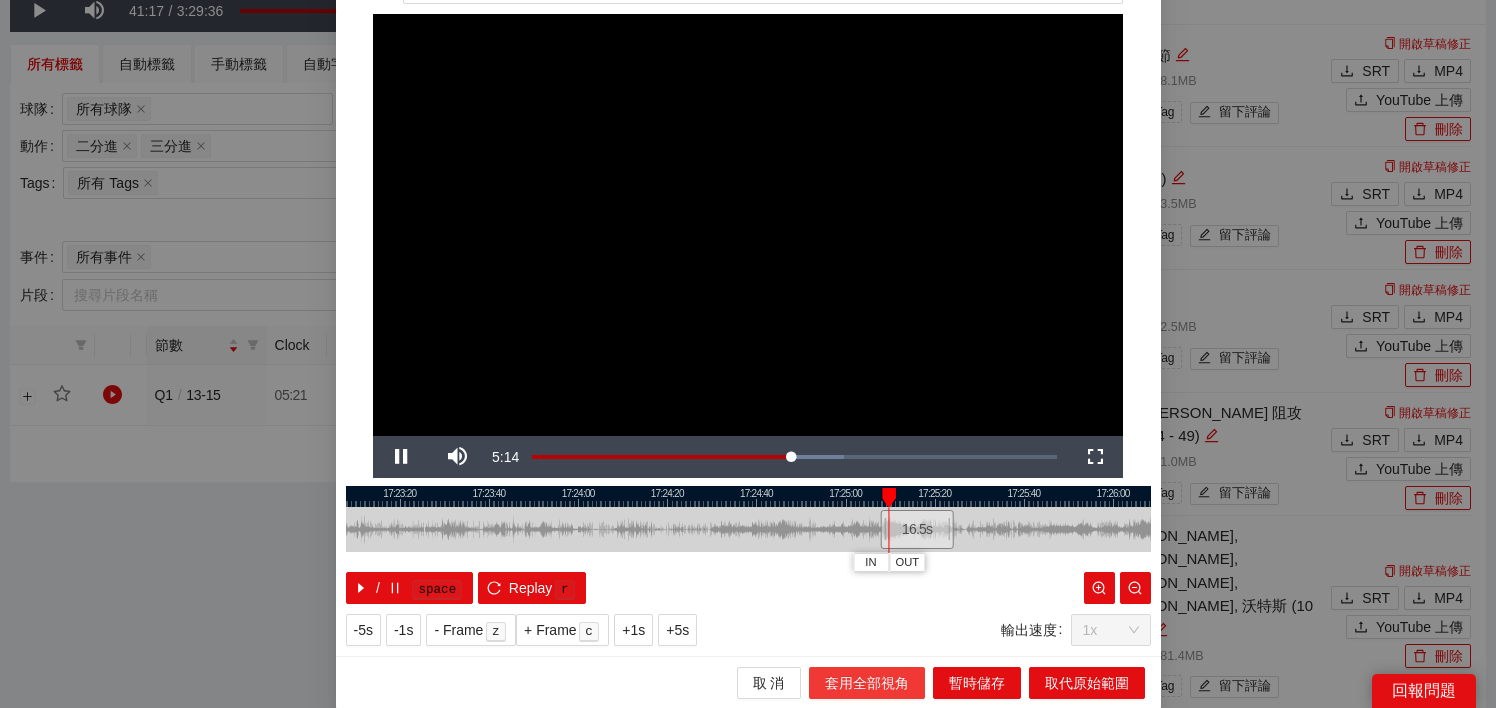 click on "套用全部視角" at bounding box center (867, 683) 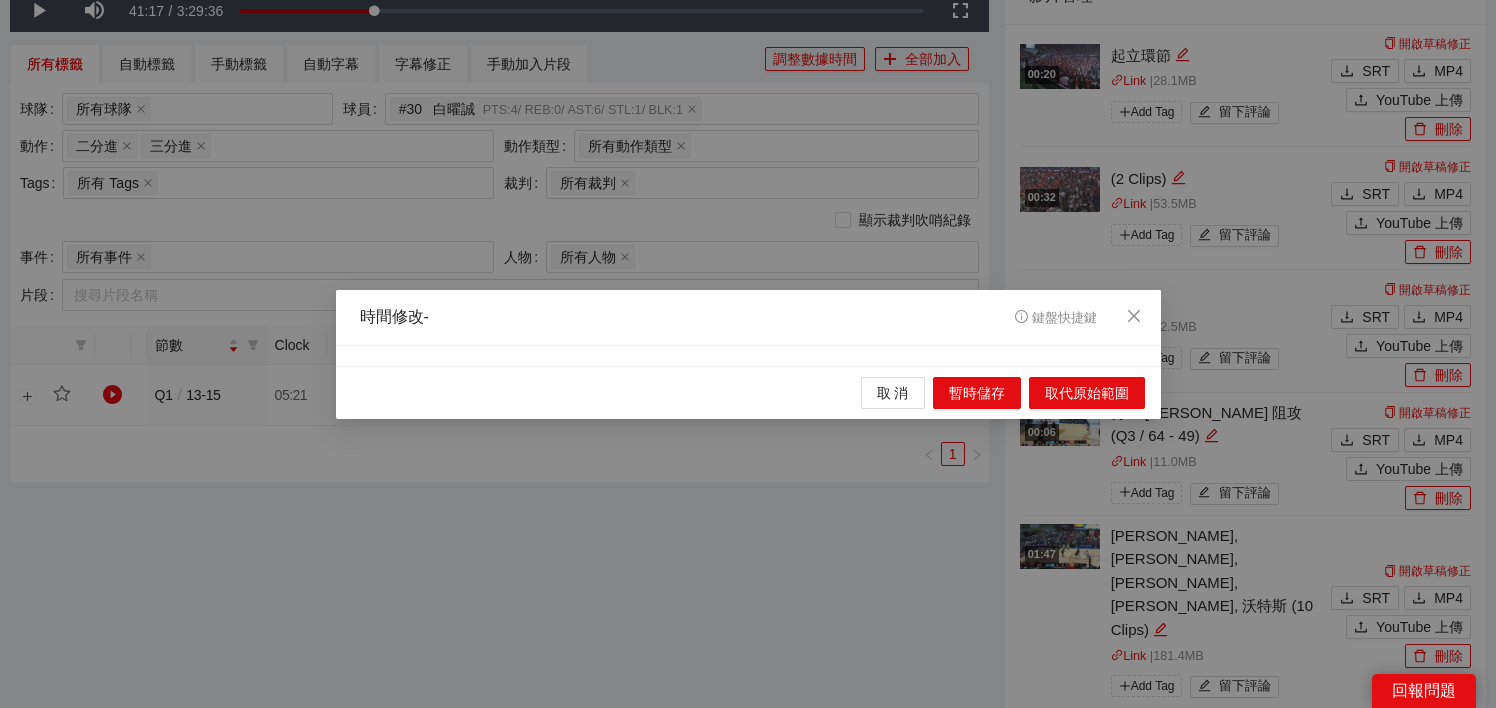 scroll, scrollTop: 0, scrollLeft: 0, axis: both 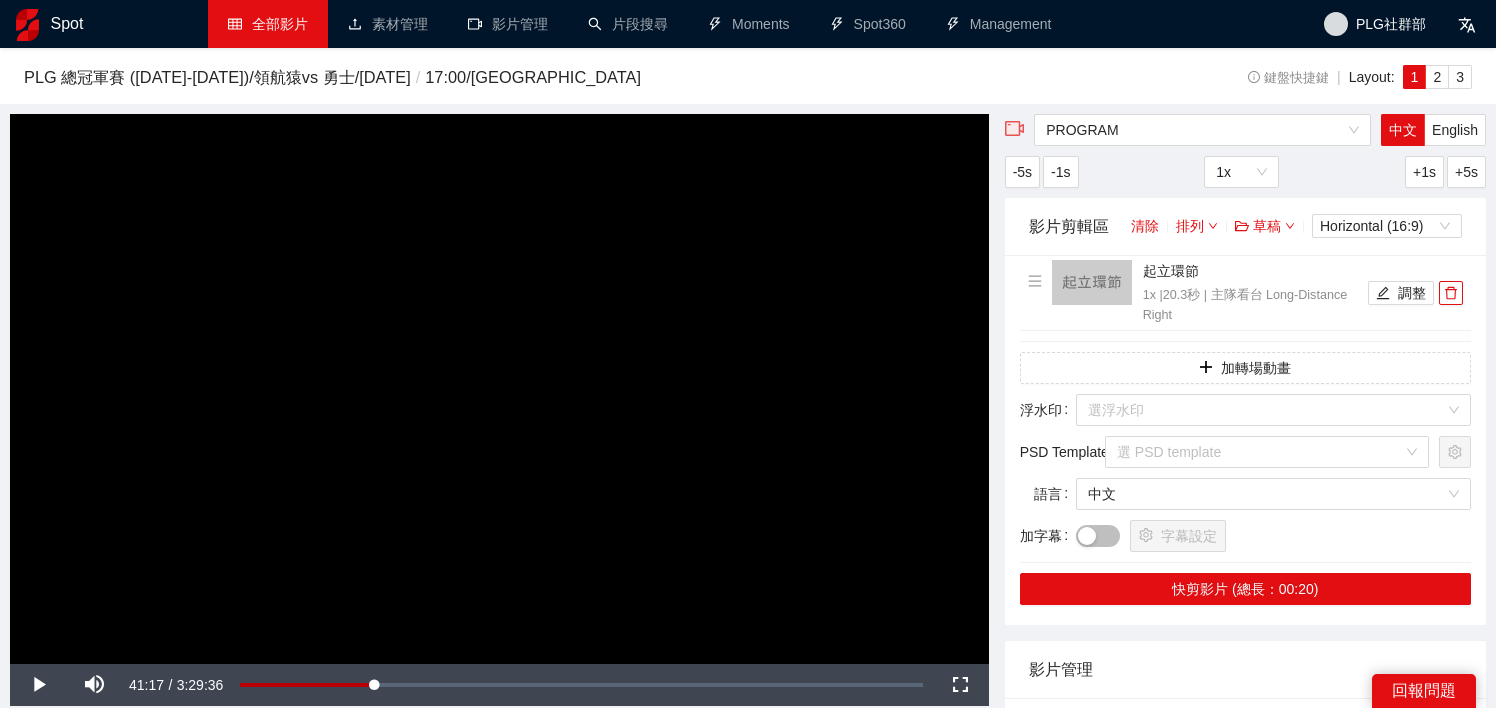 click on "全部影片" at bounding box center (268, 24) 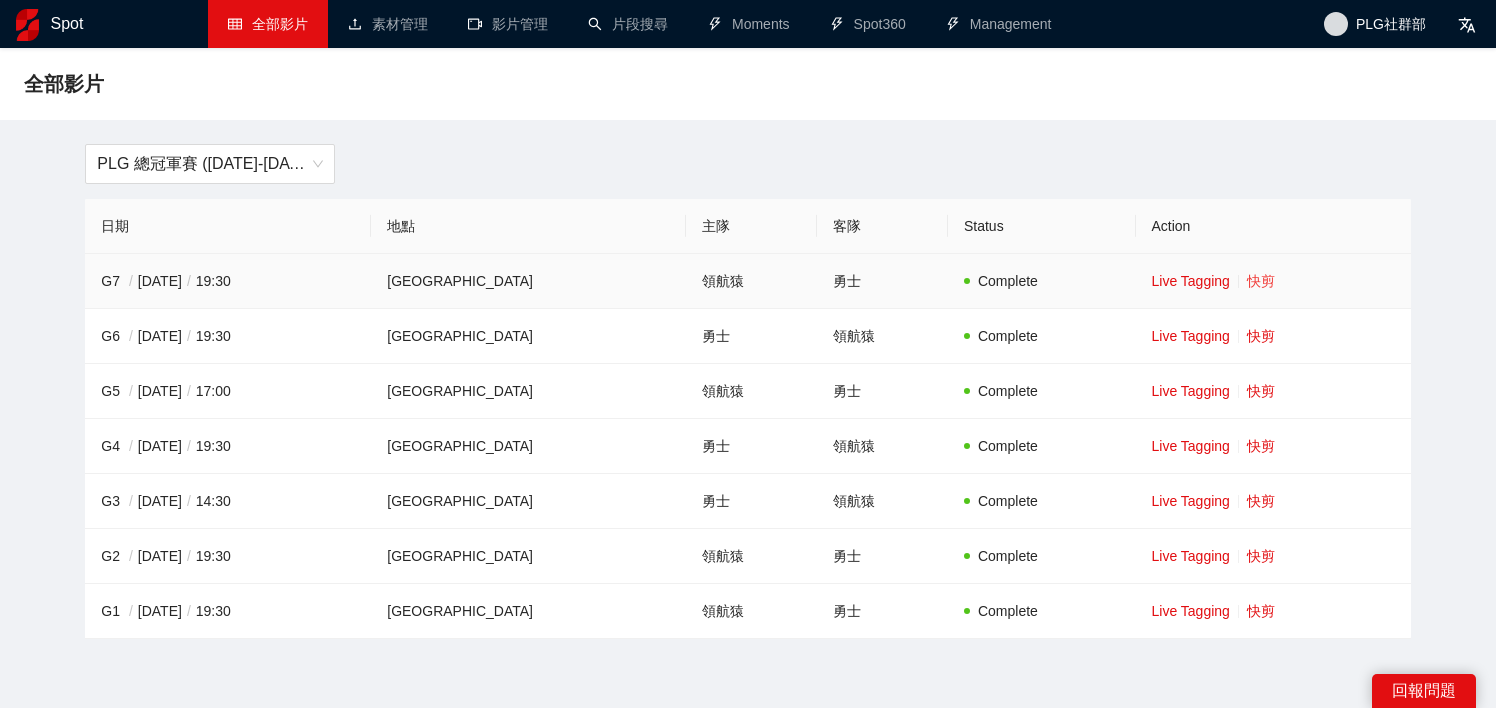click on "快剪" at bounding box center [1261, 281] 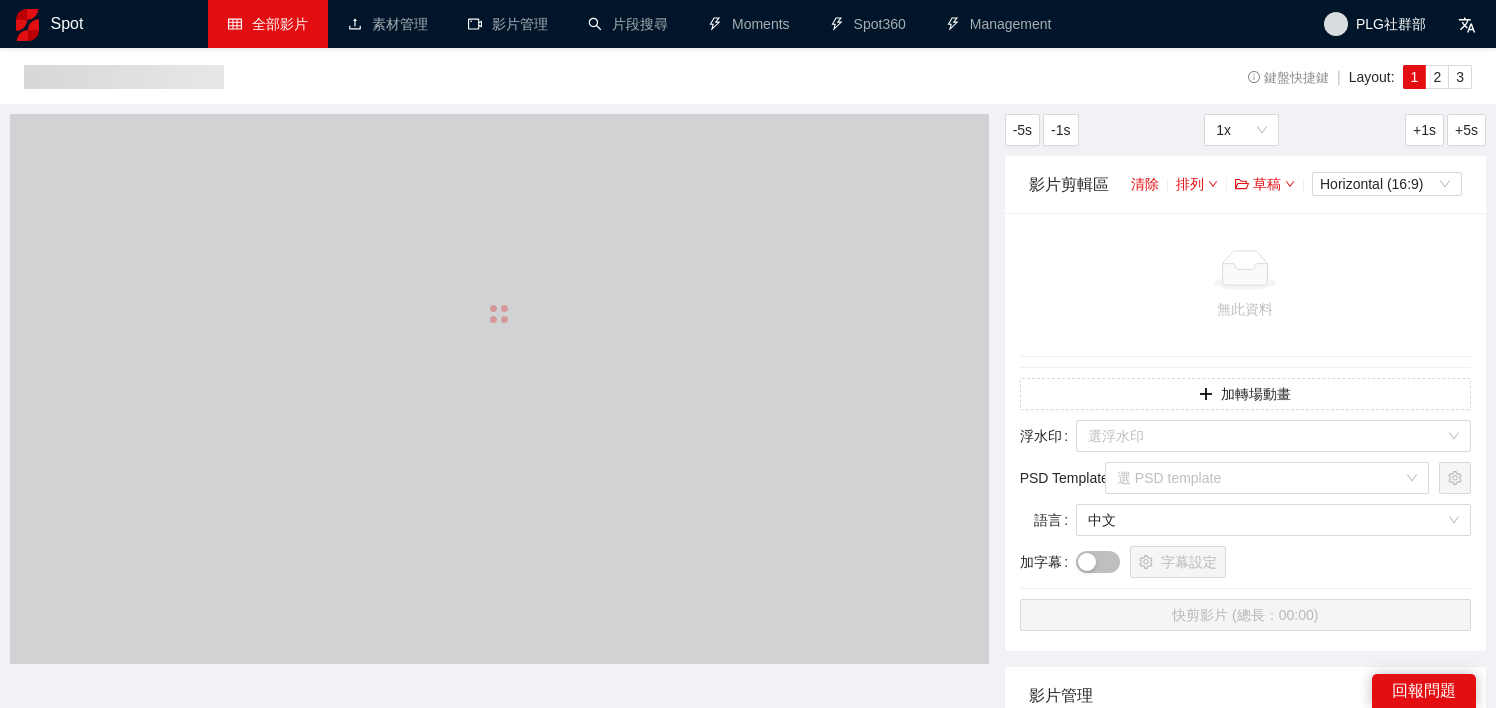 type 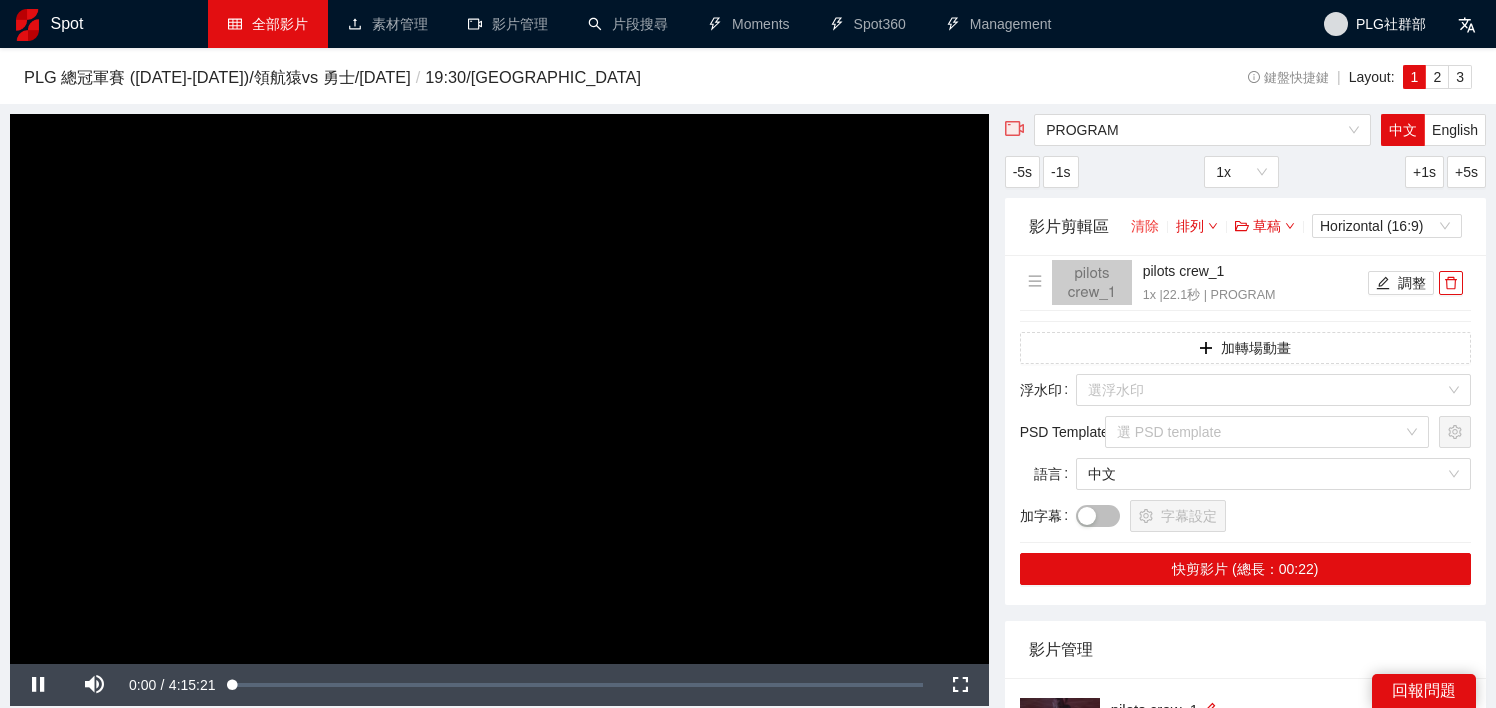 click on "清除" at bounding box center (1145, 226) 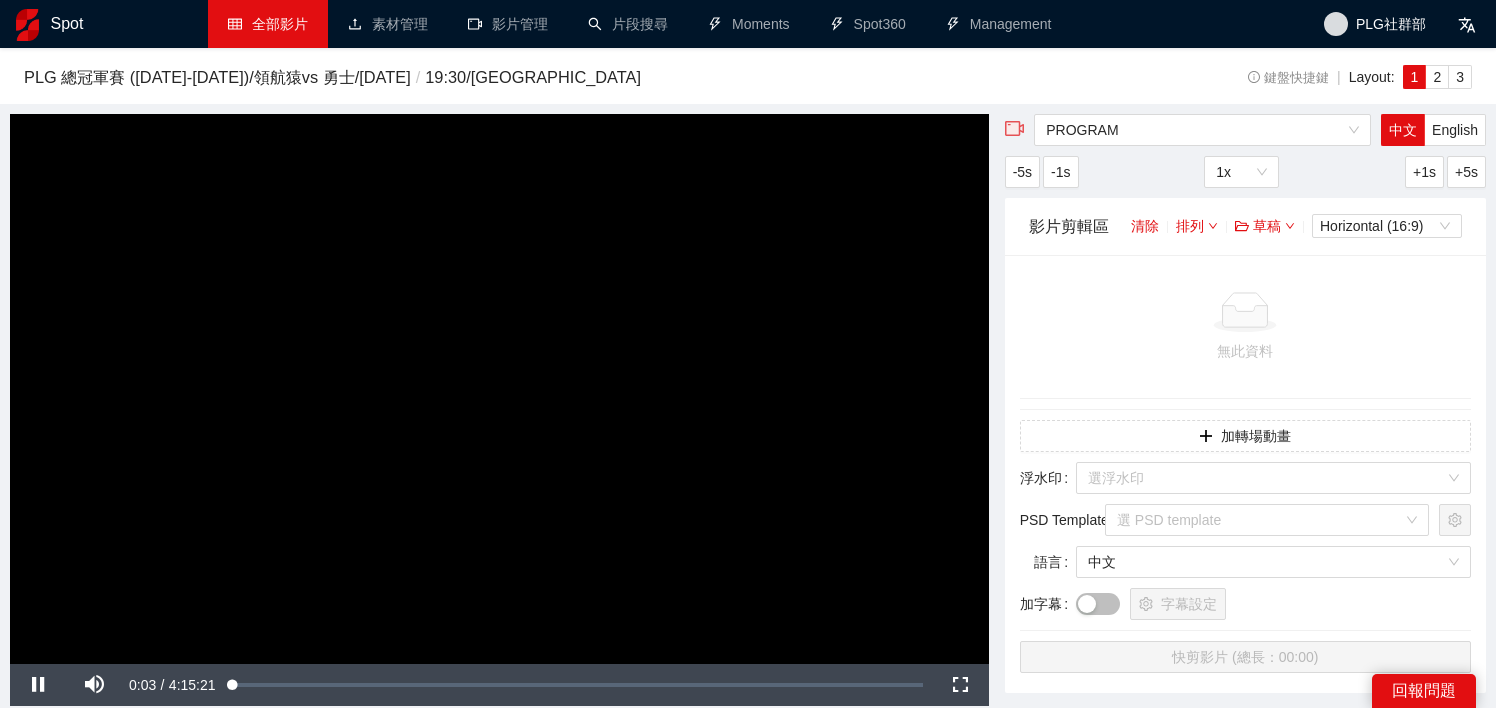 click at bounding box center (499, 389) 